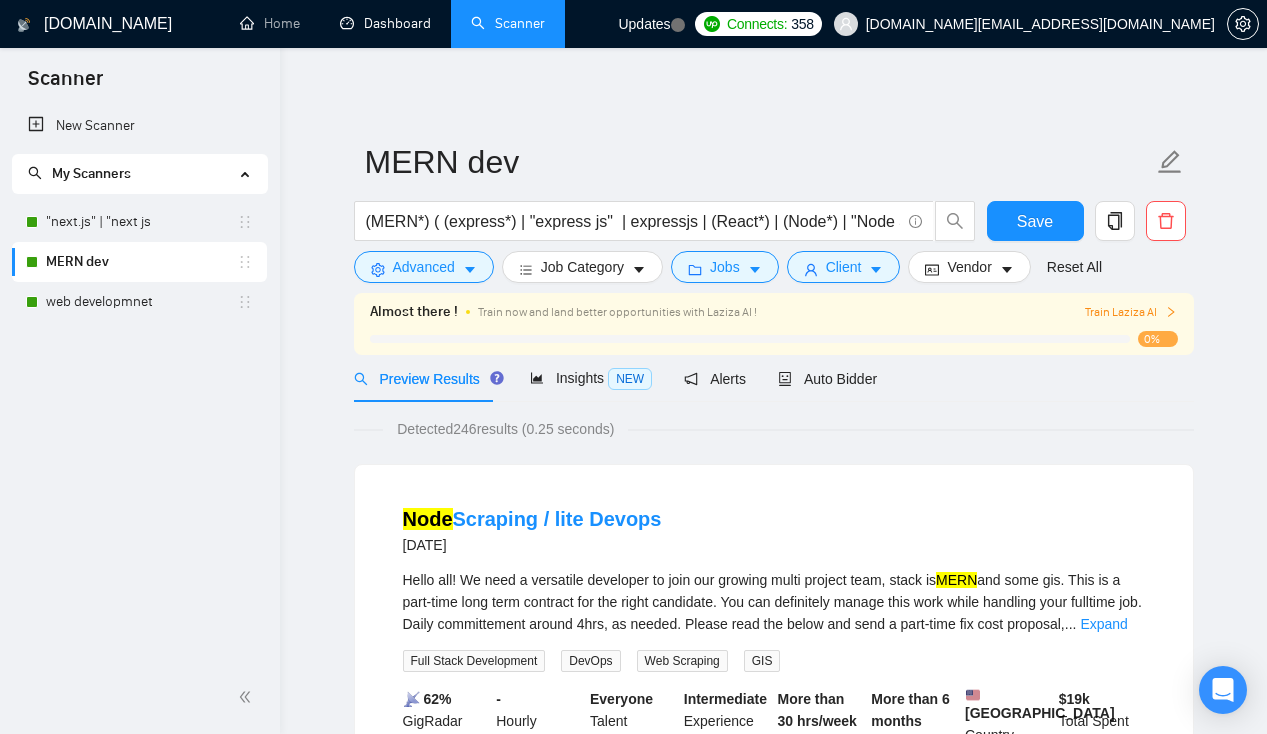 click on "Dashboard" at bounding box center (385, 23) 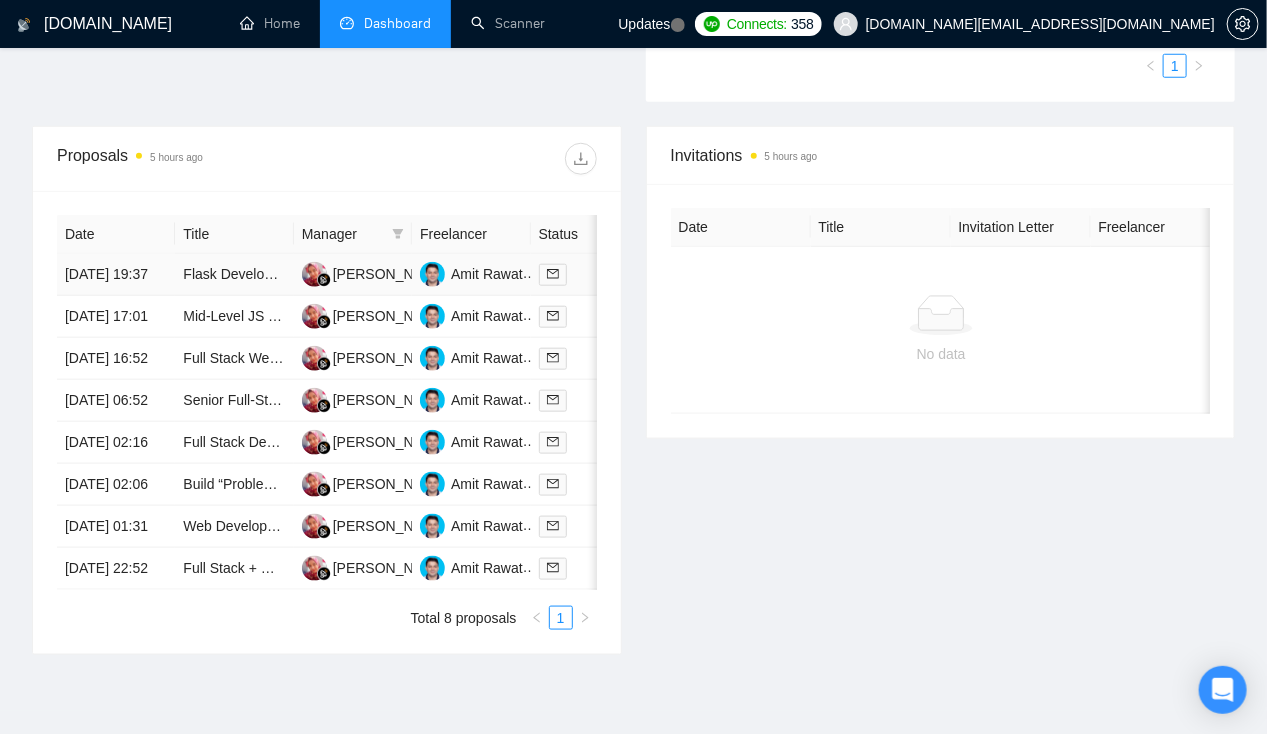 scroll, scrollTop: 664, scrollLeft: 0, axis: vertical 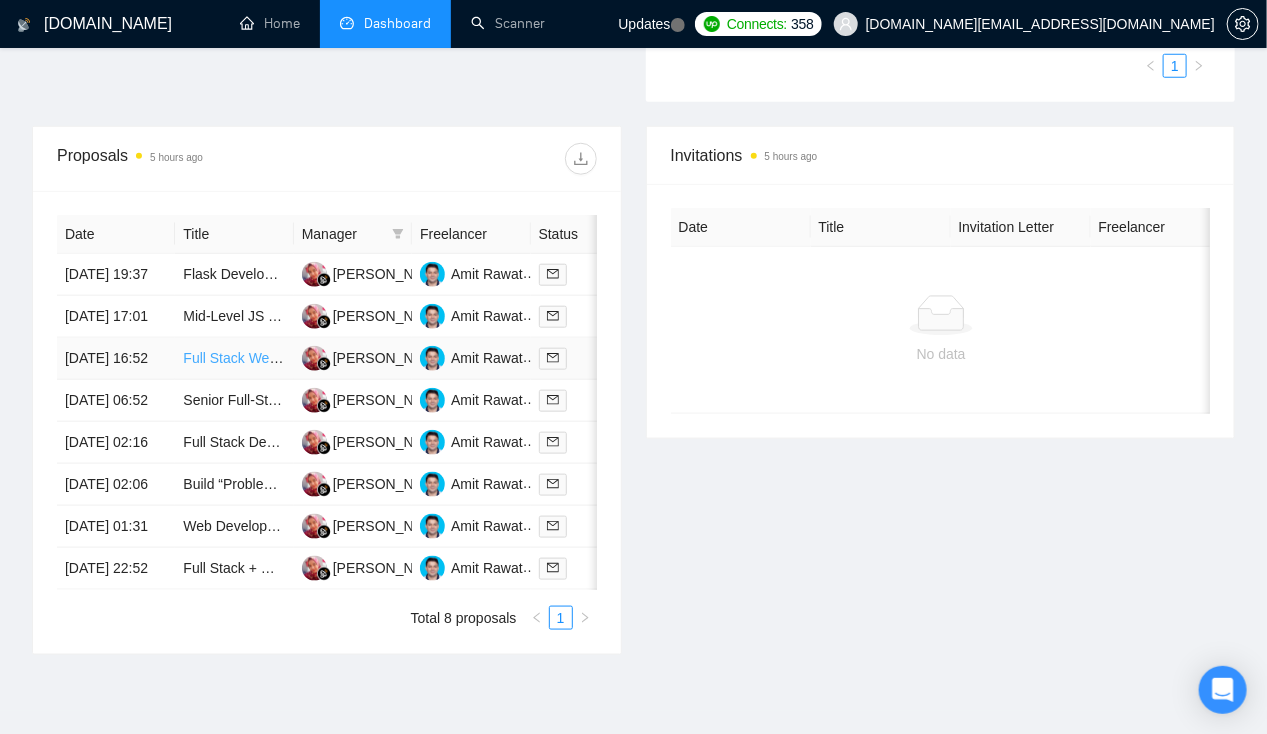 click on "Full Stack Web App Developer with AI & Trading Knowledge" at bounding box center [369, 358] 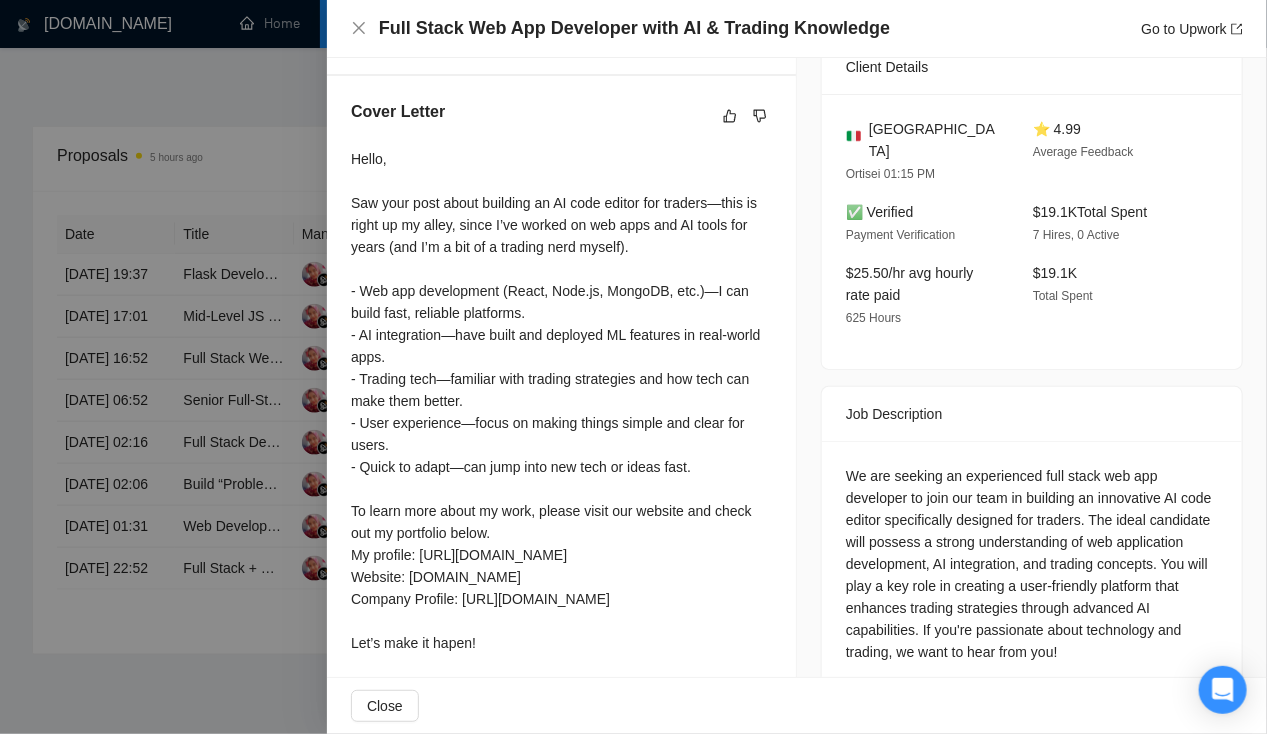scroll, scrollTop: 522, scrollLeft: 0, axis: vertical 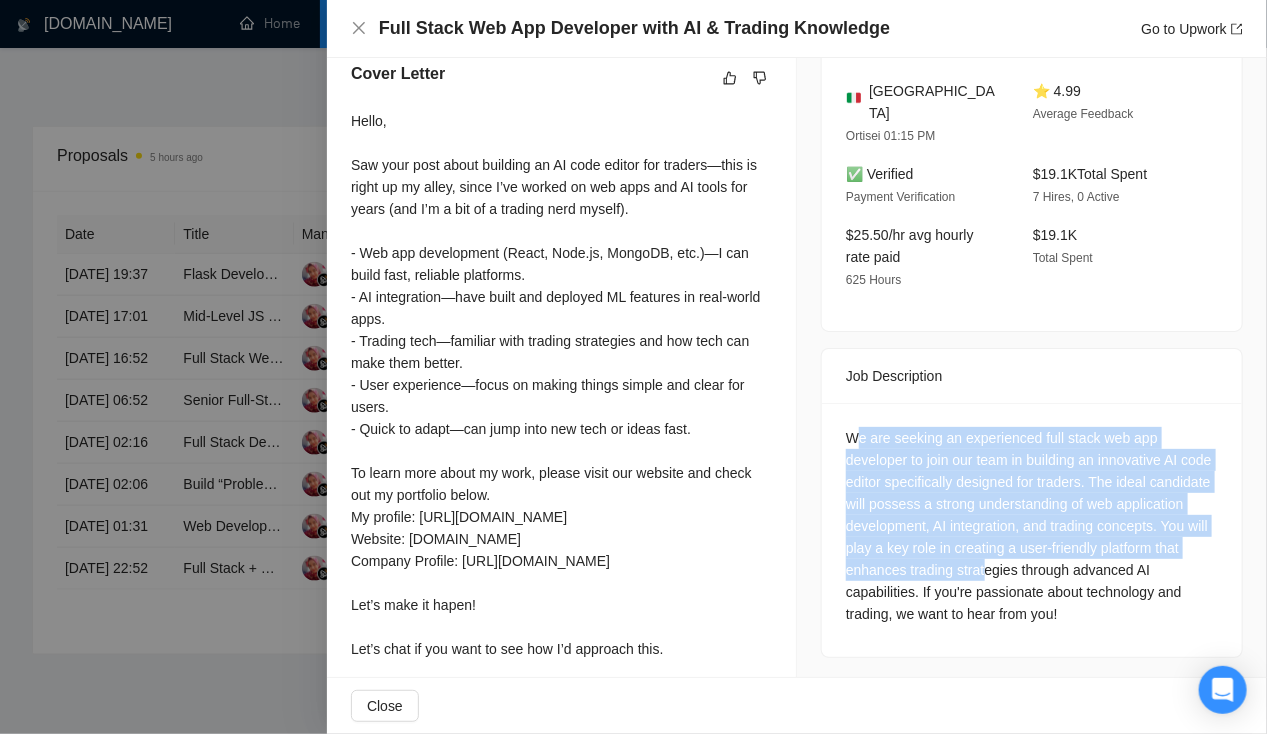 drag, startPoint x: 852, startPoint y: 416, endPoint x: 1062, endPoint y: 550, distance: 249.11041 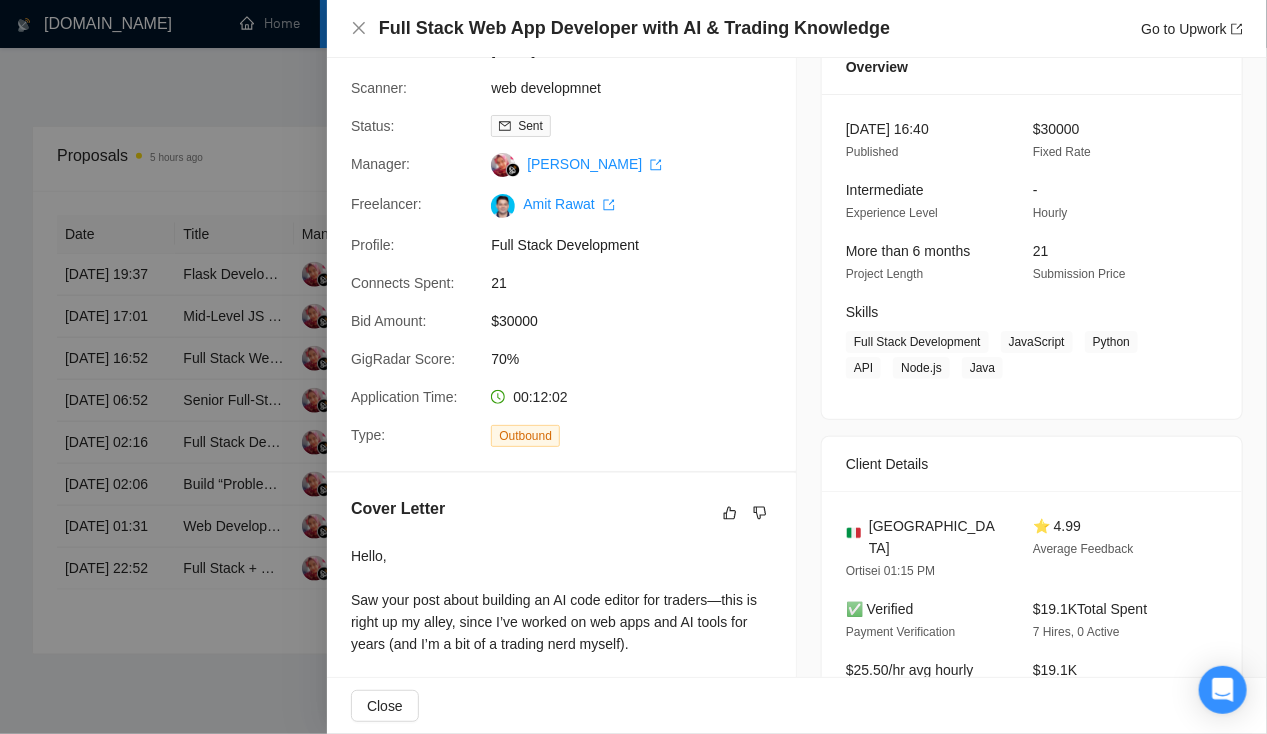 scroll, scrollTop: 0, scrollLeft: 0, axis: both 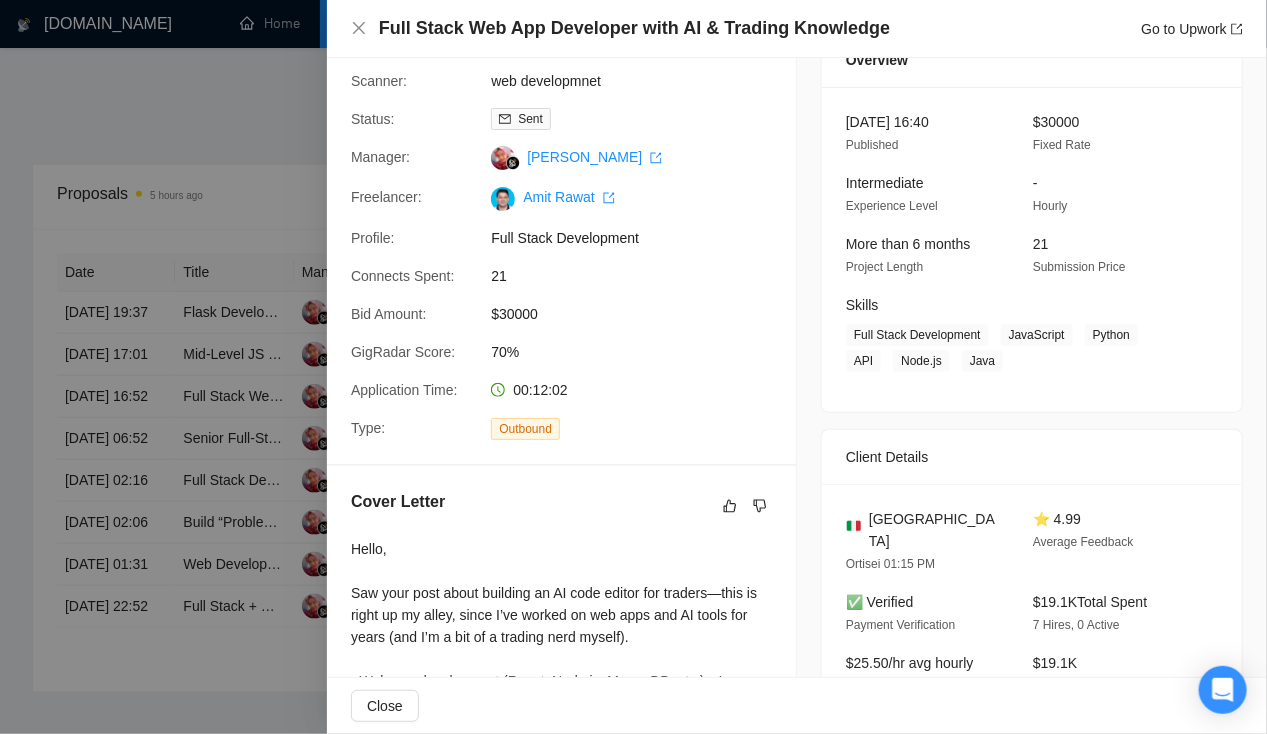 click on "GigRadar.io Home Dashboard Scanner Updates
Connects: 358 meetri.in@gmail.com Team Dashboard 2025-06-30 2025-07-30 Last 30 Days Today Yesterday This Week Last Week This Month Last Month Opportunities 2 minutes ago 10   Relevance 100% Proposals 5 hours ago 8   Reply Rate 0.00% Invitations 5 hours ago 0   Acceptance Rate -- Profile Views 5 hours ago 0   Only exclusive agency members Proposal Sending Stats 5 hours ago By manager By Freelancer Name Proposals Replies Time   PVR   LRR   Dhiah Purbosari 8 0 00:17:09 0.00% 0.00% Total 8 0 00:17:09 0.00 % 0.00 % 1 Scanner Breakdown 5 hours ago Scanner Name Bids   Re   PVR   LRR   CPR   Score   web developmnet 0% 5 0 0.00% 0.00% $0.00 0.00% MERN dev 0% 1 0 0.00% 0.00% $0.00 0.00% "next.js" | "next js 14% 3 0 0.00% 0.00% $0.00 0.00% Total 9 0 0.00 % 0.00 % $ 0.00 0.00 % 1 New Proposals 5 hours ago Date Title Manager Freelancer Status               30 Jul, 2025 19:37 Dhiah Purbosari Amit Rawat 1" at bounding box center [633, -257] 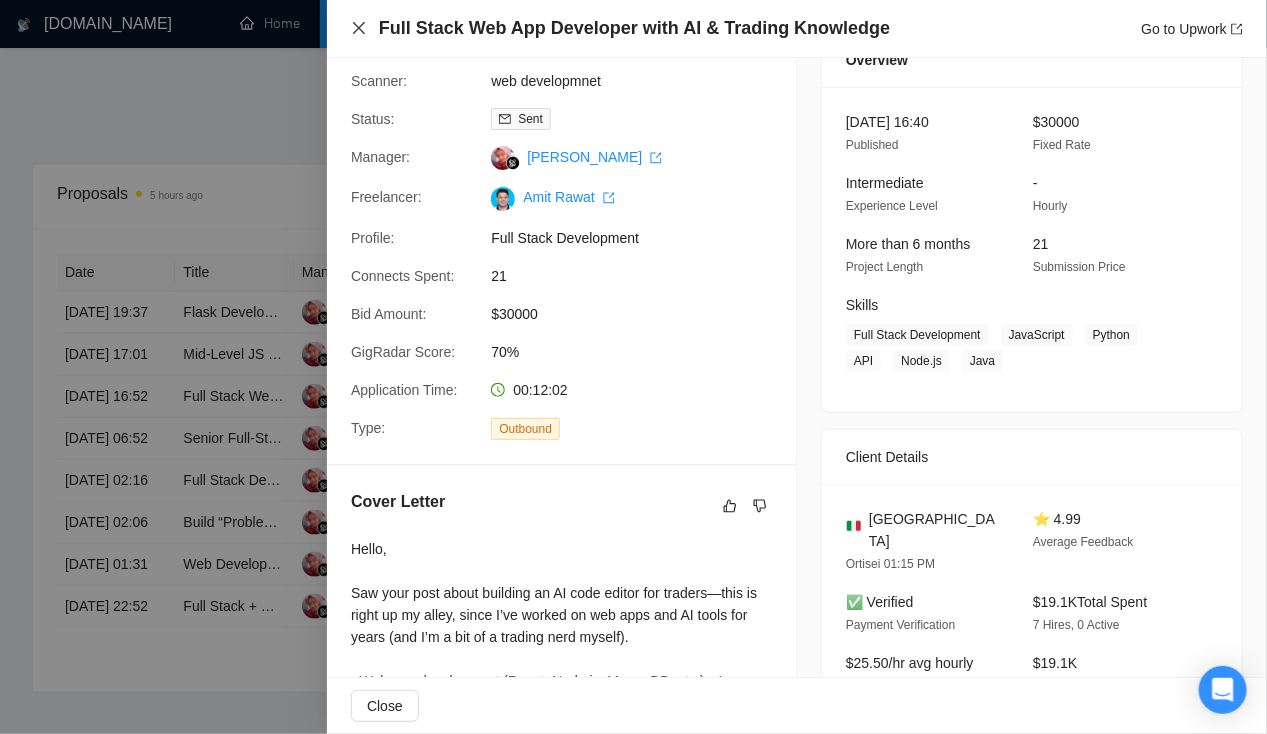 click 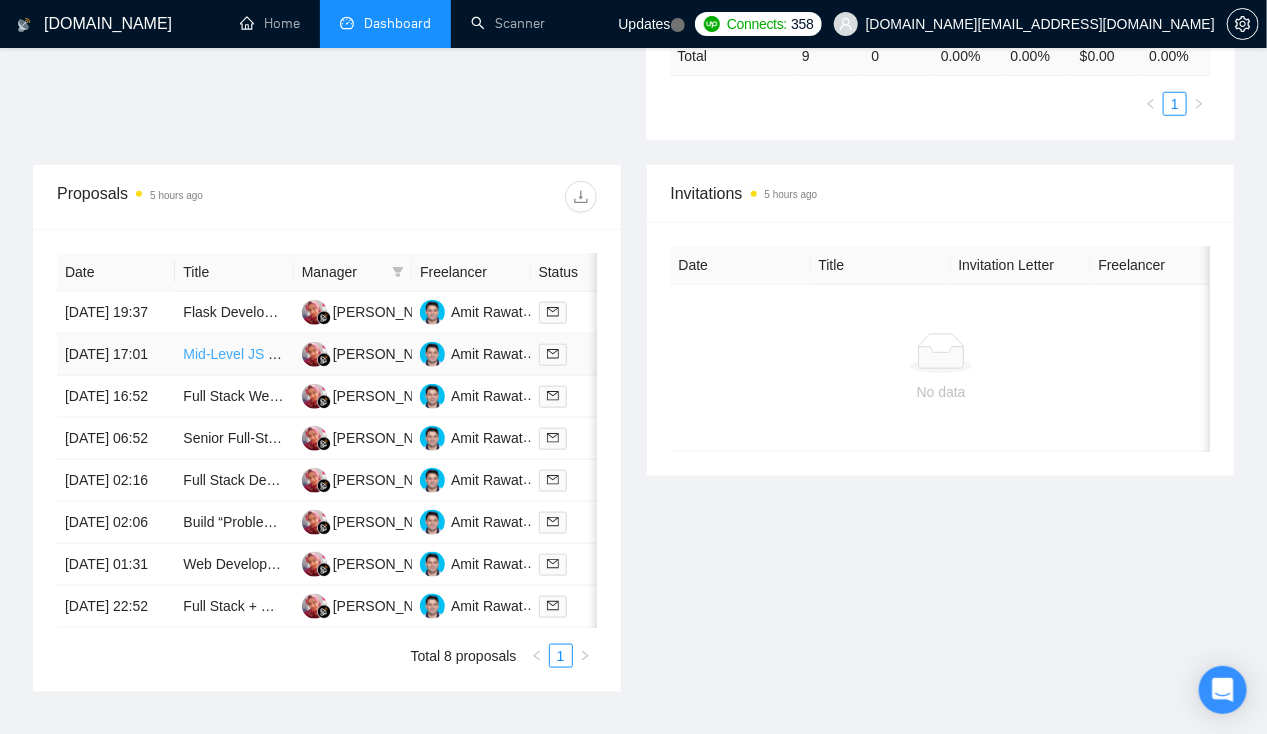 click on "Mid-Level JS Developer for World Class eCommerce Brands" at bounding box center [371, 354] 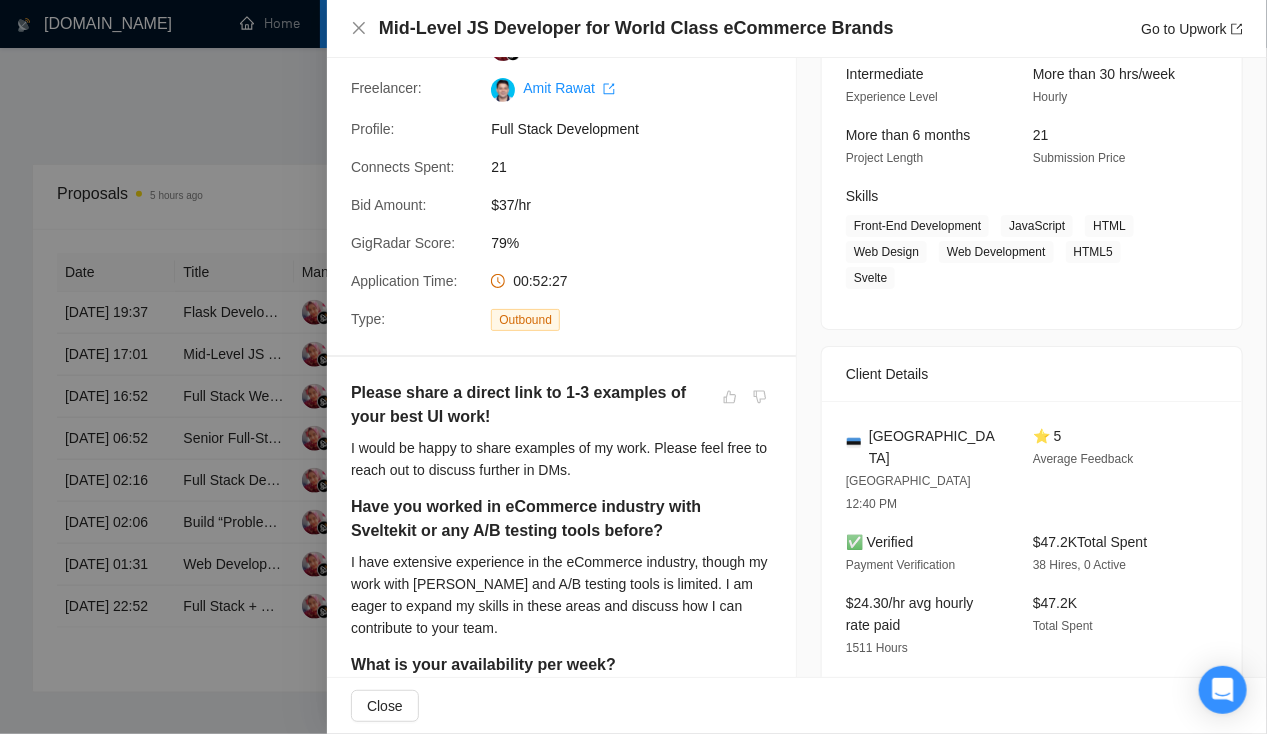 scroll, scrollTop: 0, scrollLeft: 0, axis: both 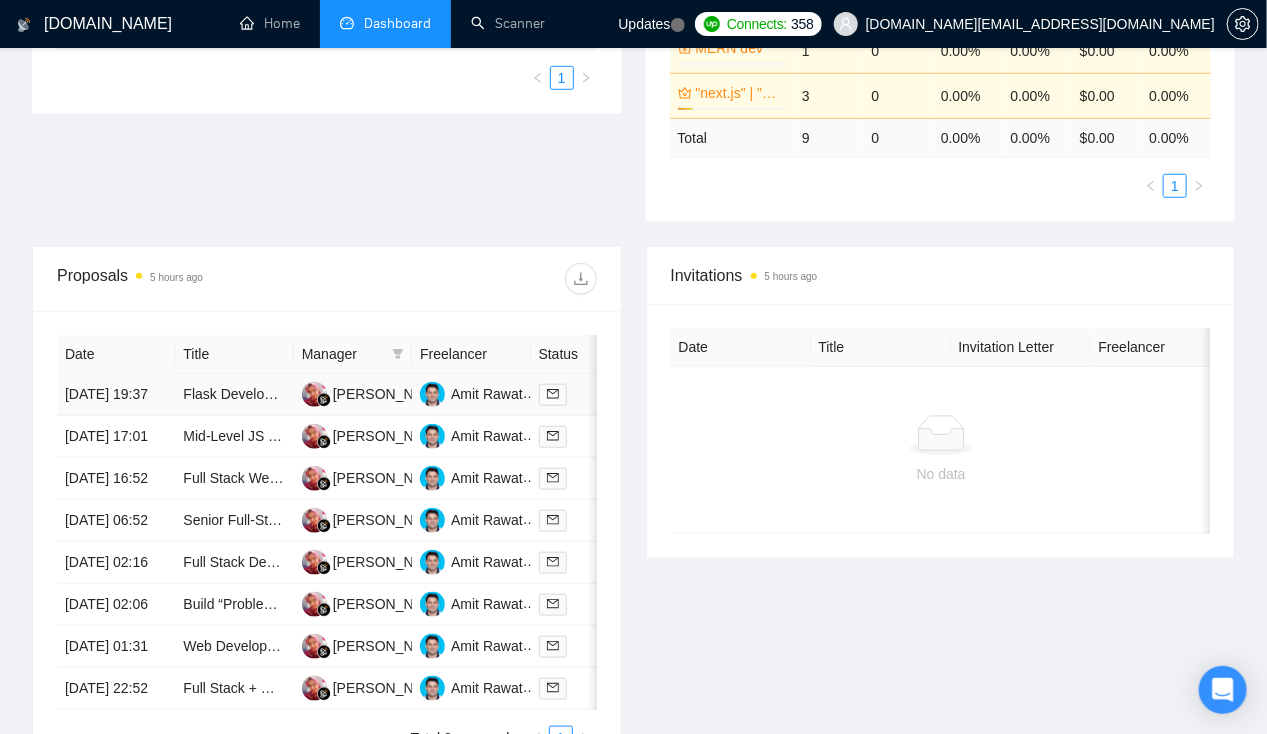 click on "[DATE] 19:37" at bounding box center [116, 395] 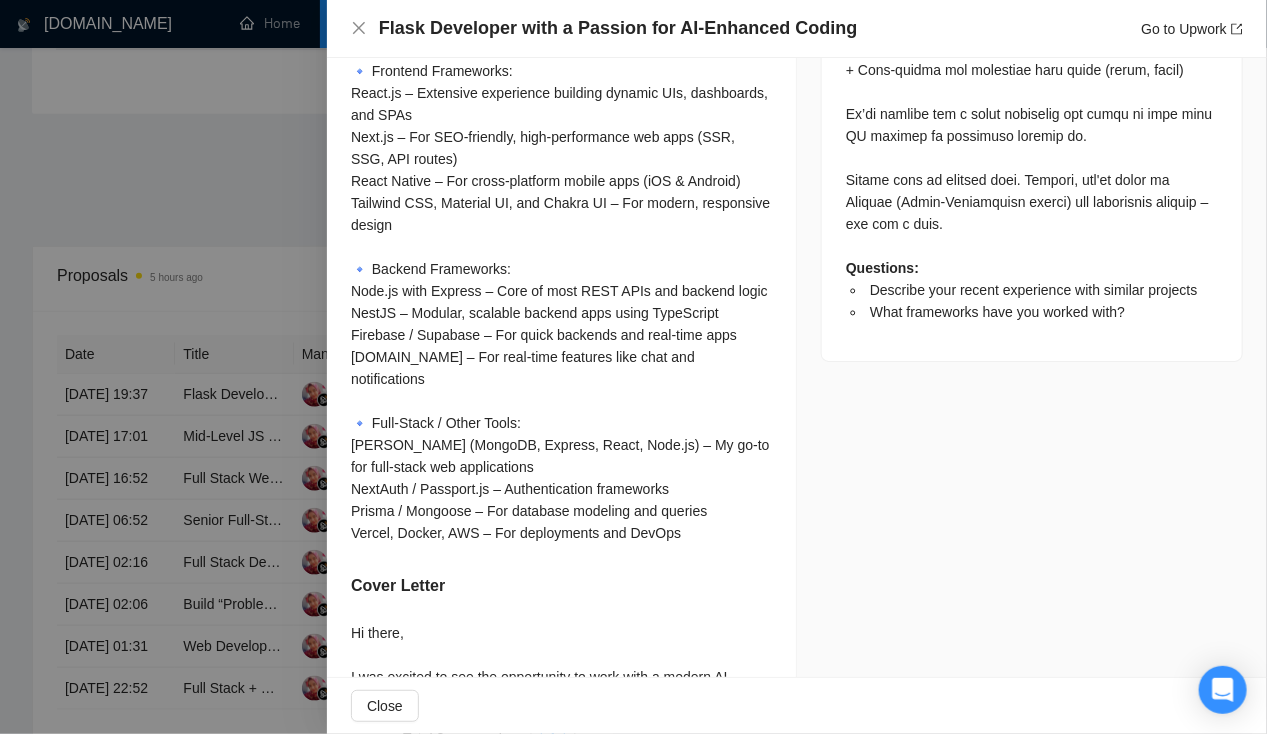scroll, scrollTop: 1374, scrollLeft: 0, axis: vertical 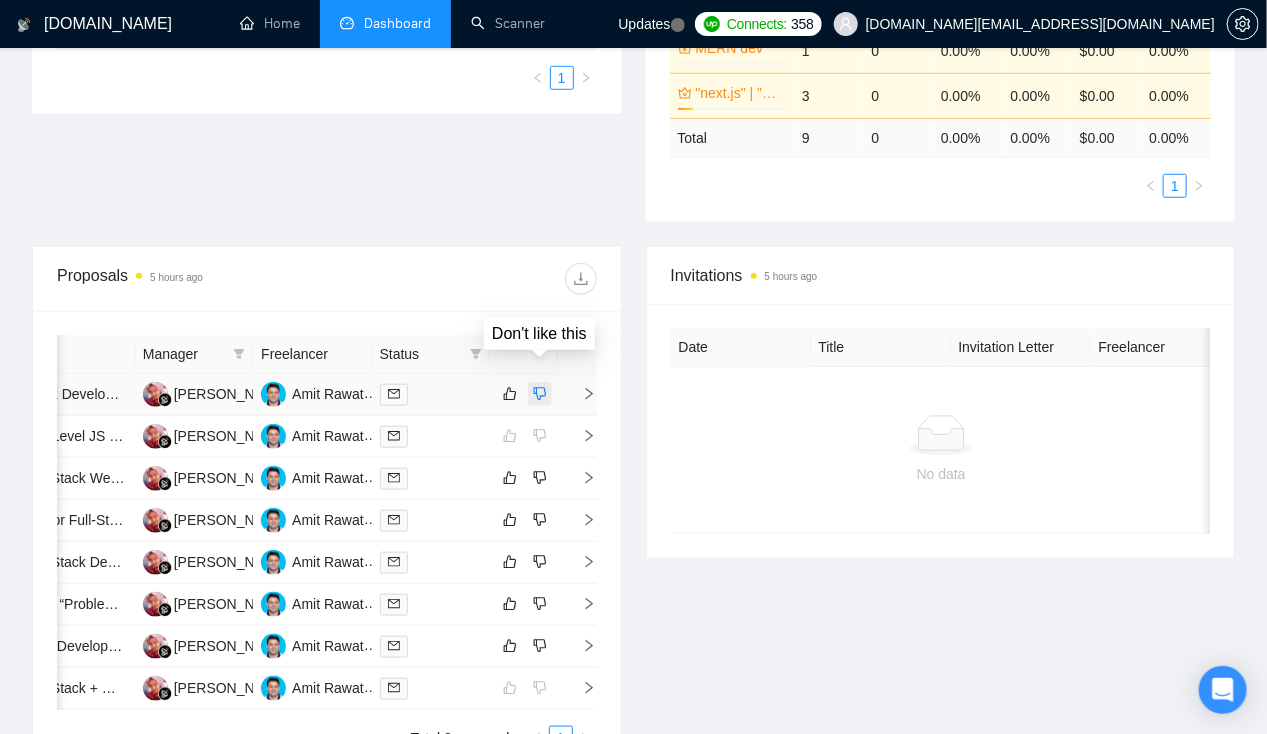 click 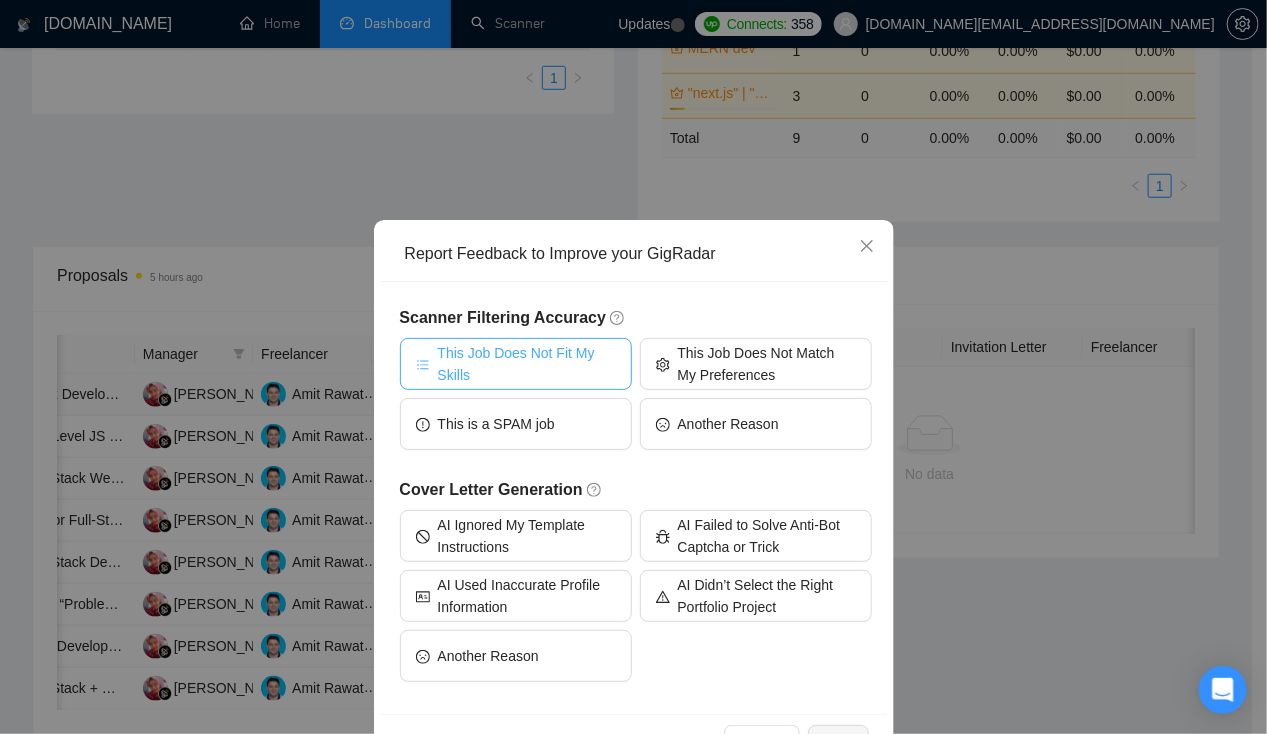click on "This Job Does Not Fit My Skills" at bounding box center (527, 364) 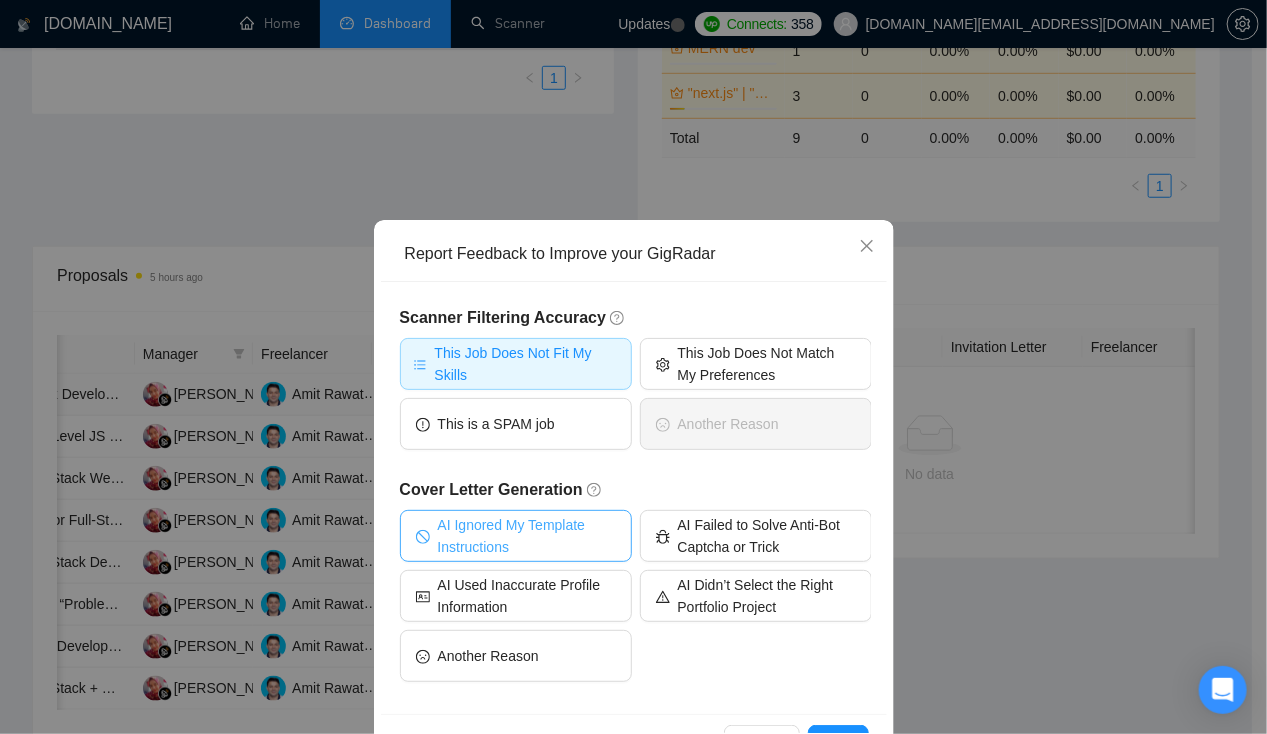 scroll, scrollTop: 62, scrollLeft: 0, axis: vertical 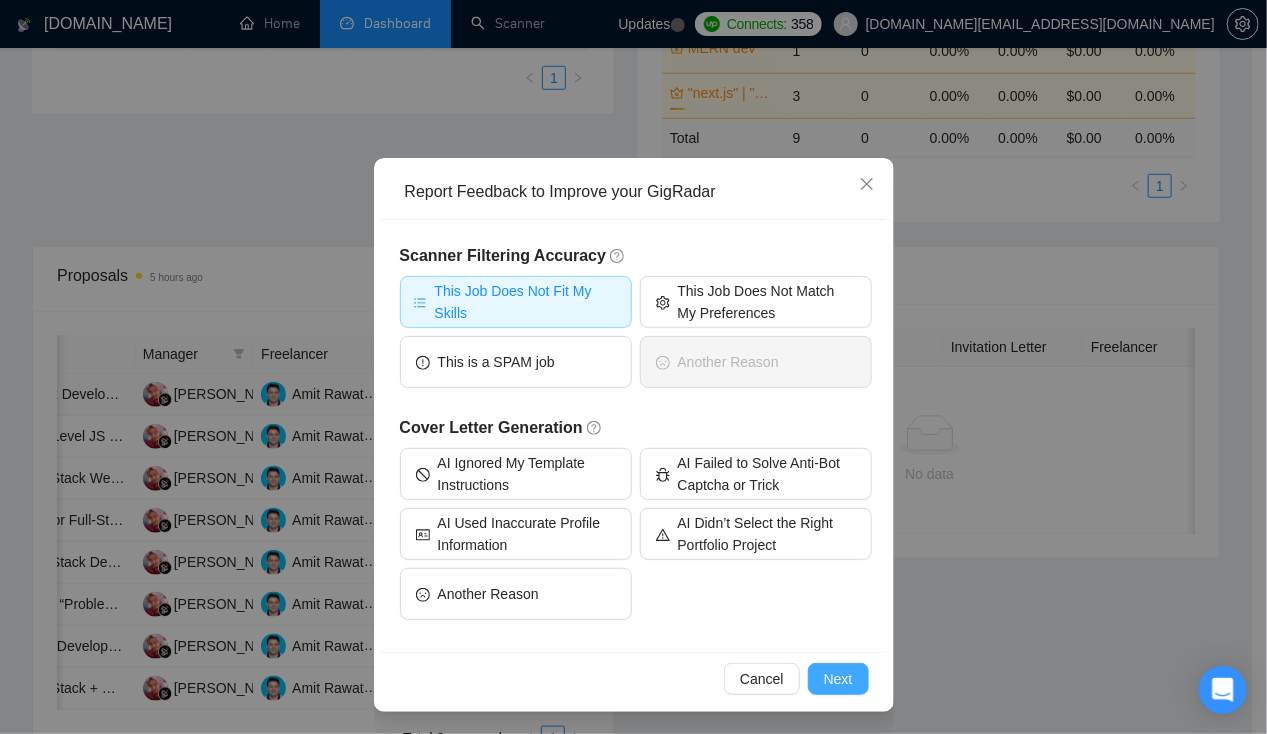 click on "Next" at bounding box center [838, 679] 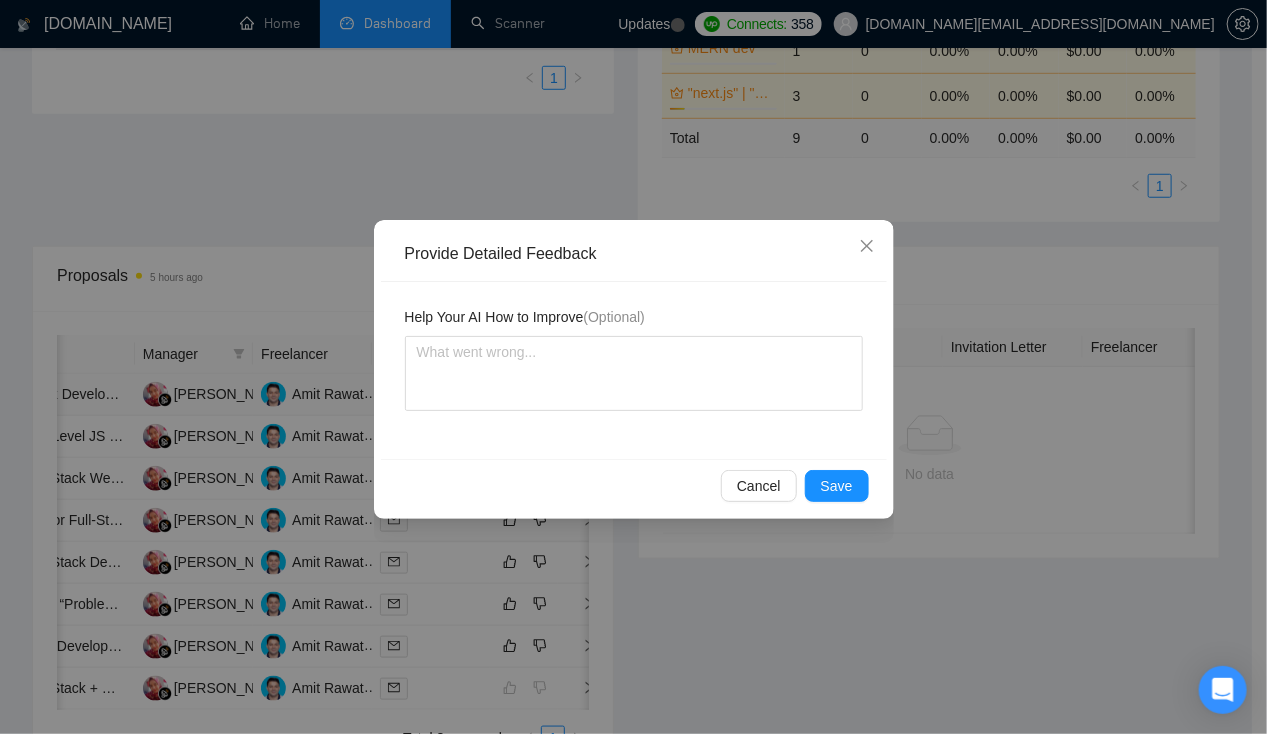 scroll, scrollTop: 0, scrollLeft: 0, axis: both 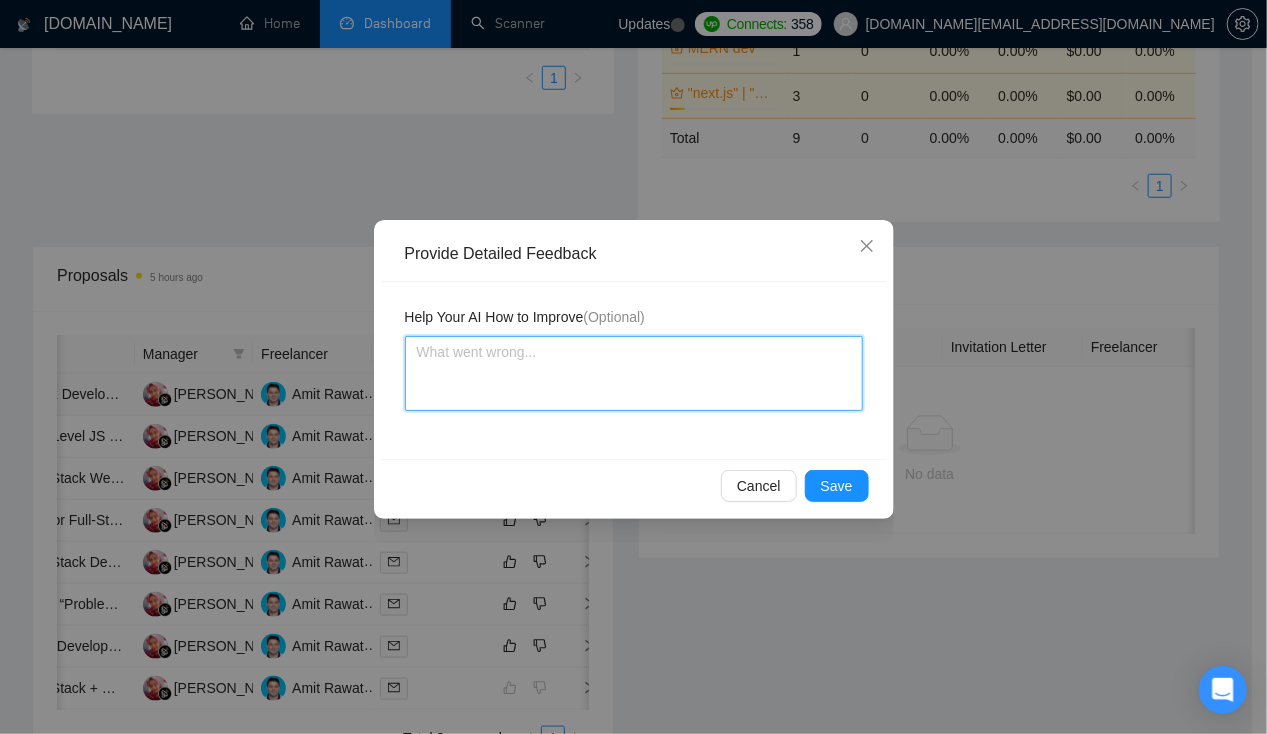 click at bounding box center [634, 373] 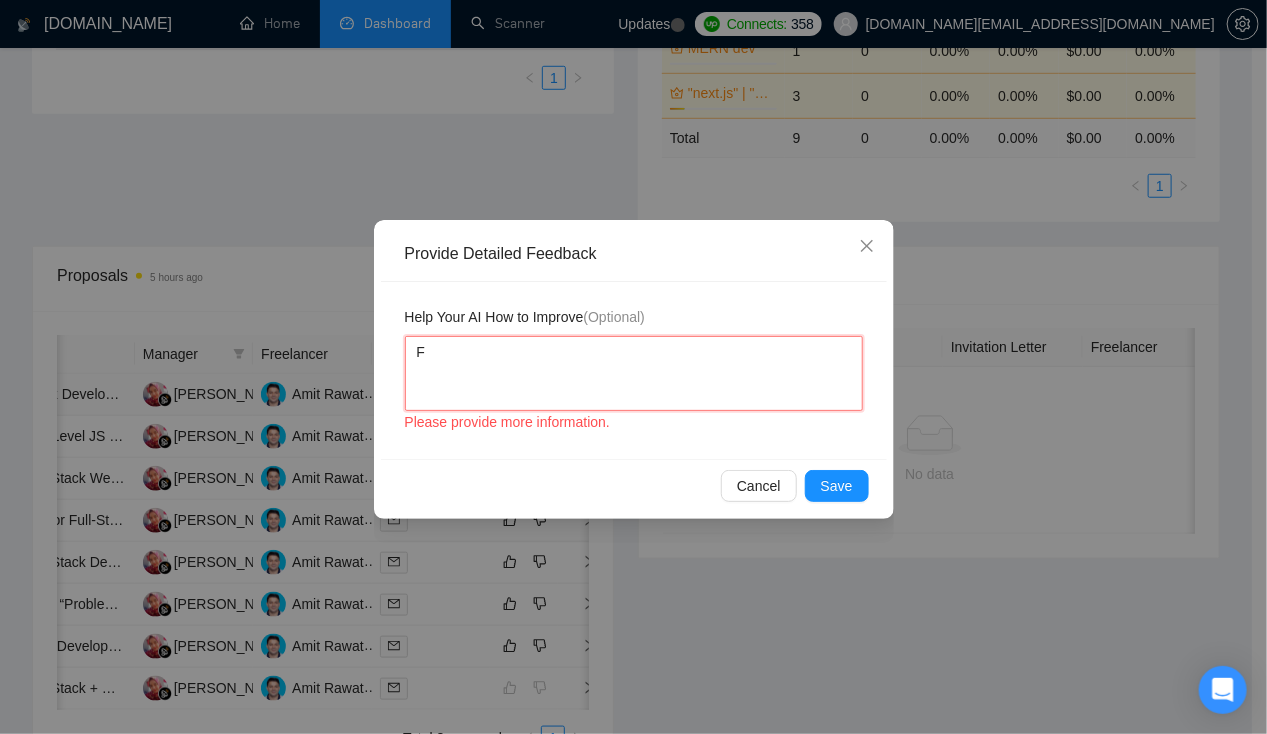 type 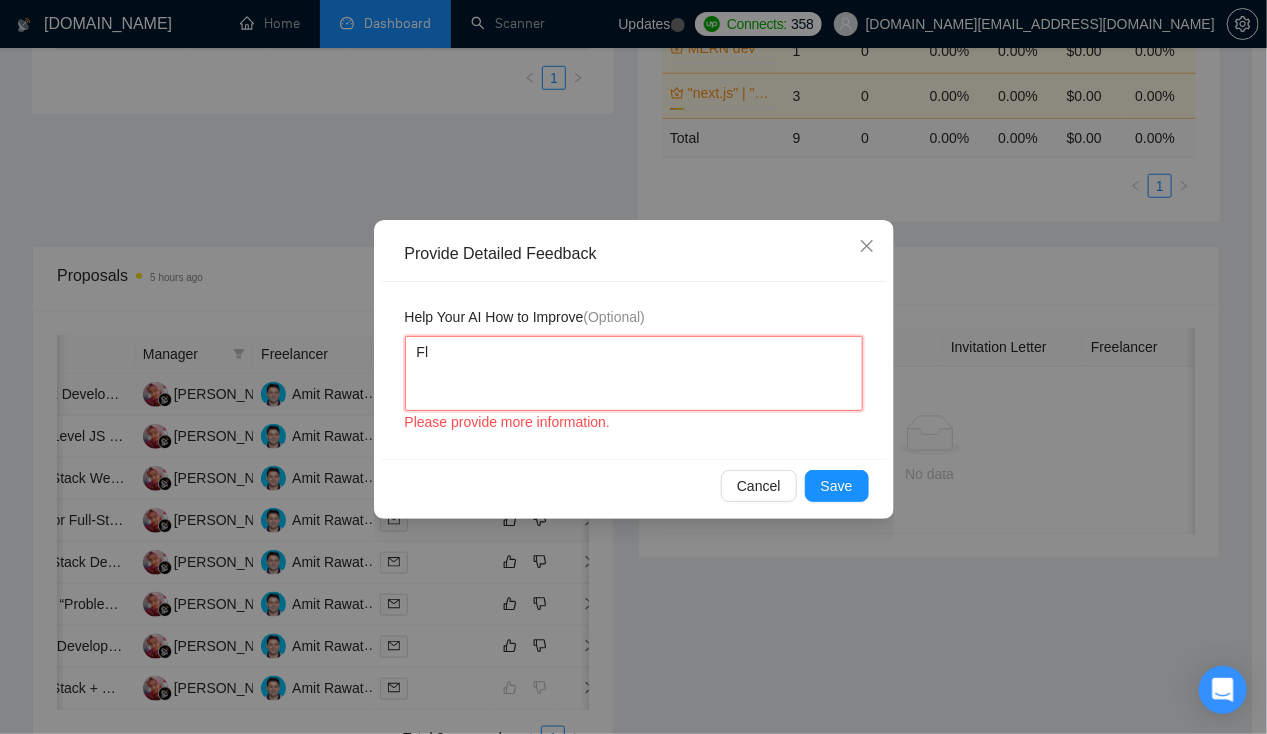 type 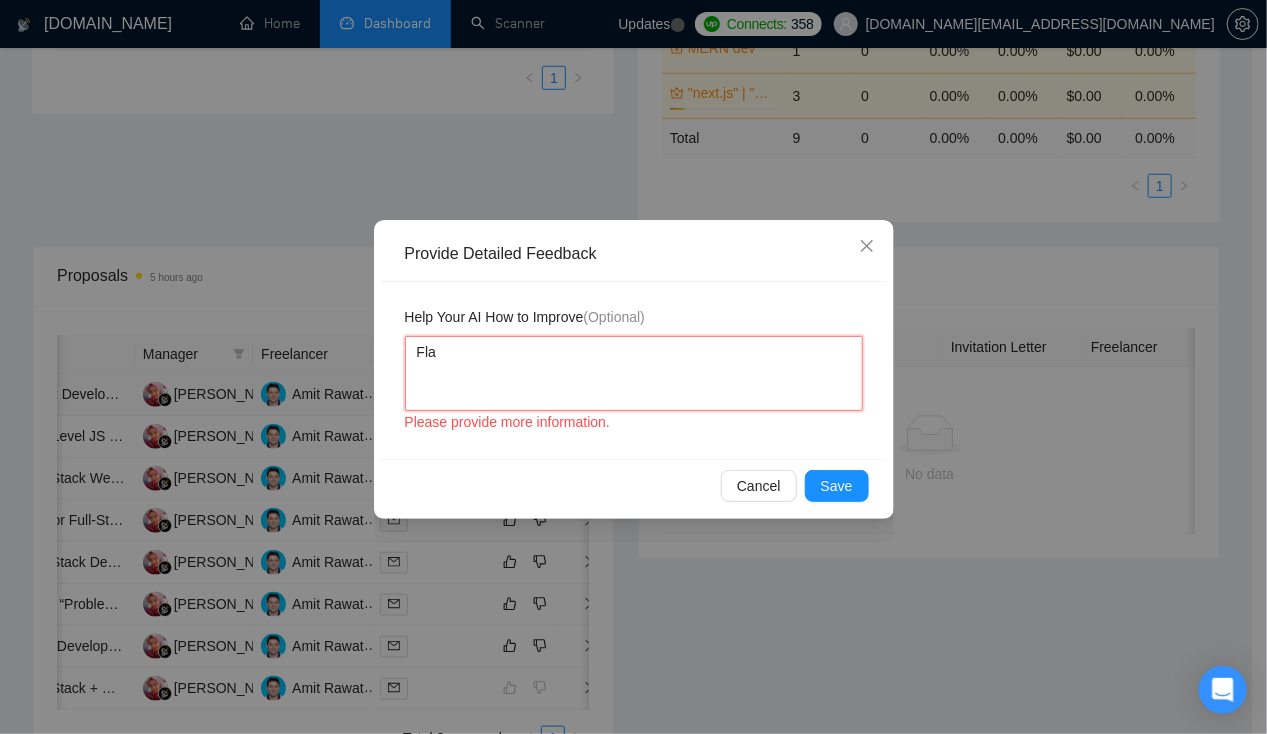 type 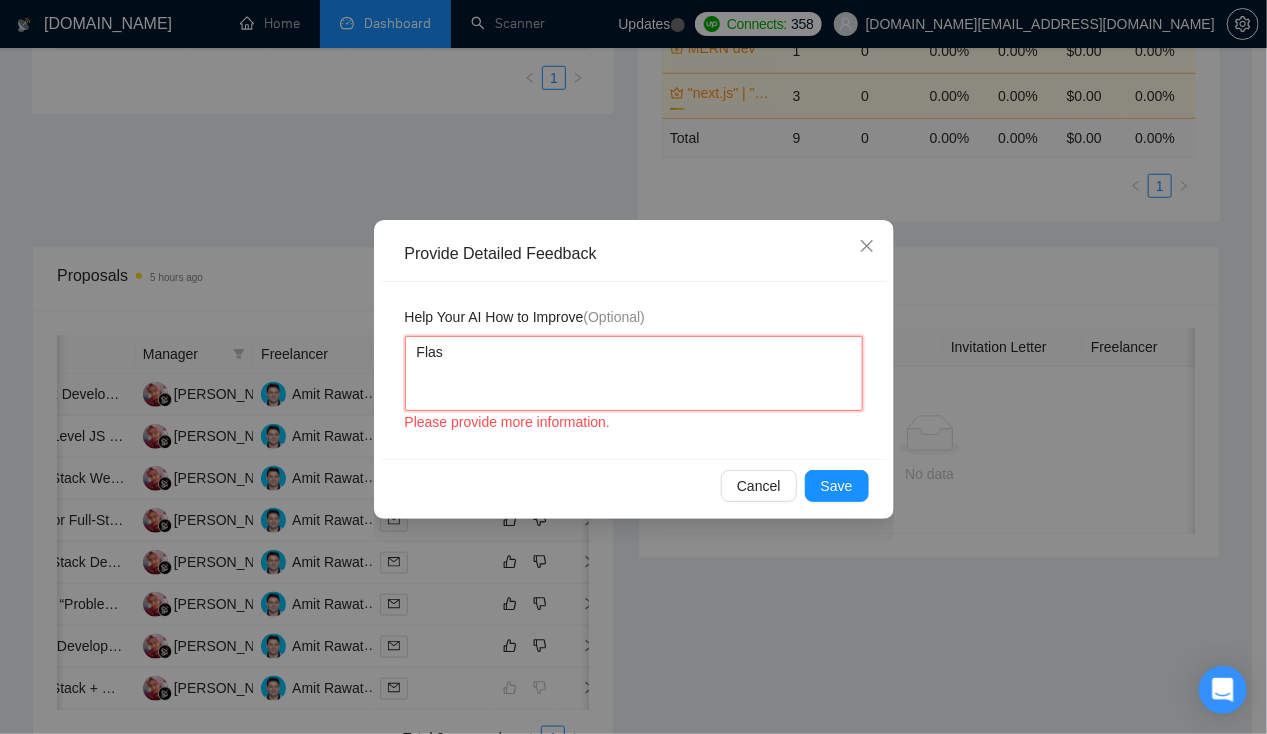 type on "Flask" 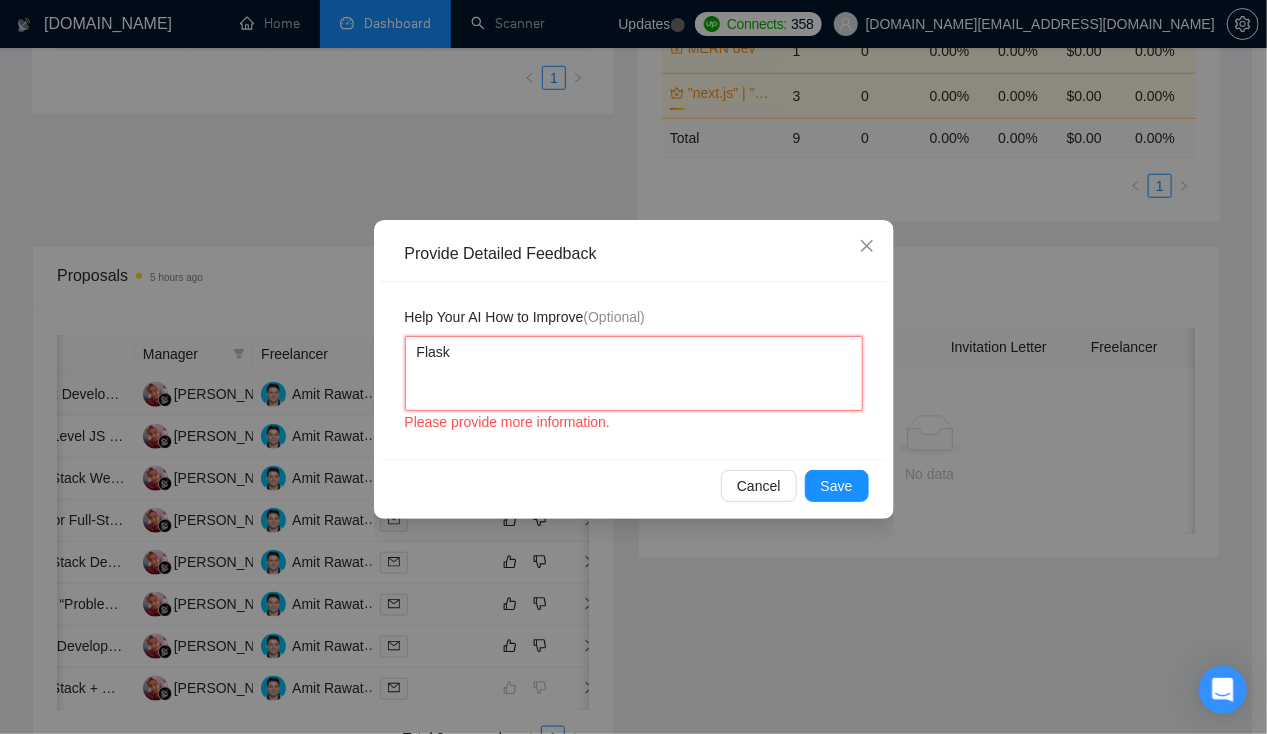 type 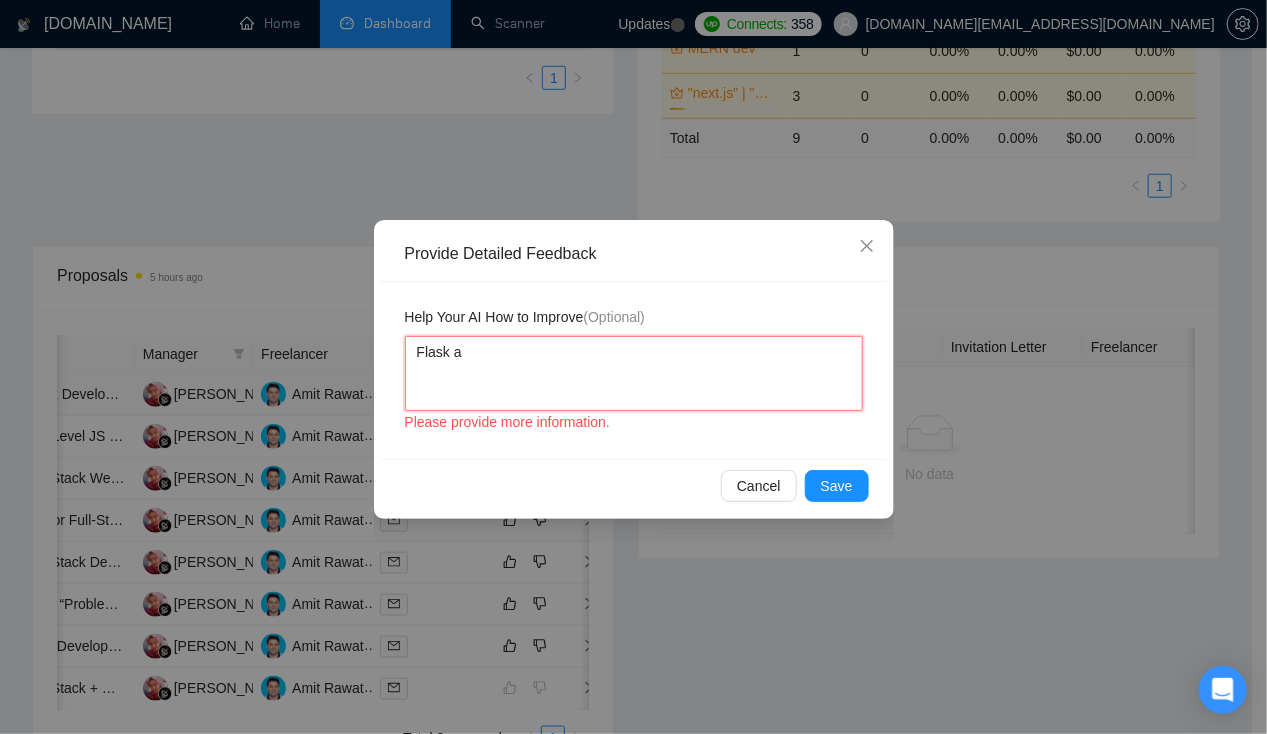 type 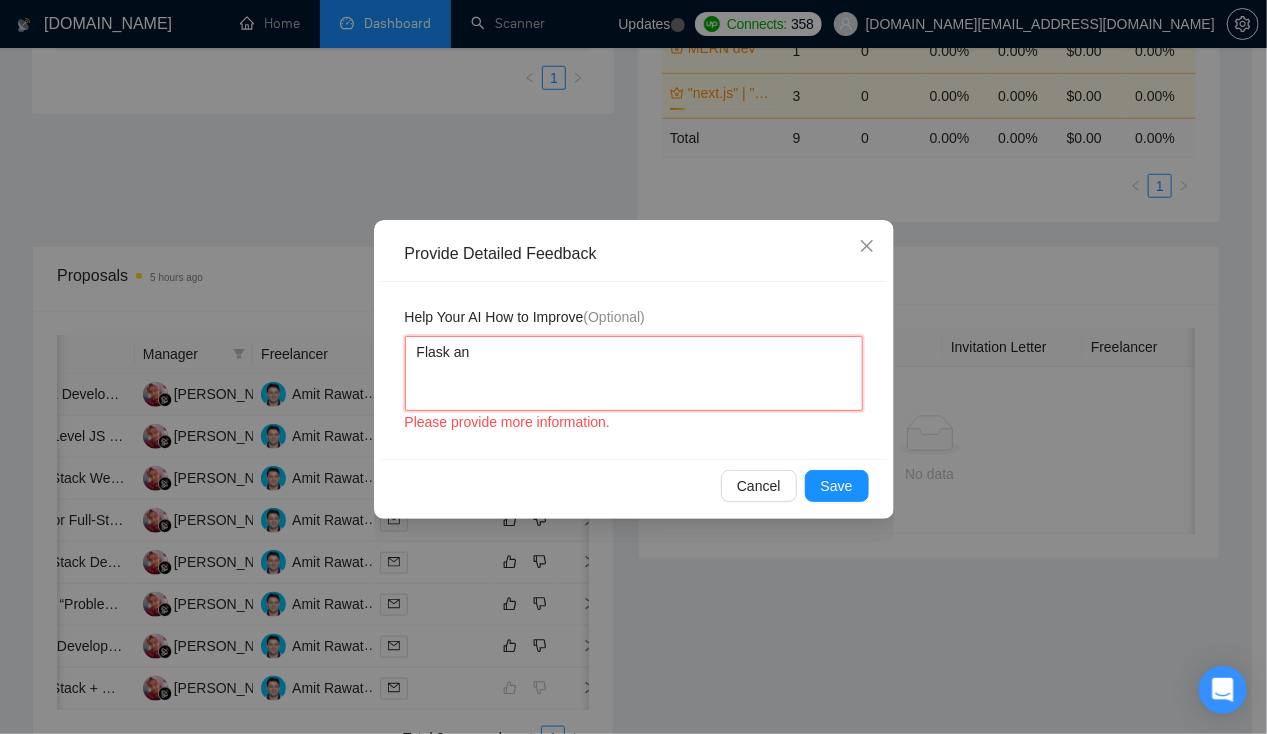 type on "Flask and" 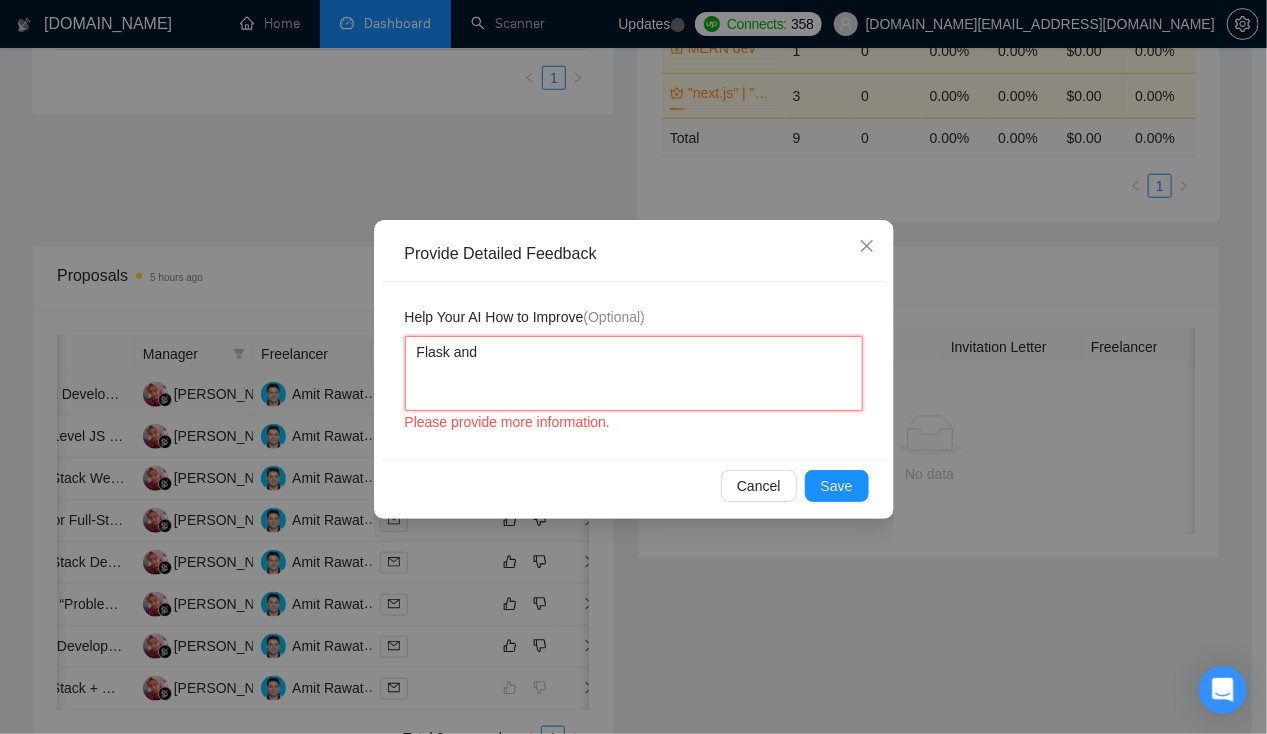 type 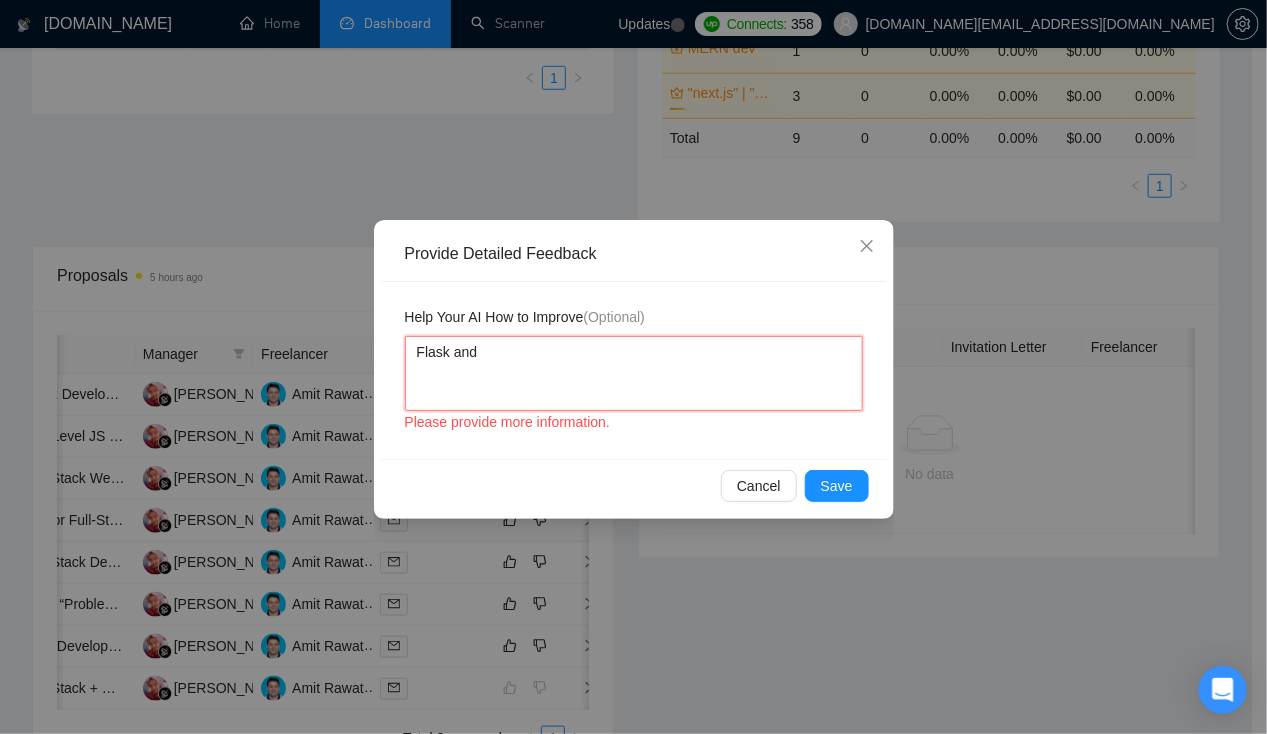 type on "Flask and" 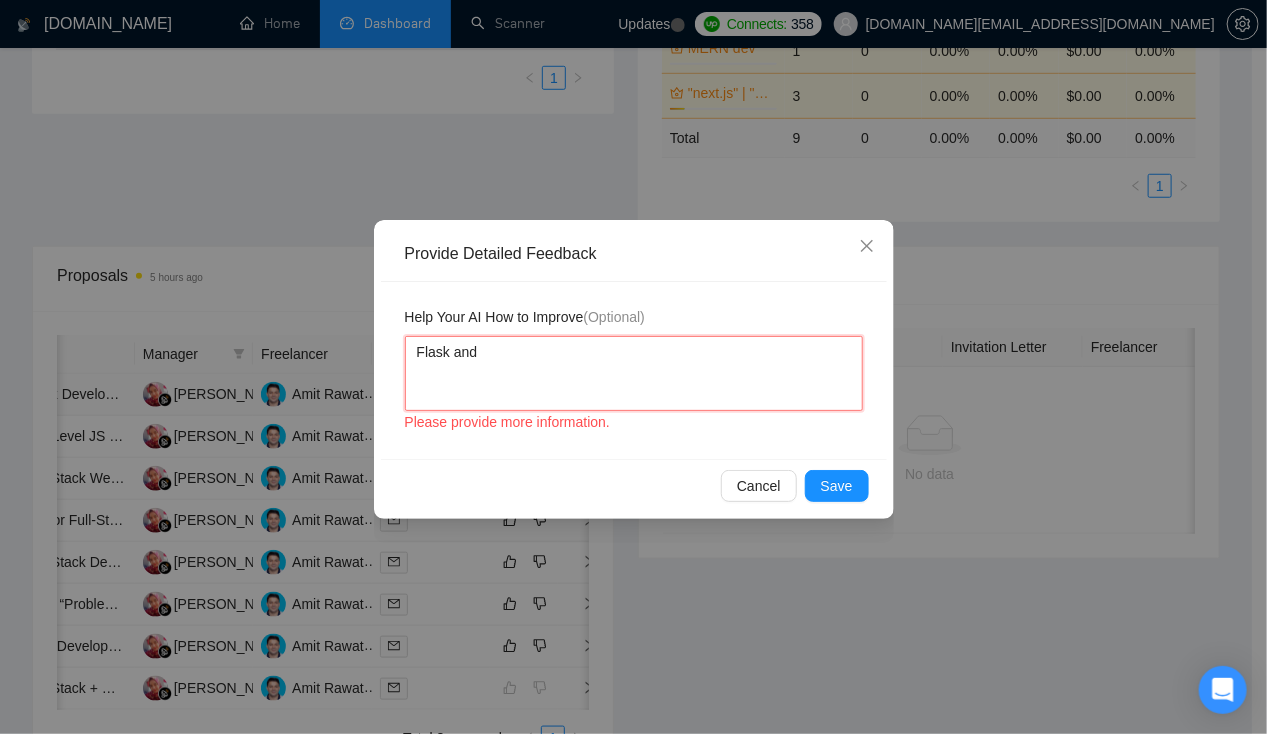 type 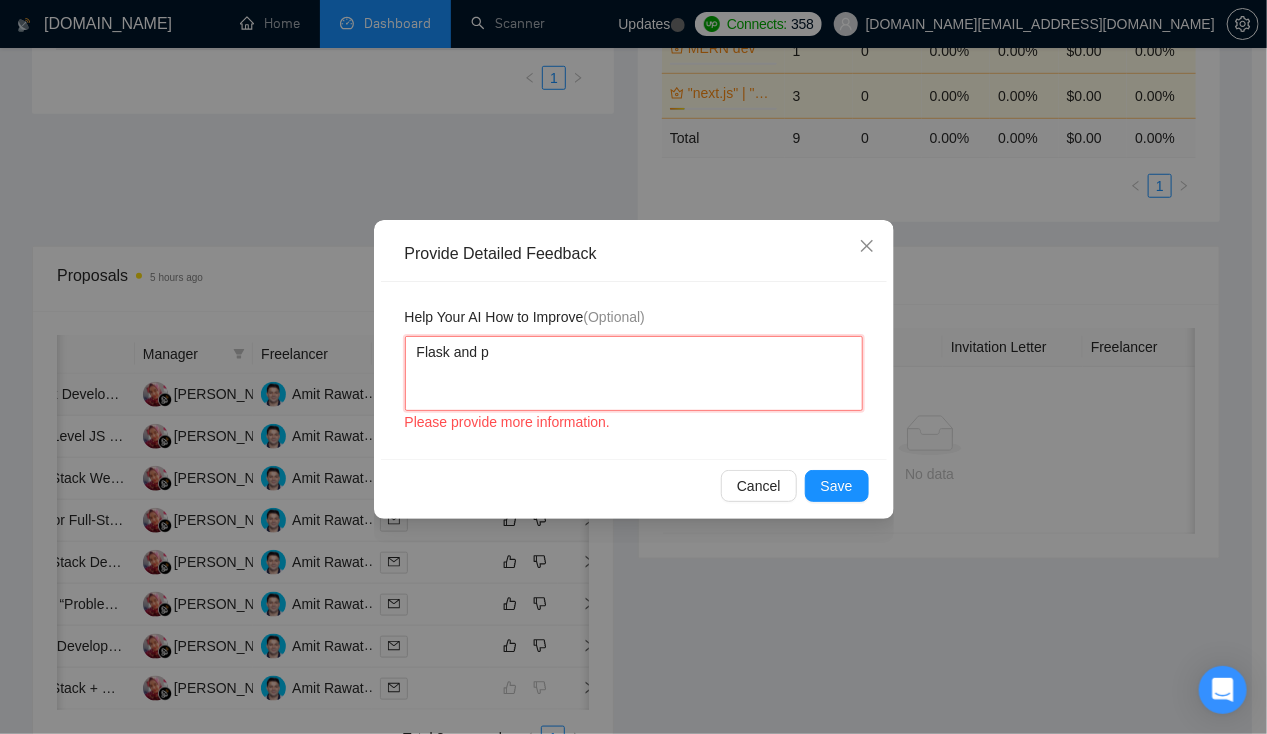 type 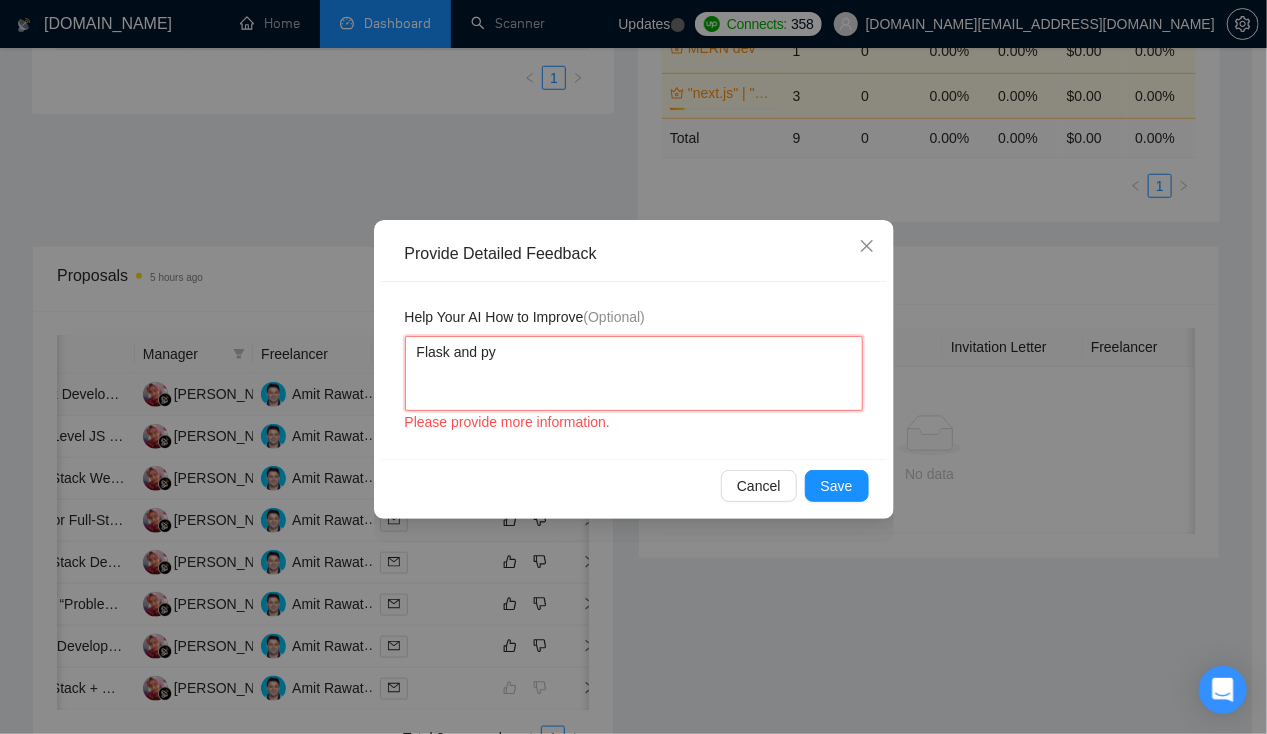 type 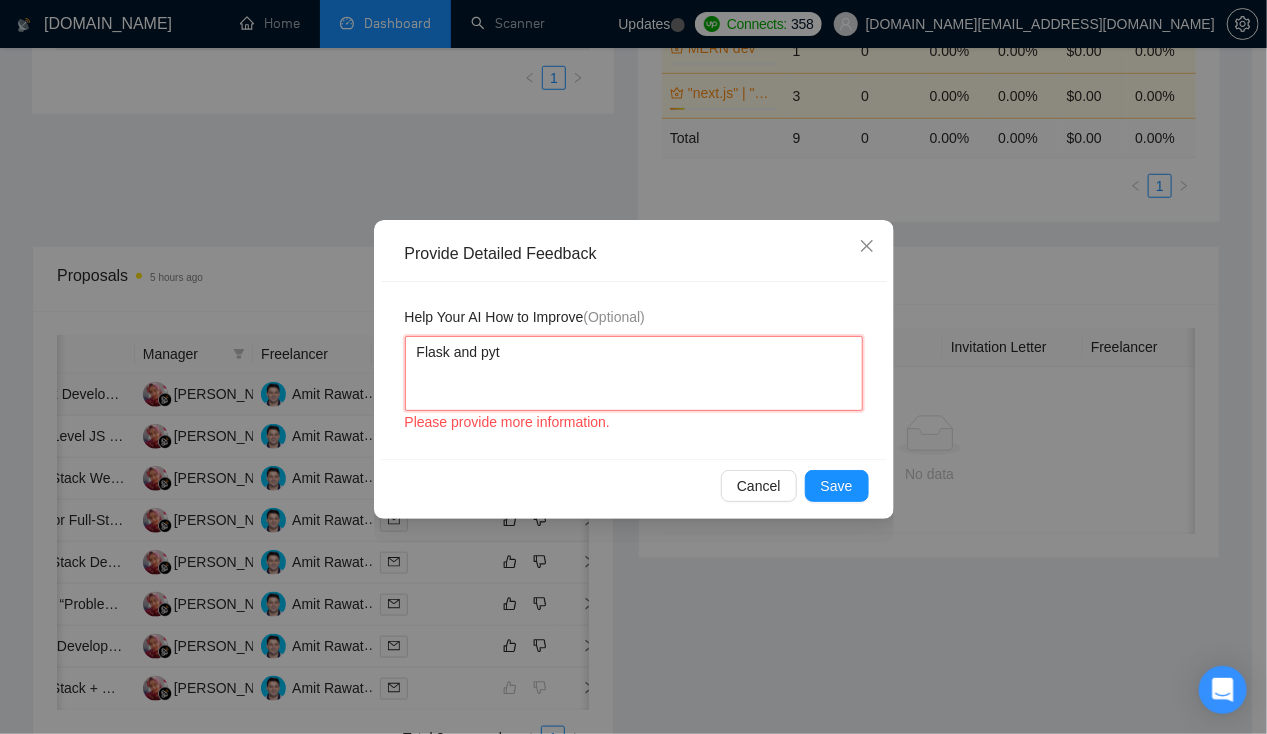 type 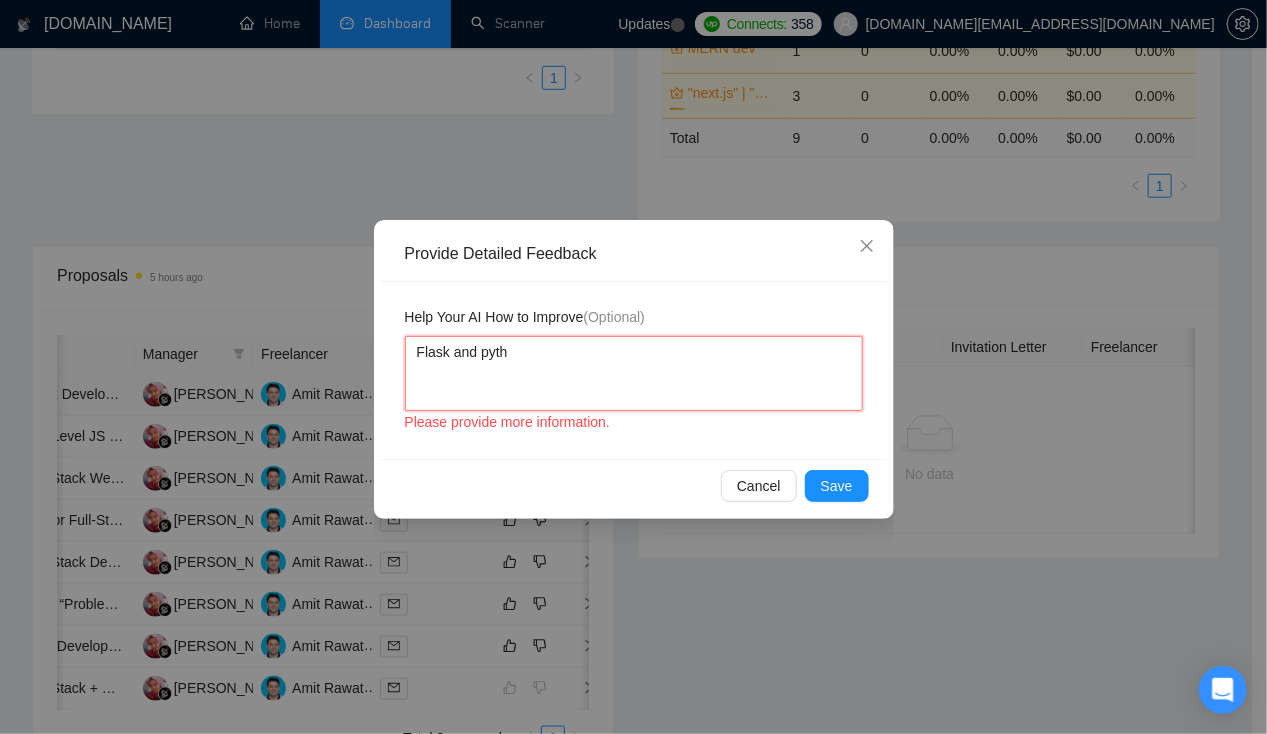 type 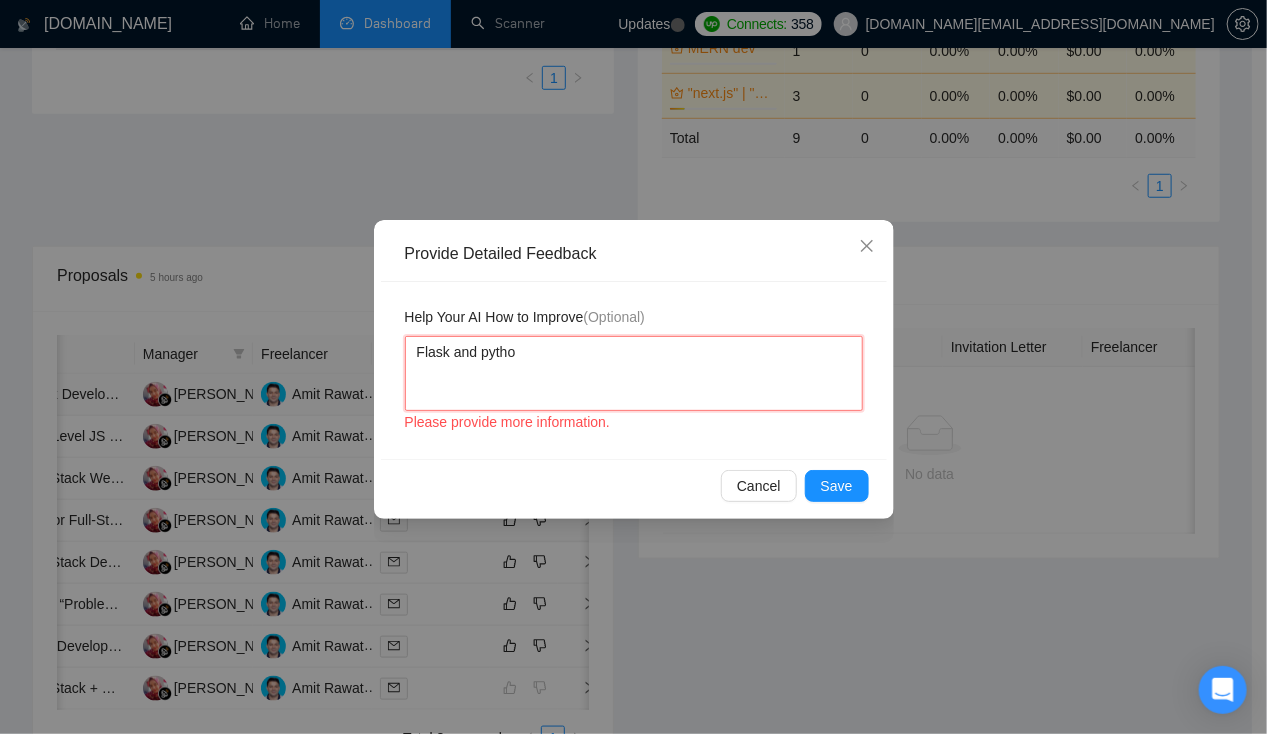 type 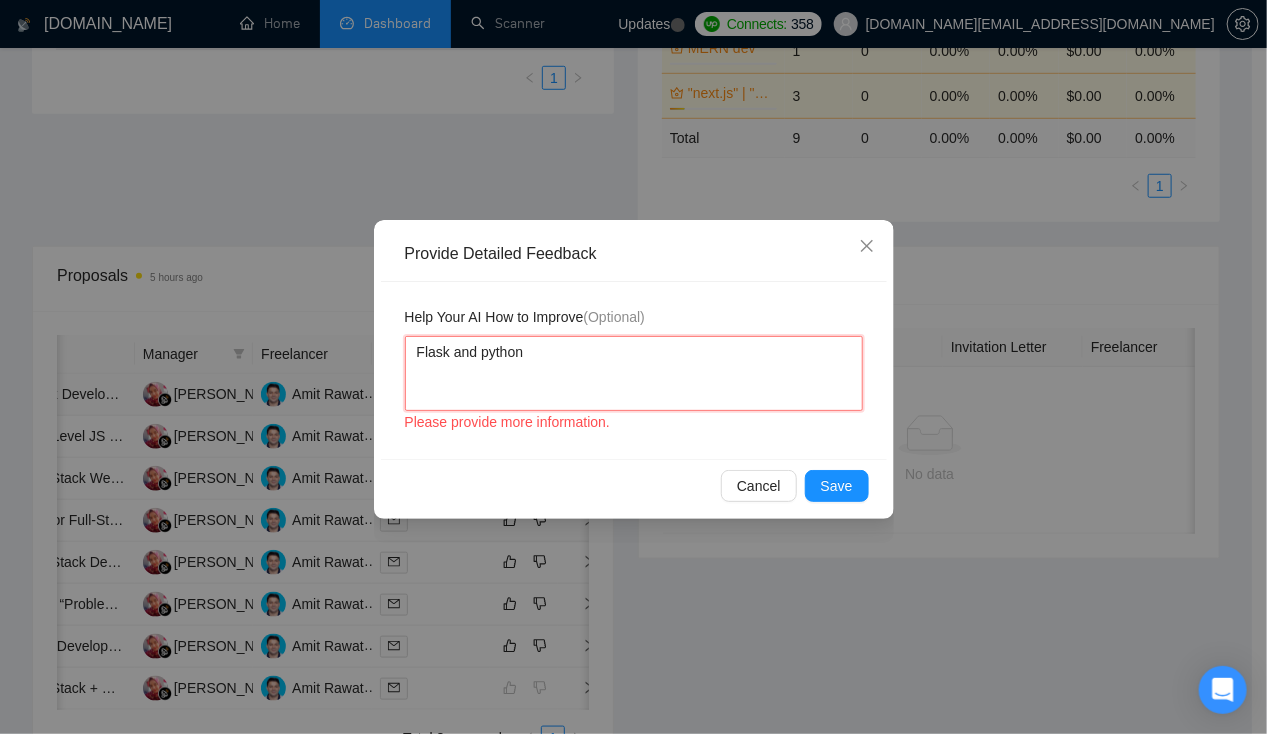 type 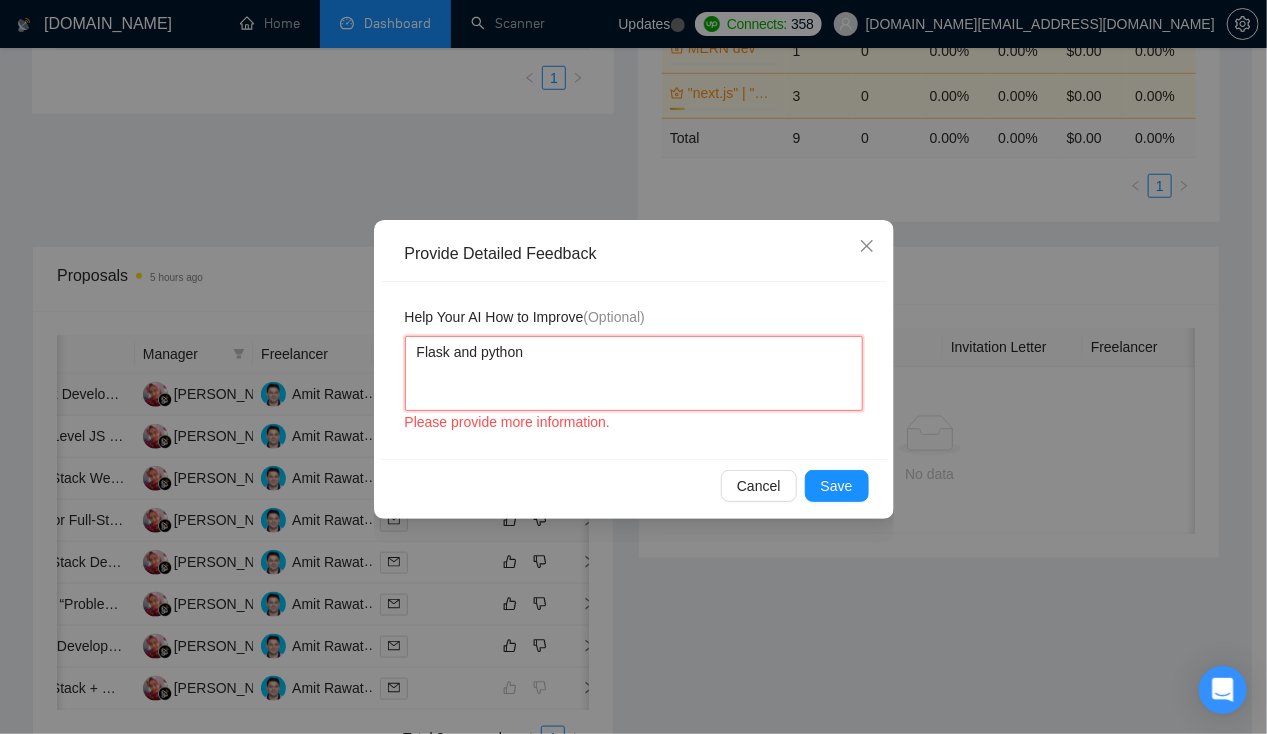 type 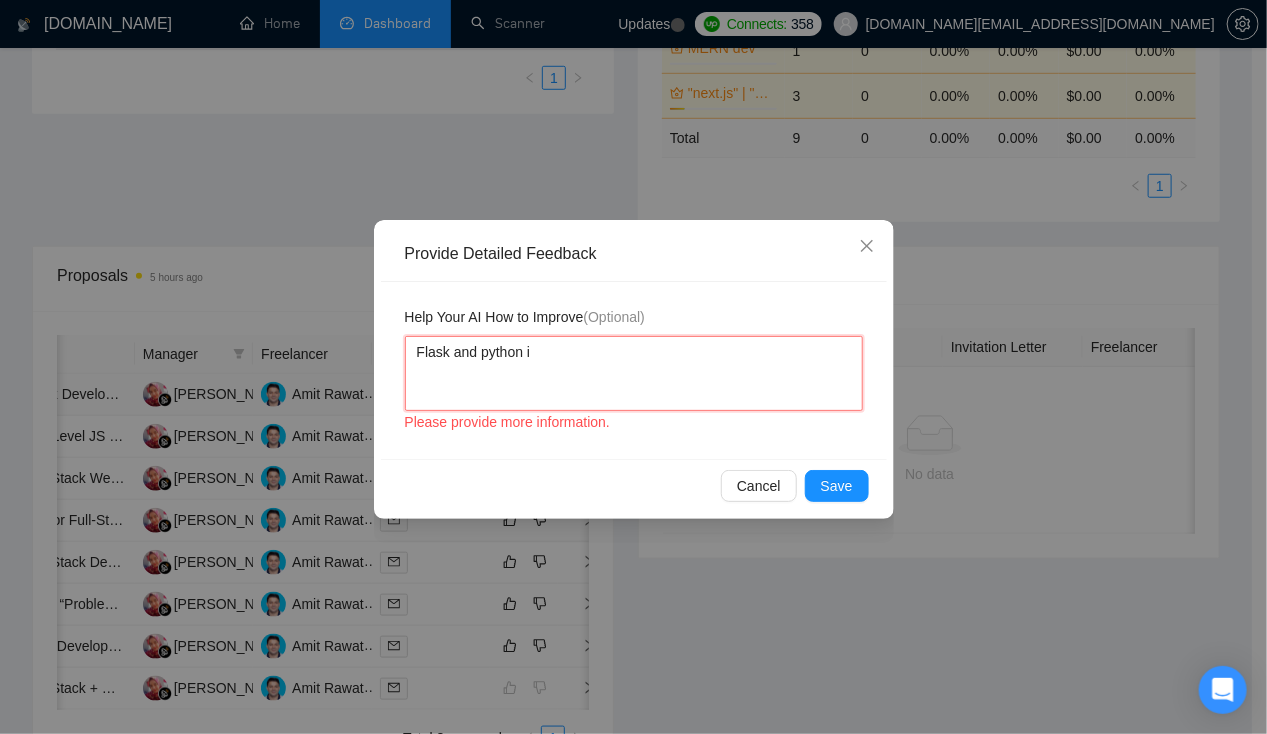 type 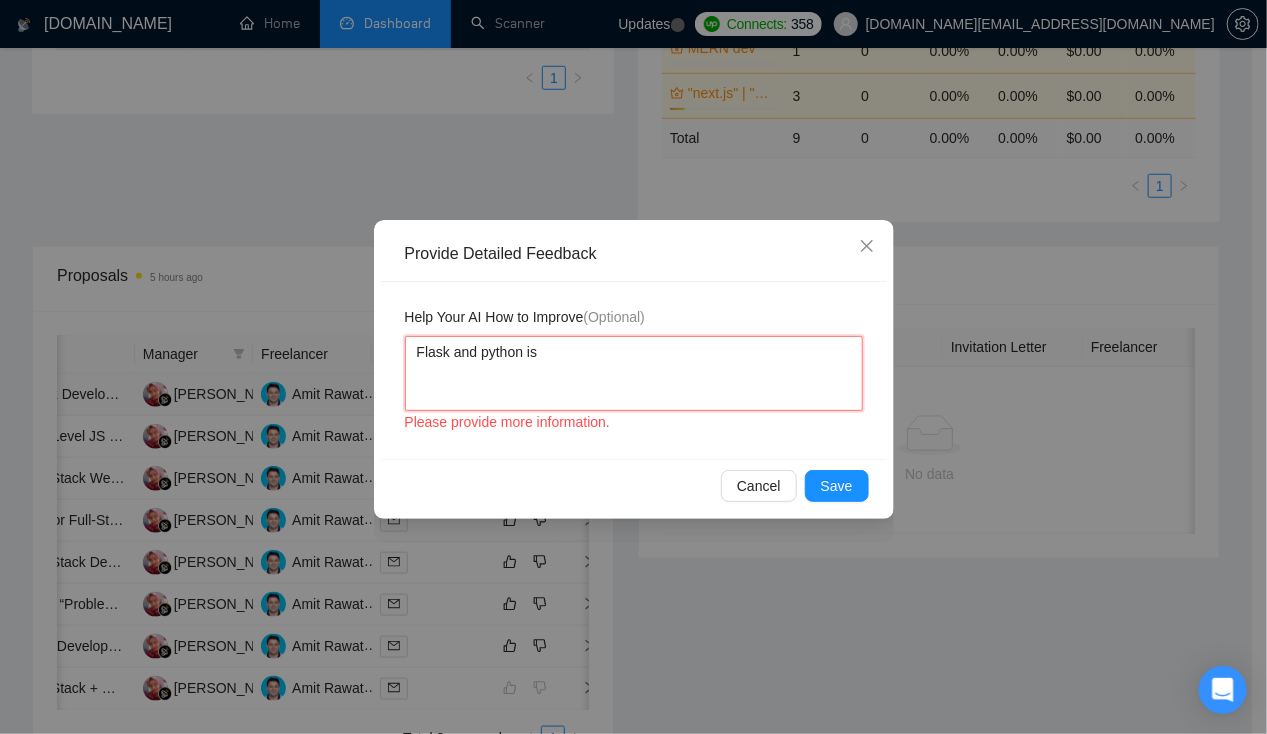 type 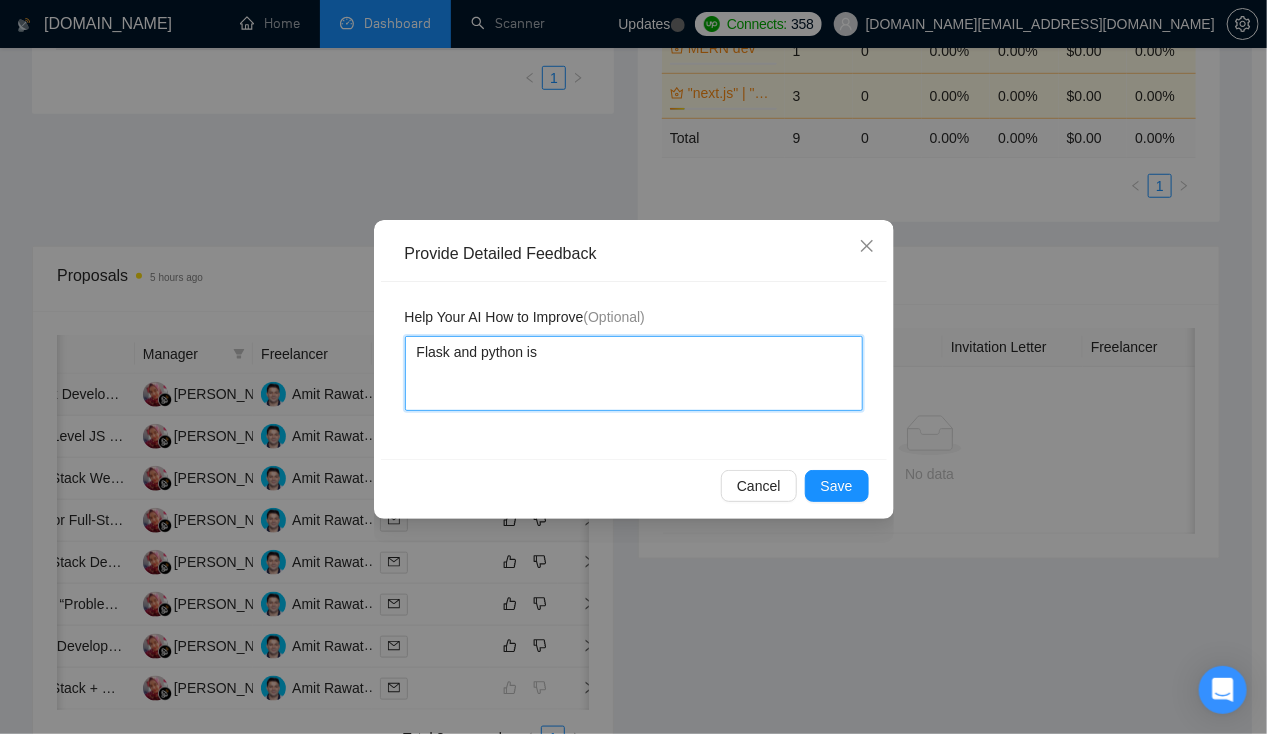 type 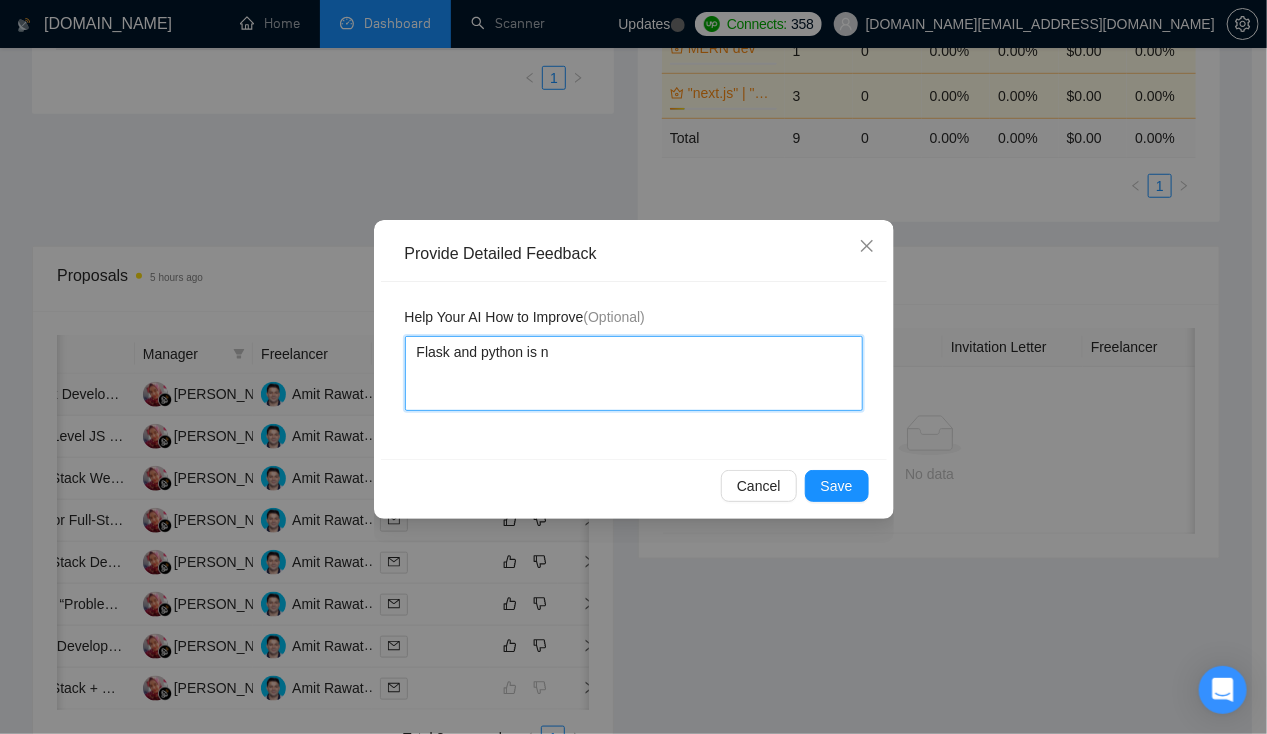 type 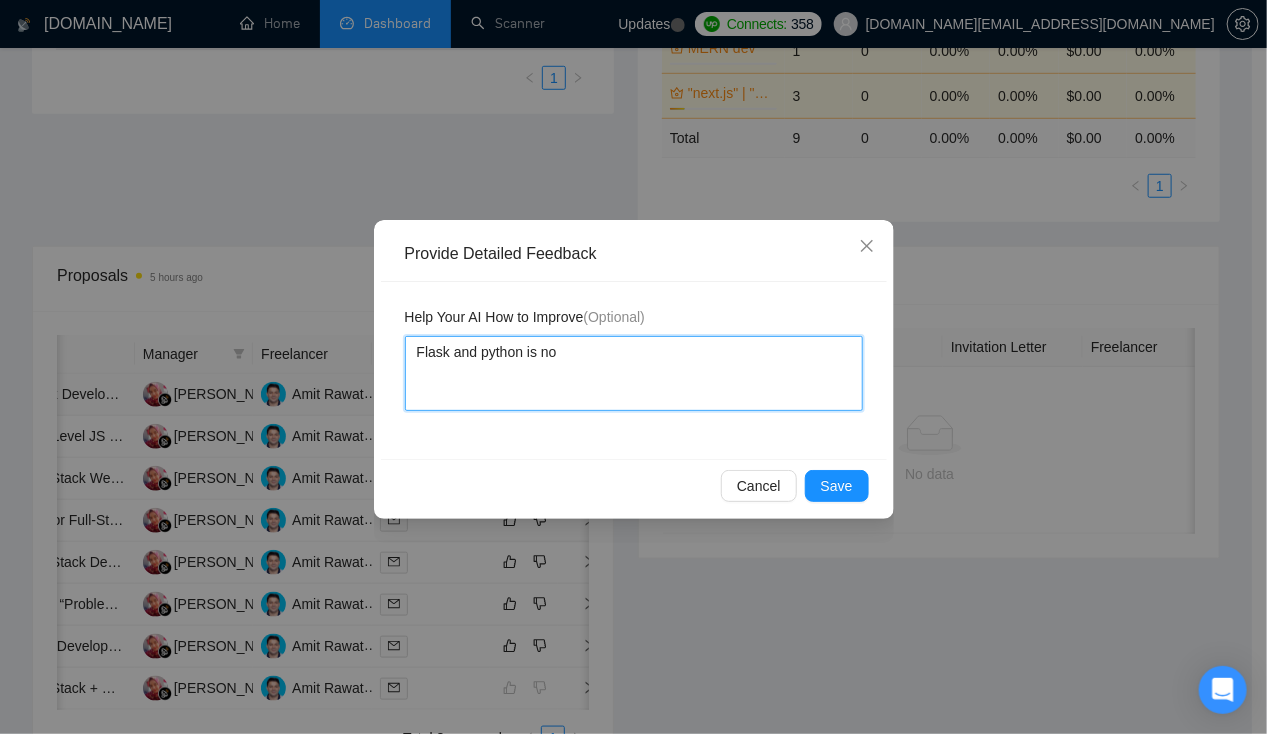 type 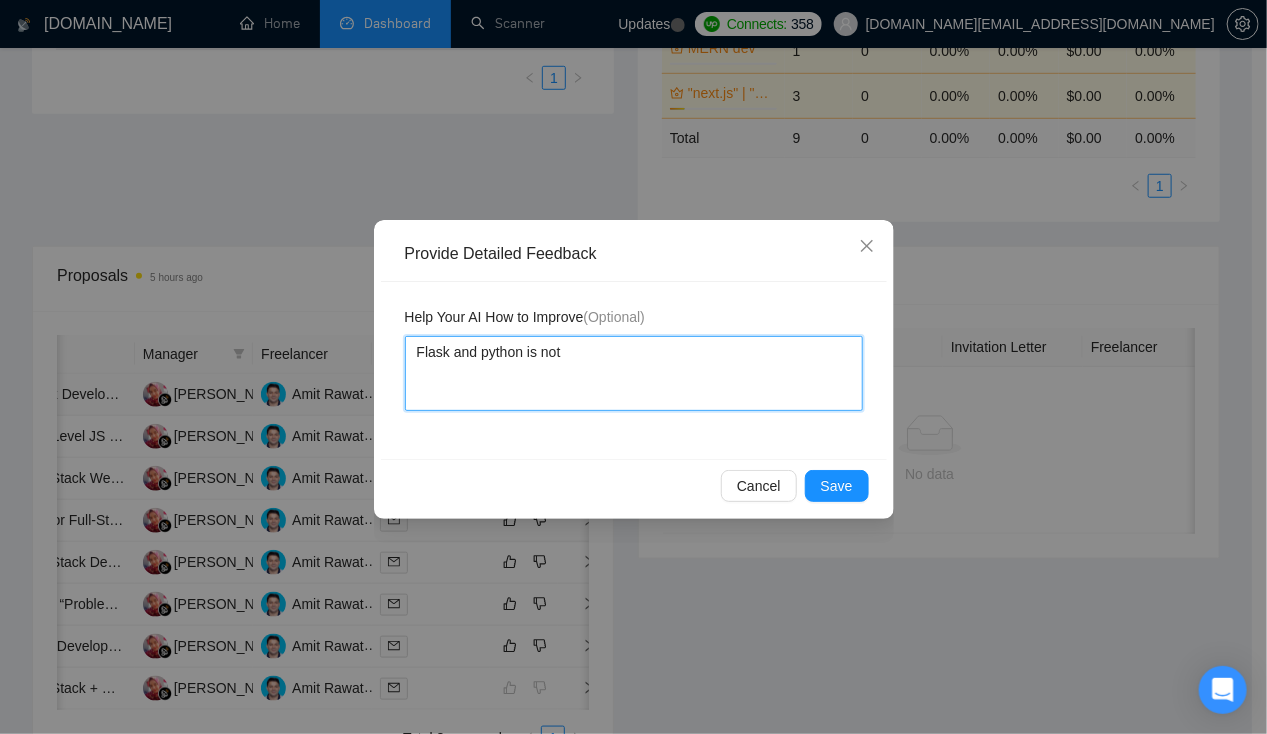 type 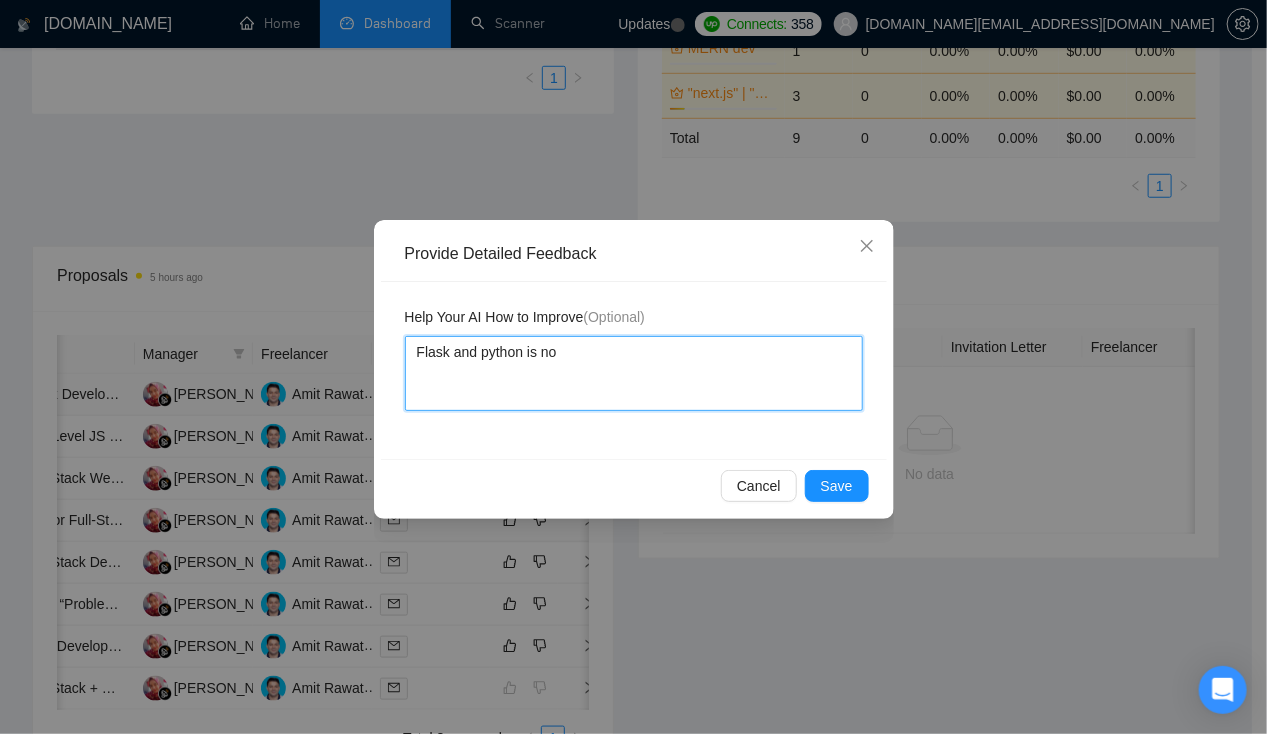type 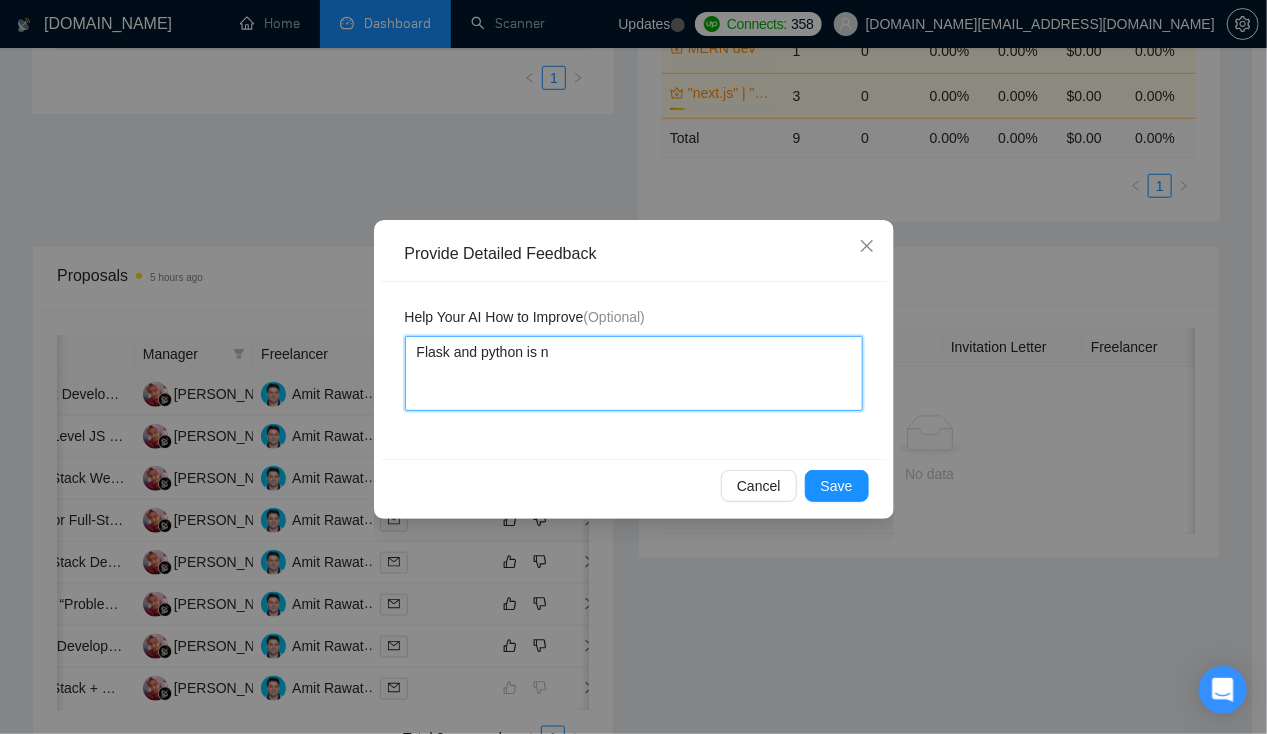 type 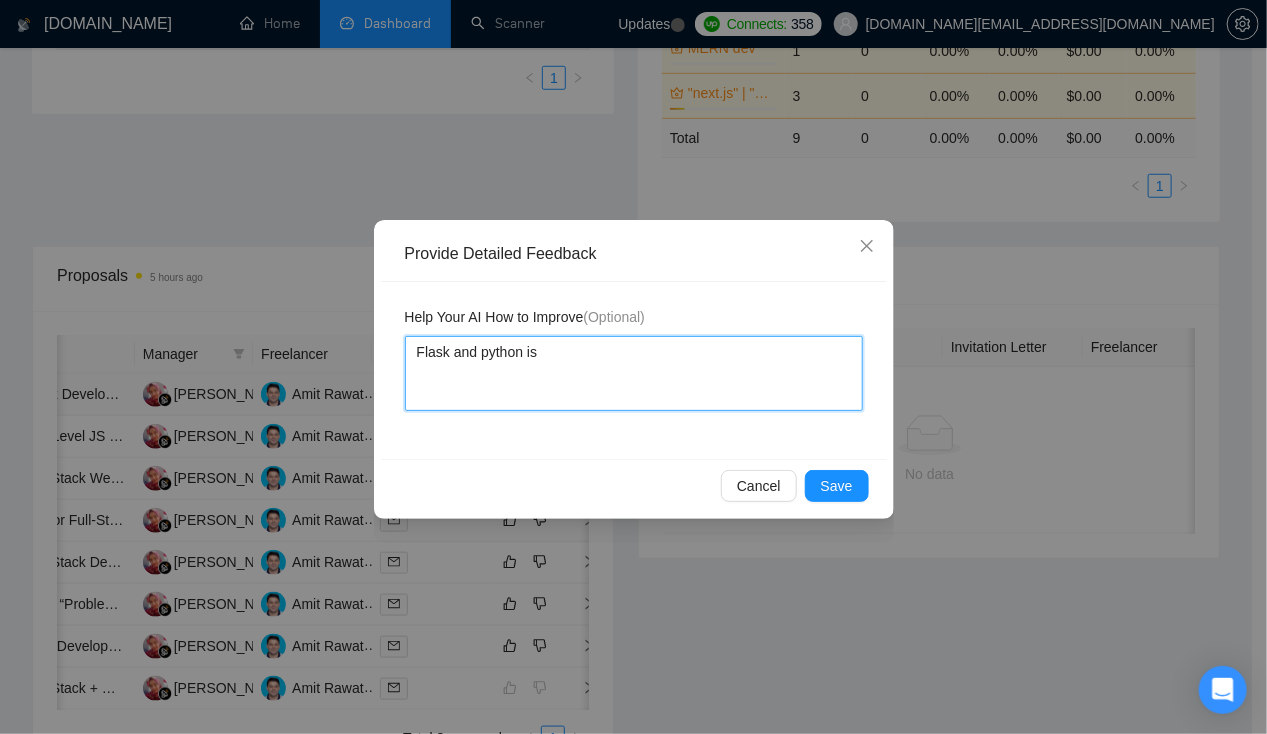 type 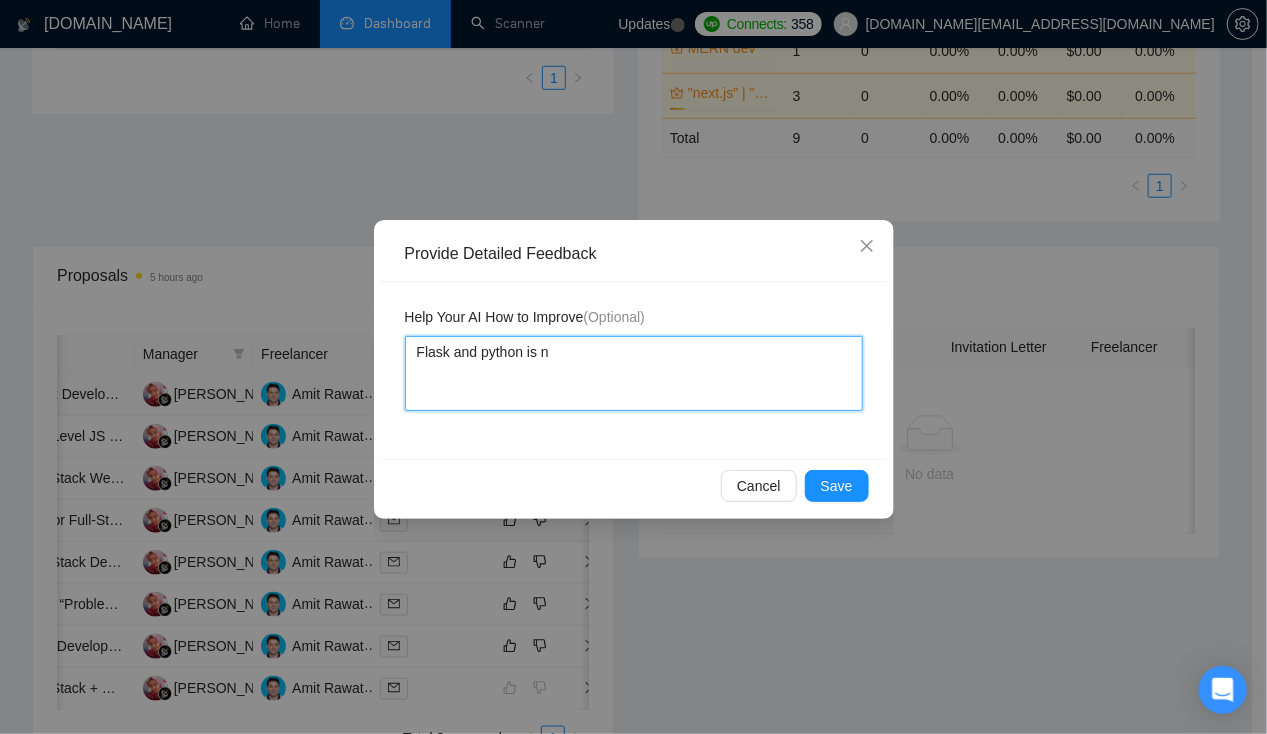 type 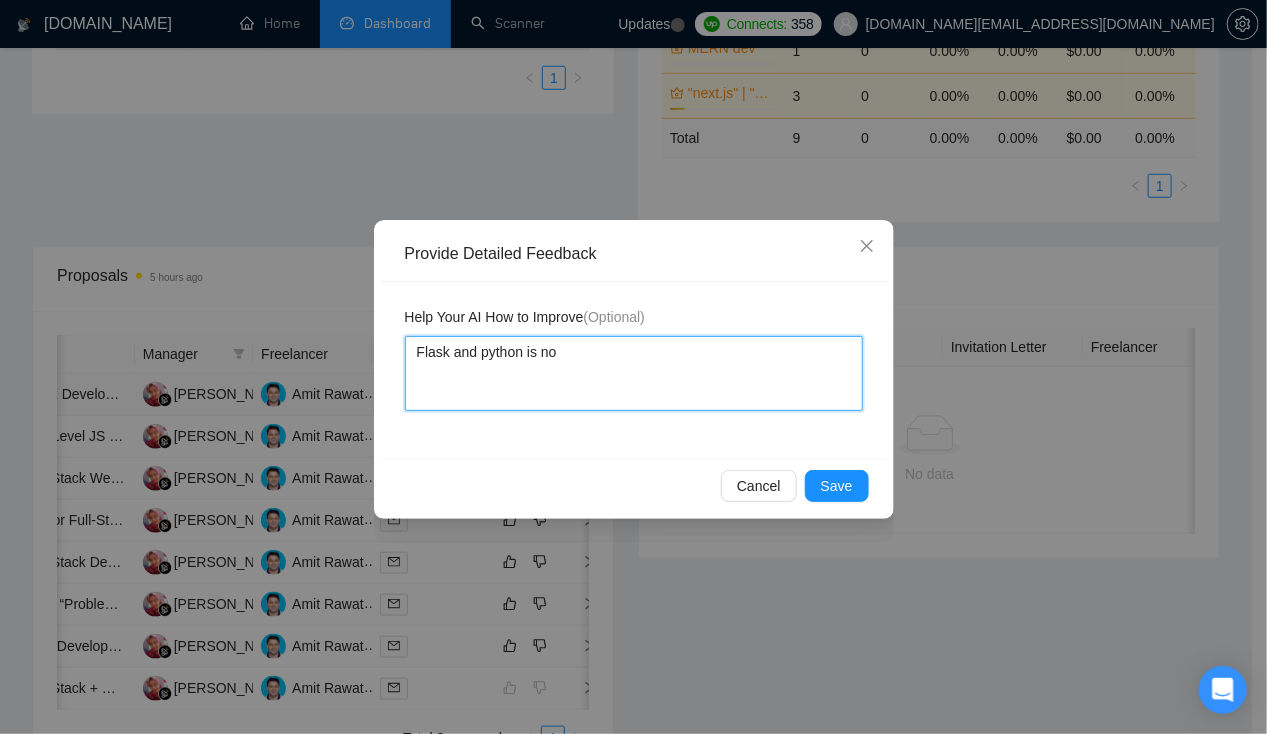 type 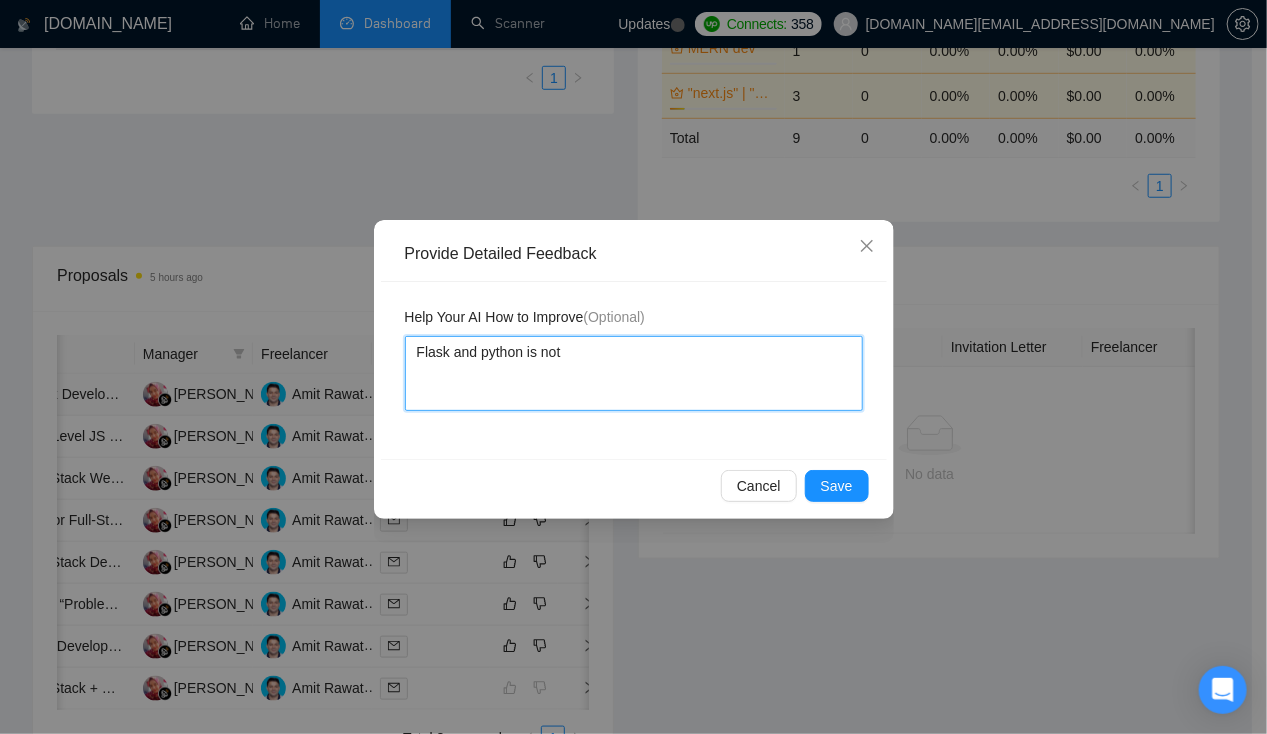 type 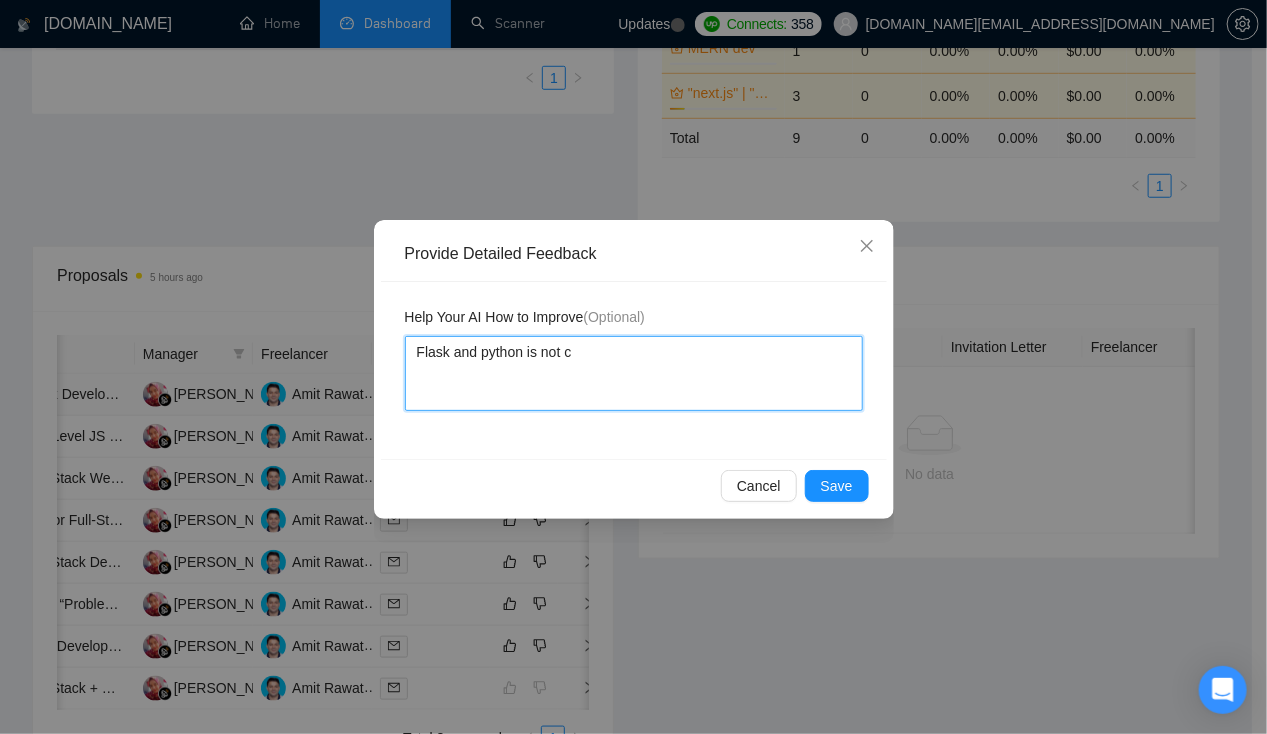 type 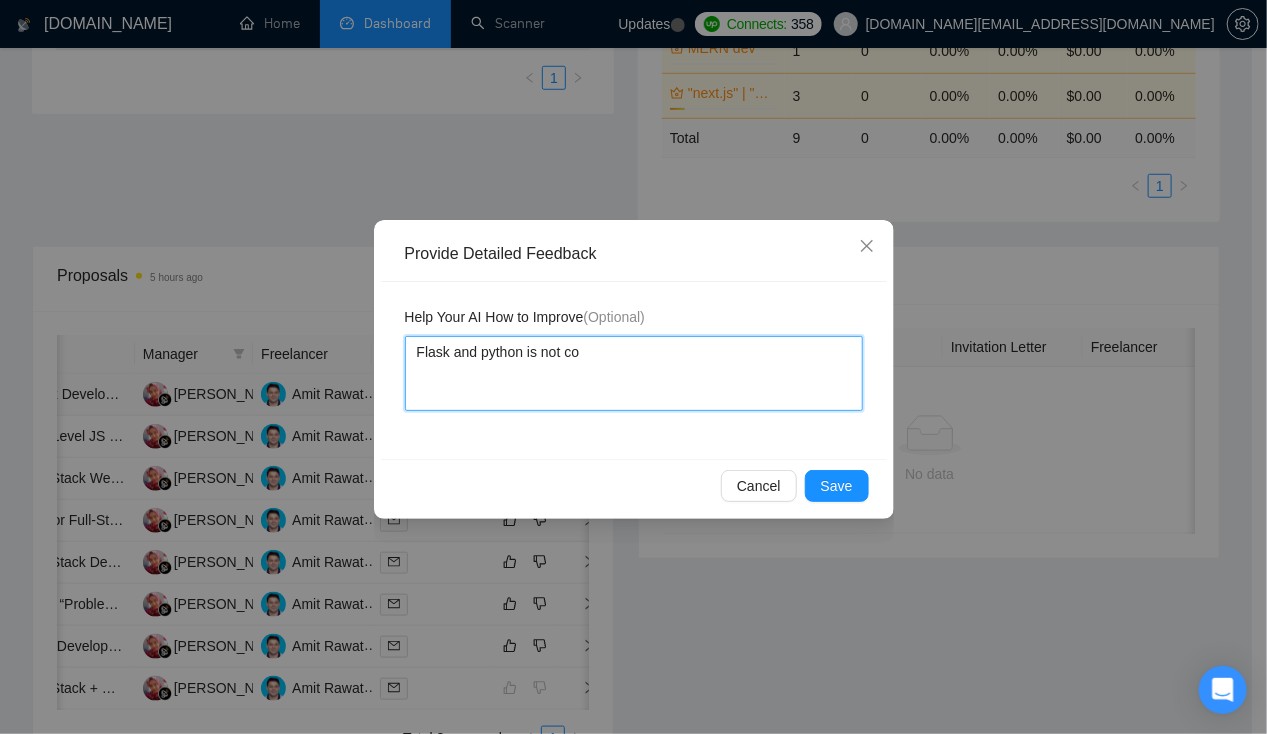 type 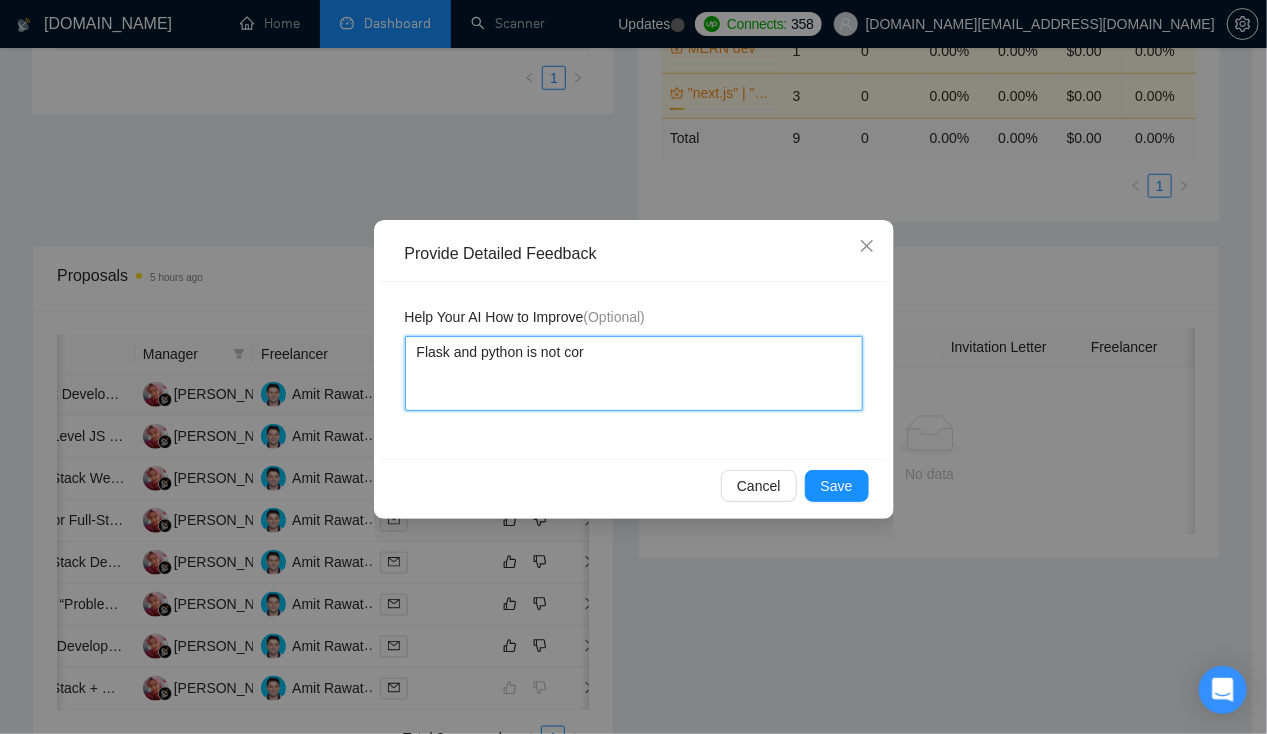 type 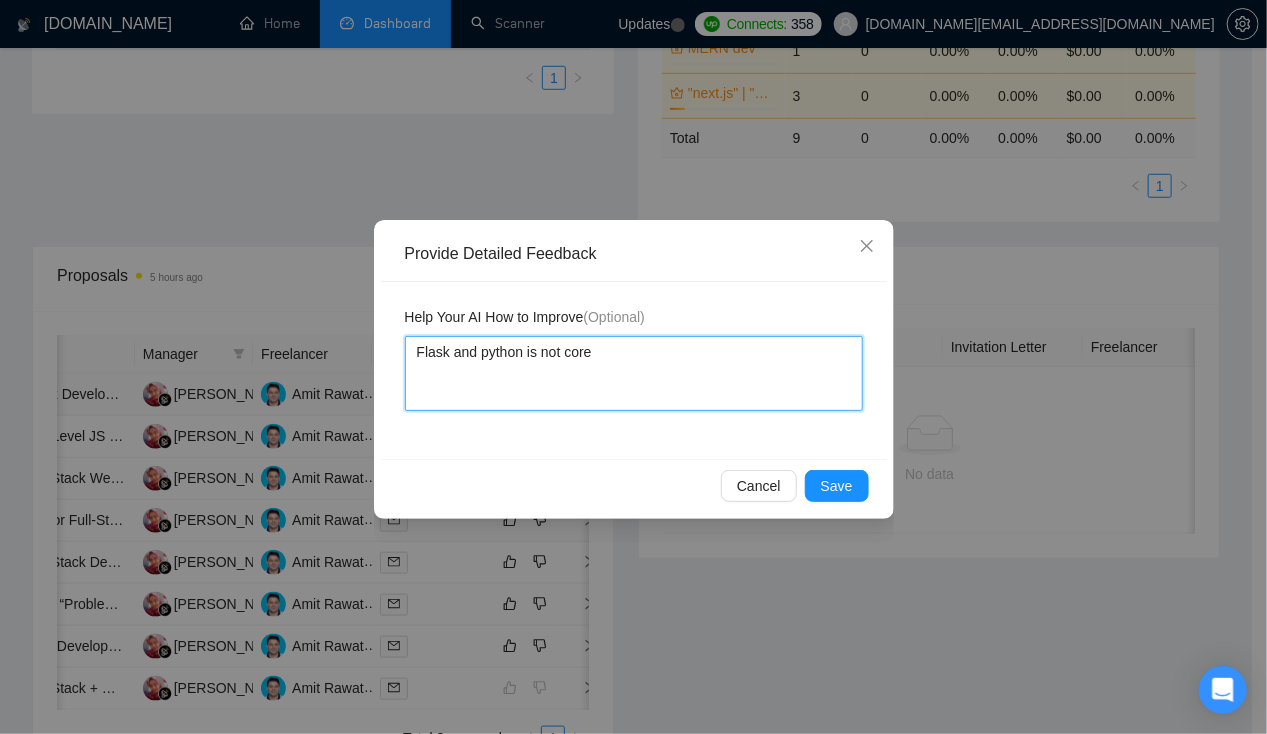 type 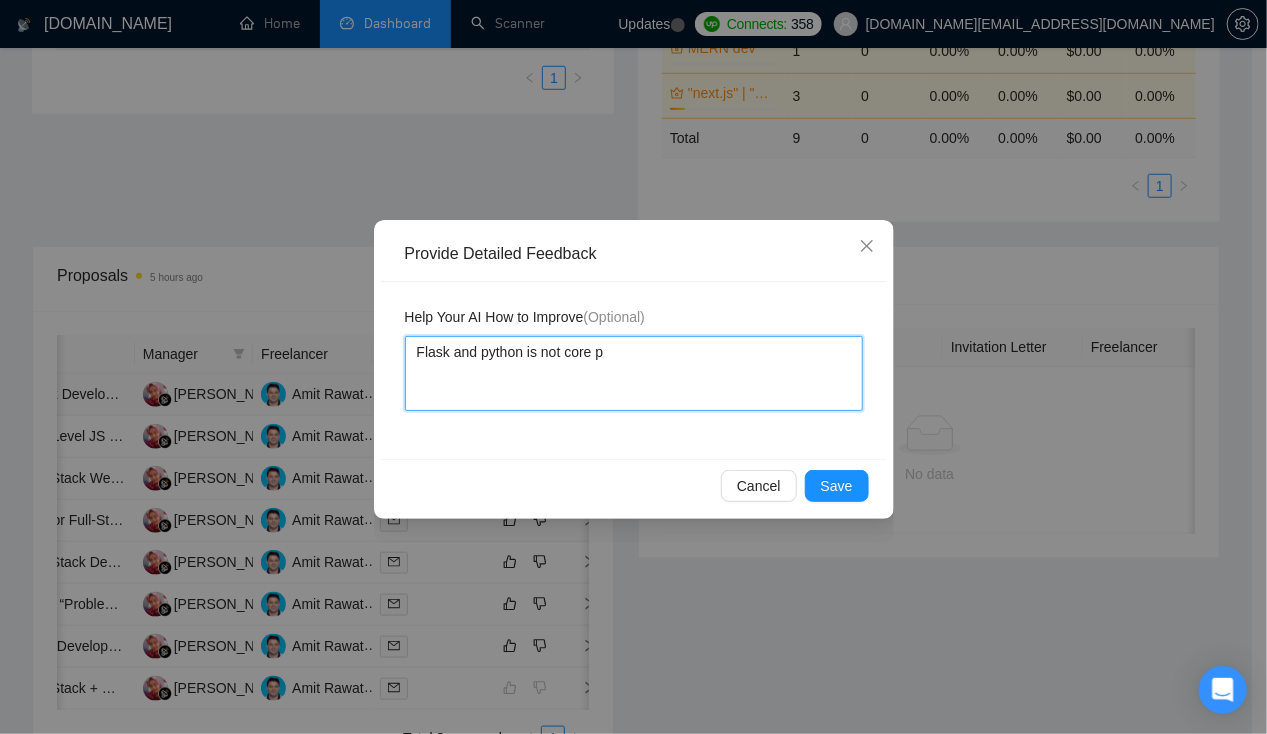 type 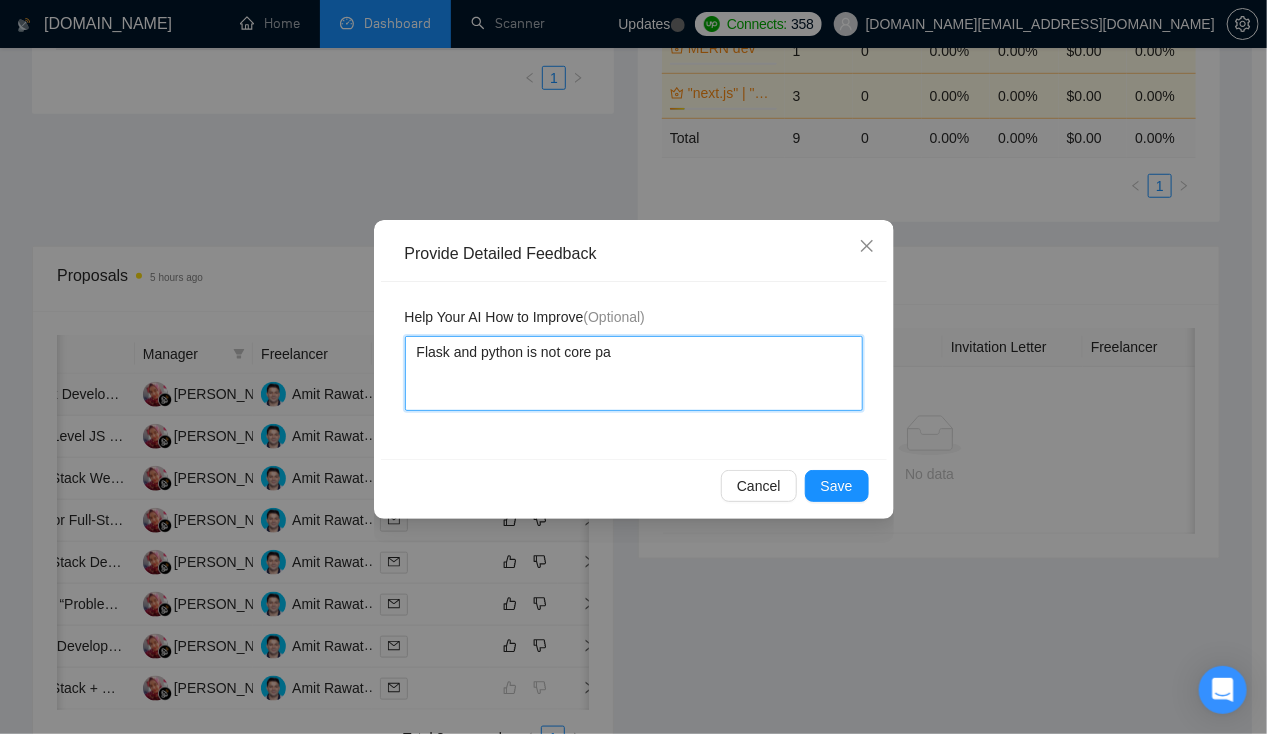 type 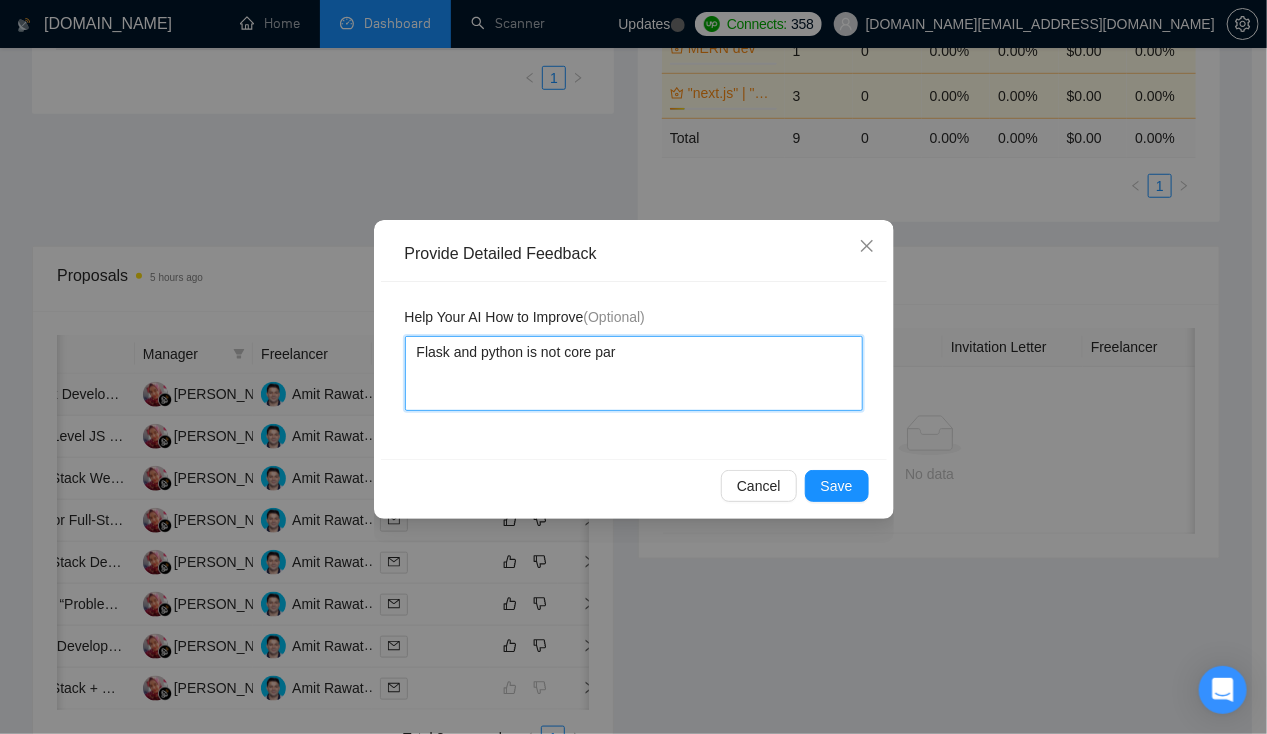 type 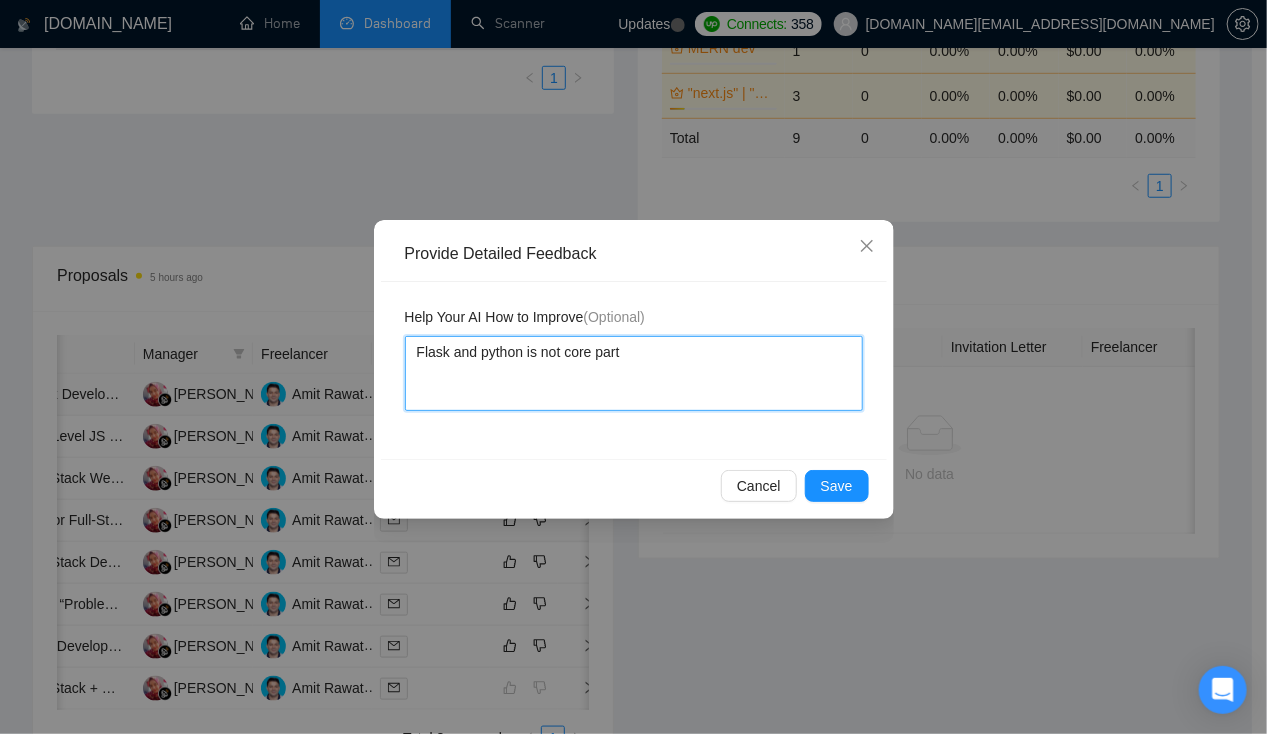 type 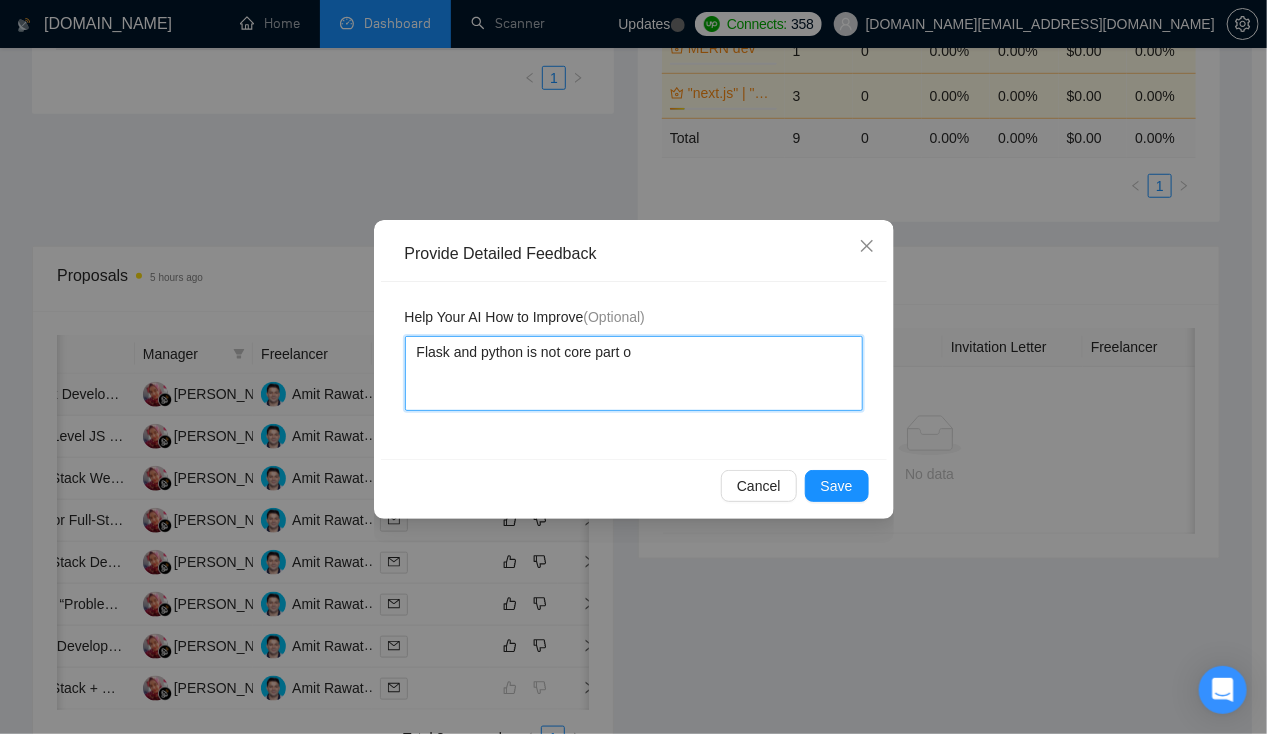 type 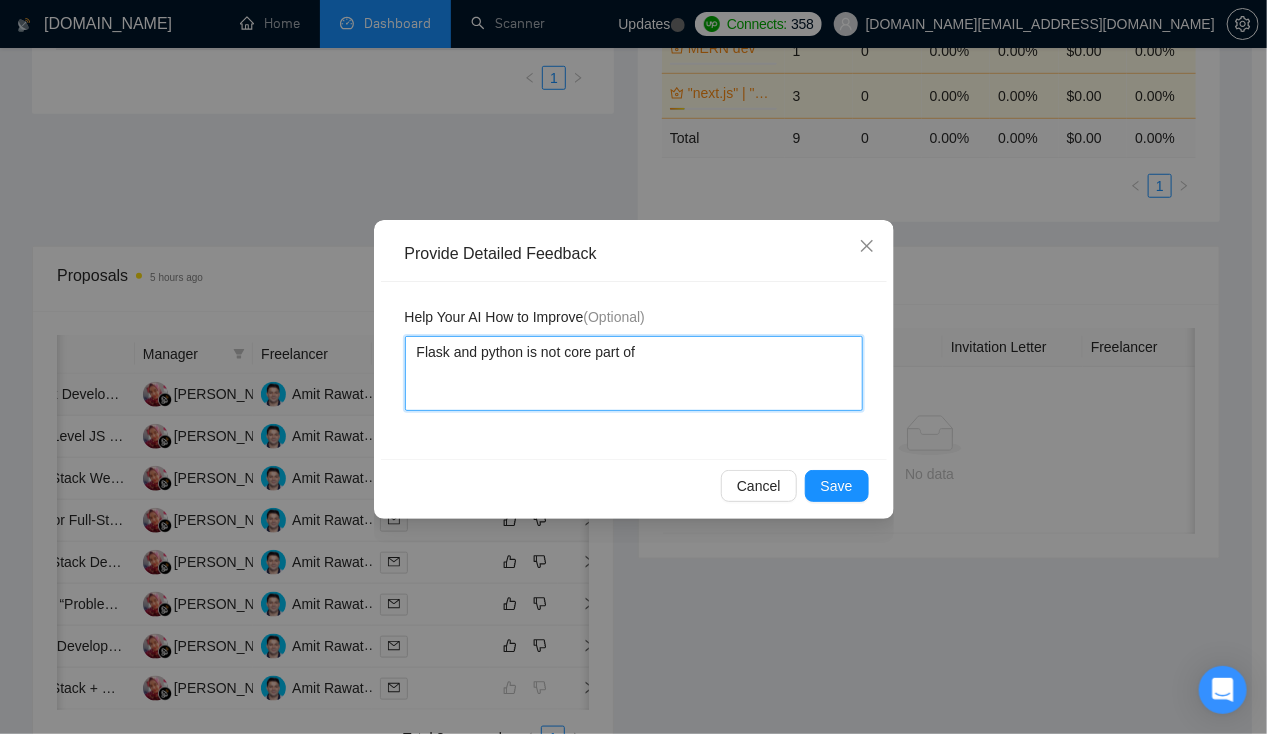 type 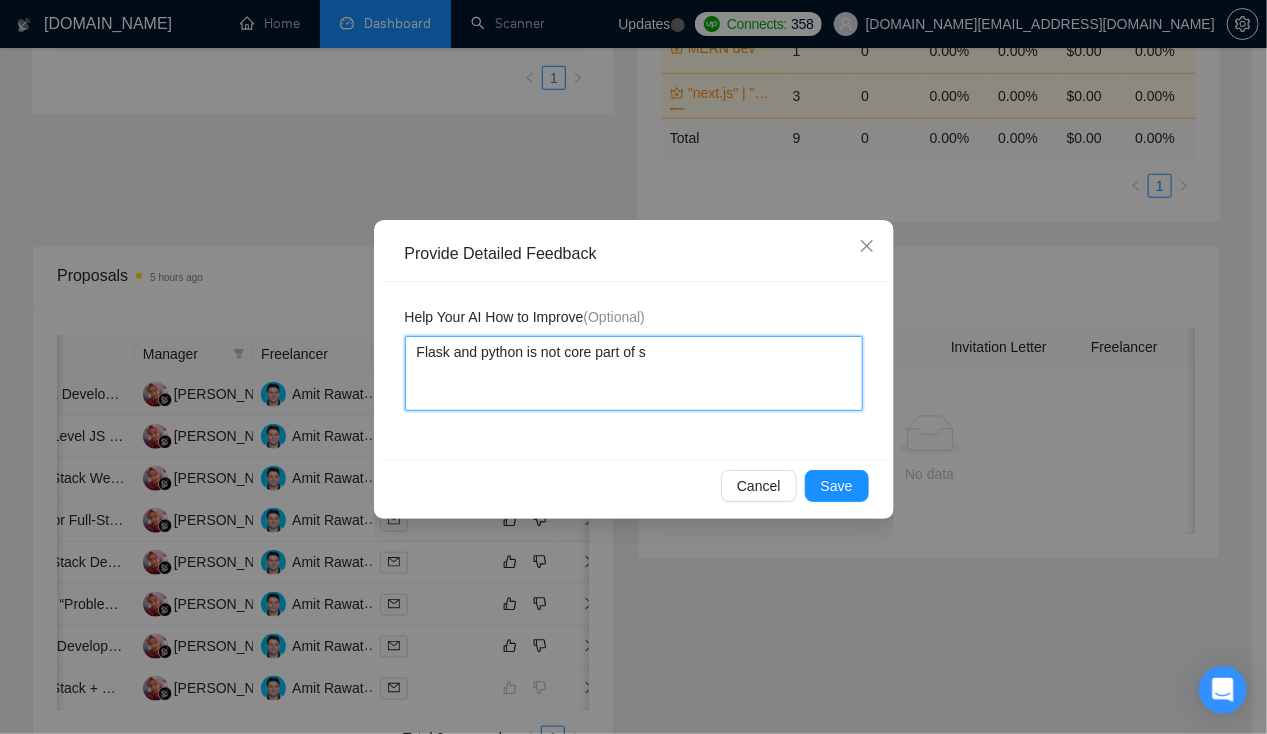 type on "Flask and python is not core part of sk" 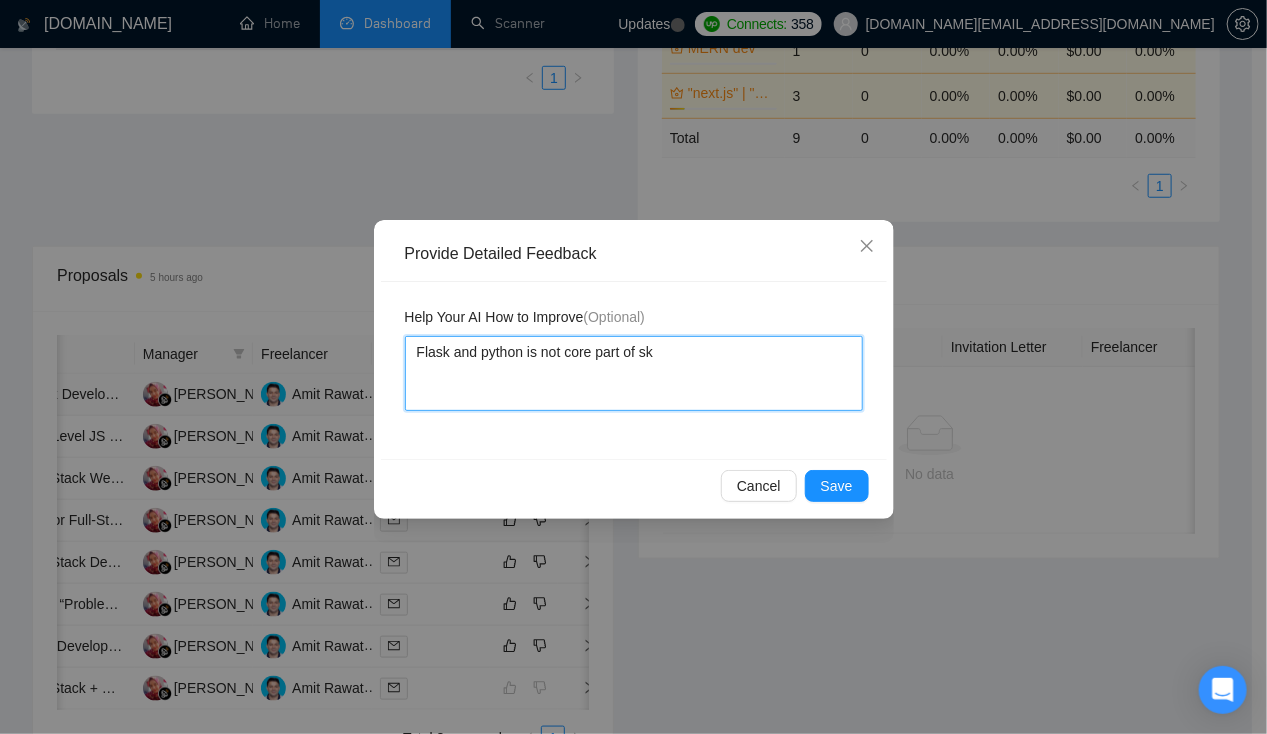 type 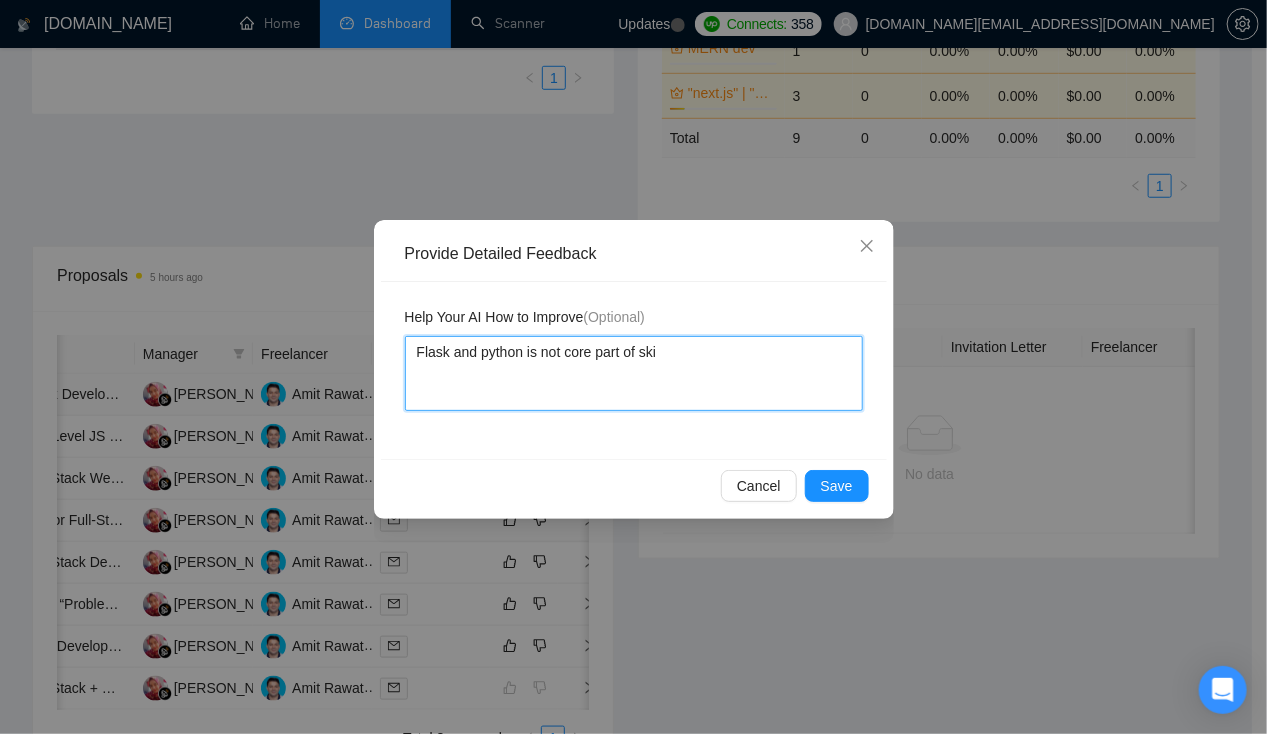 type 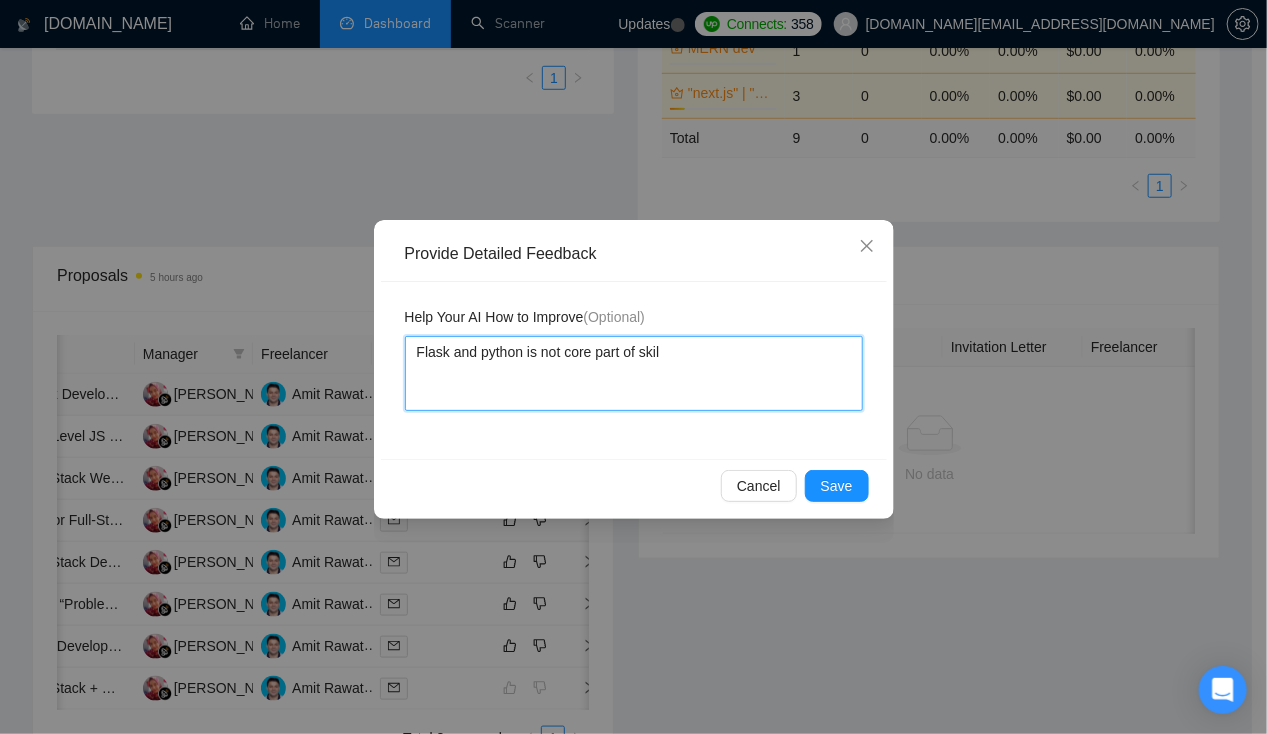 type 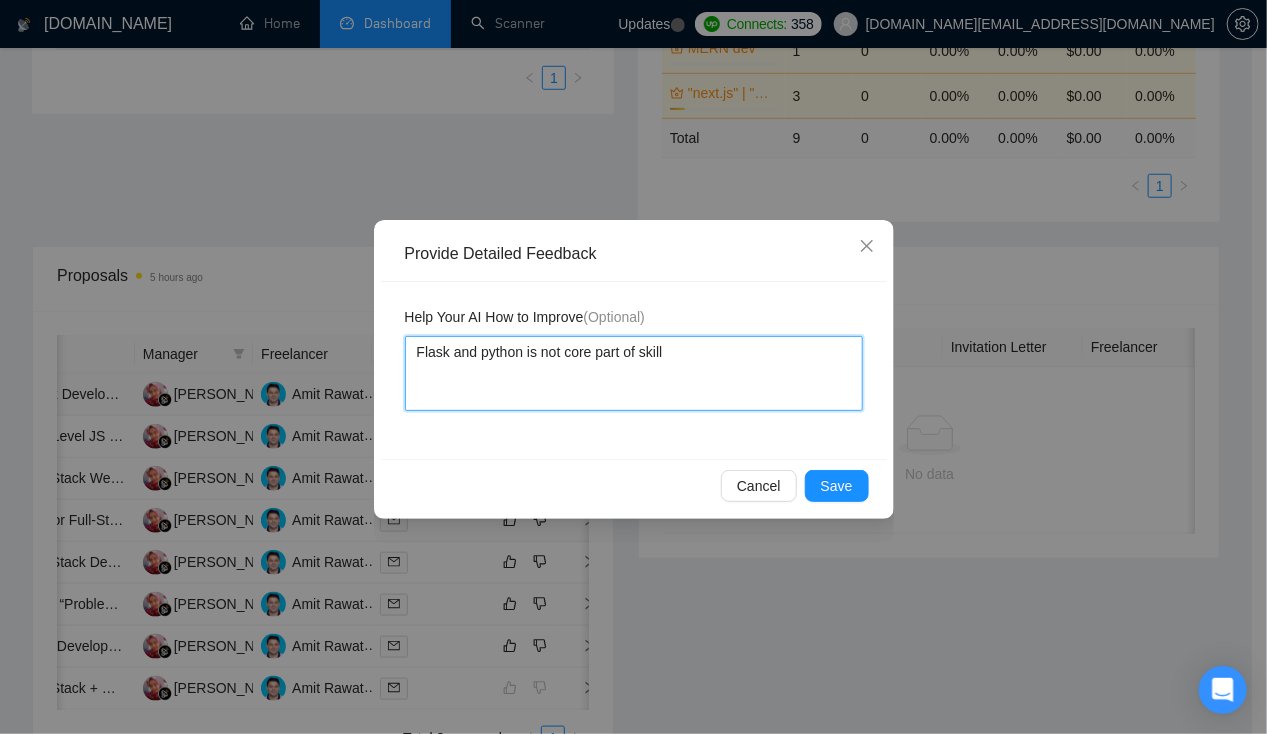 type 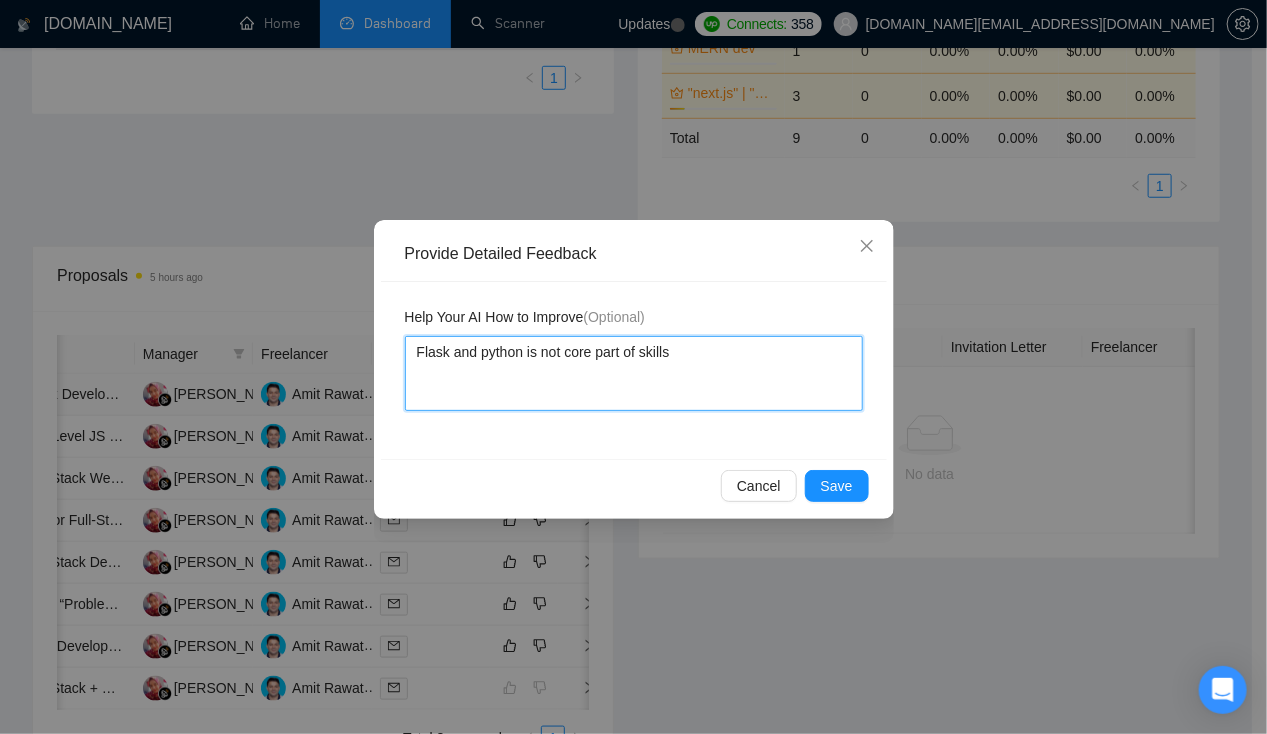 type 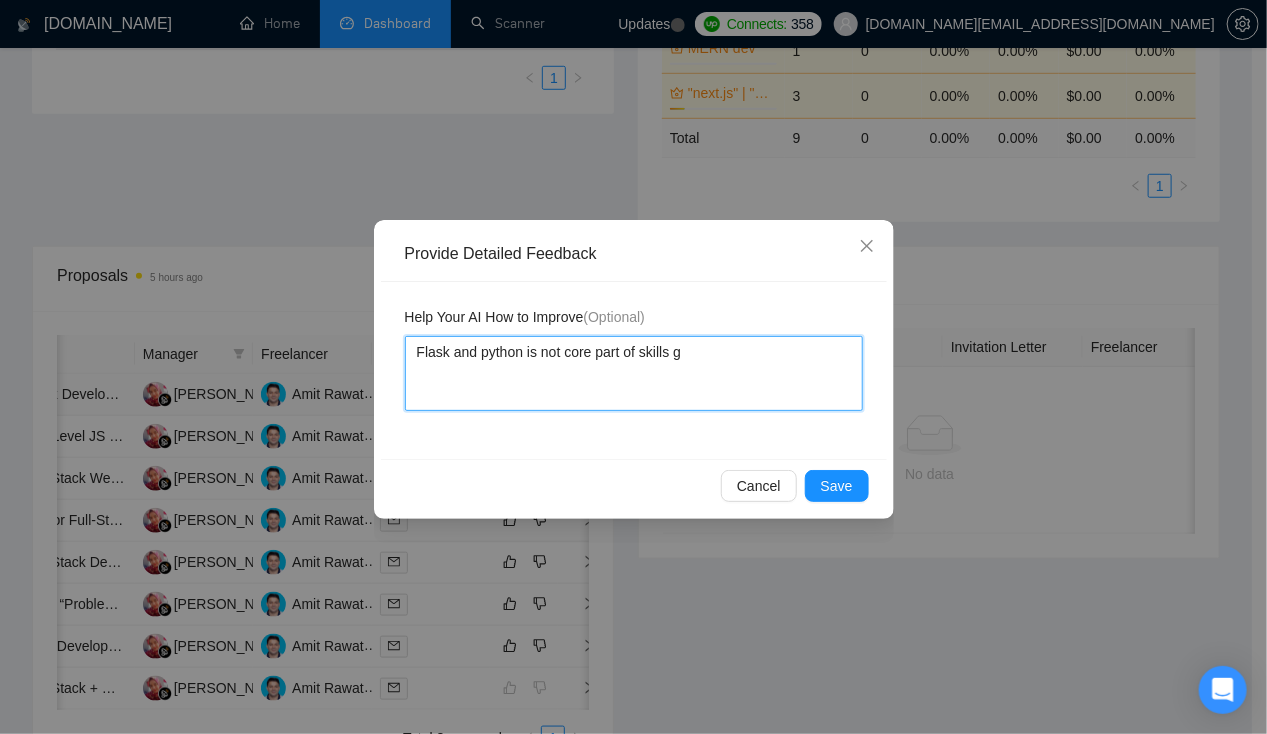 type 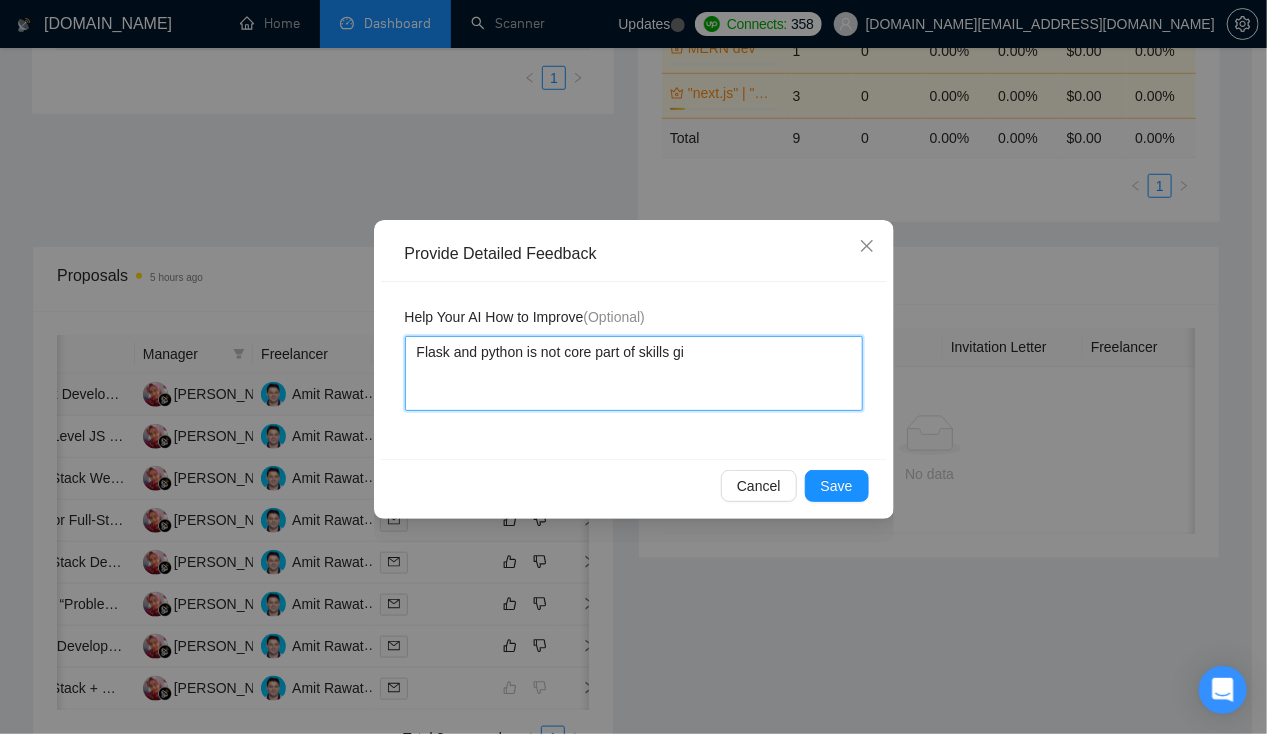 type 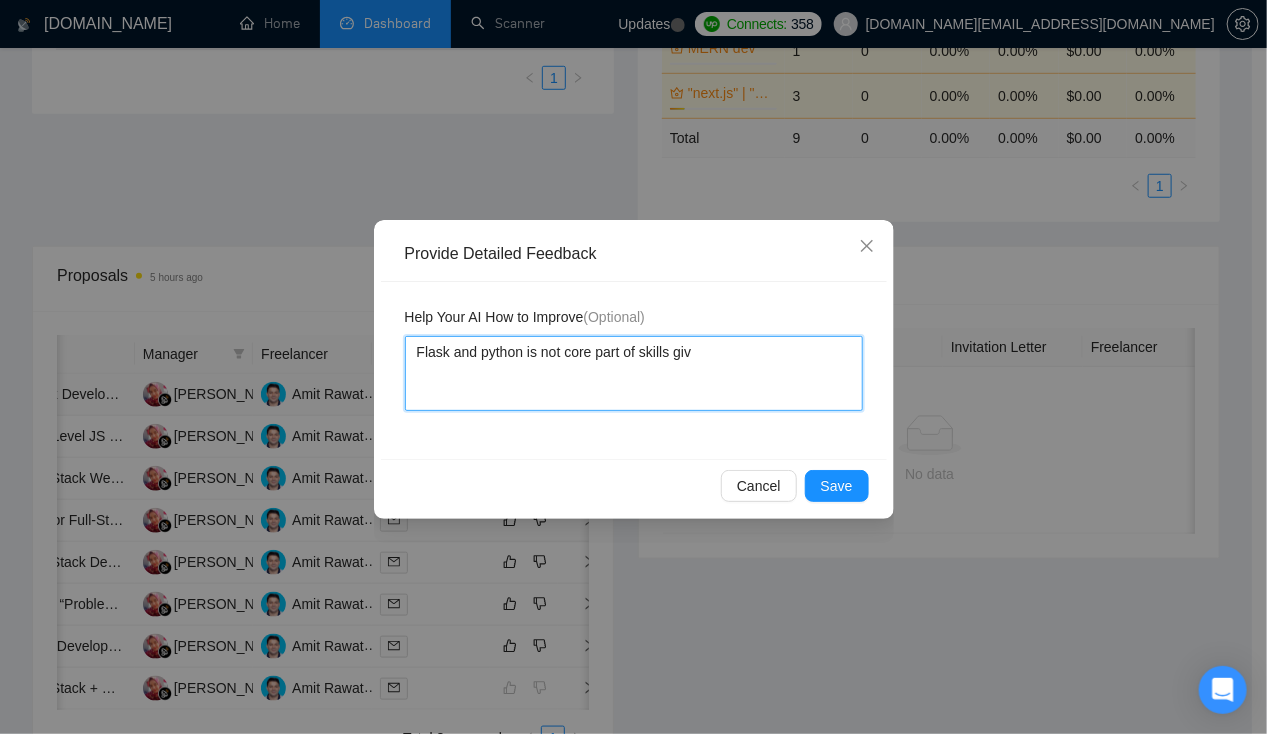 type 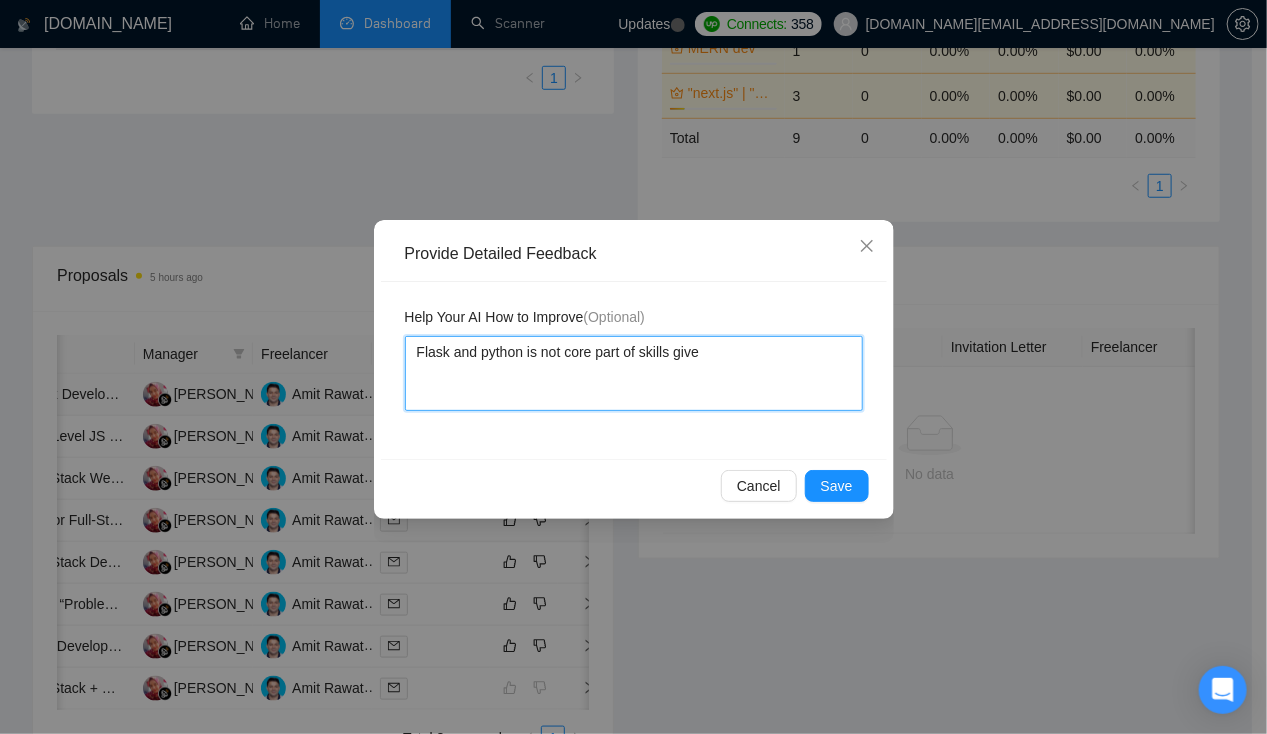 type 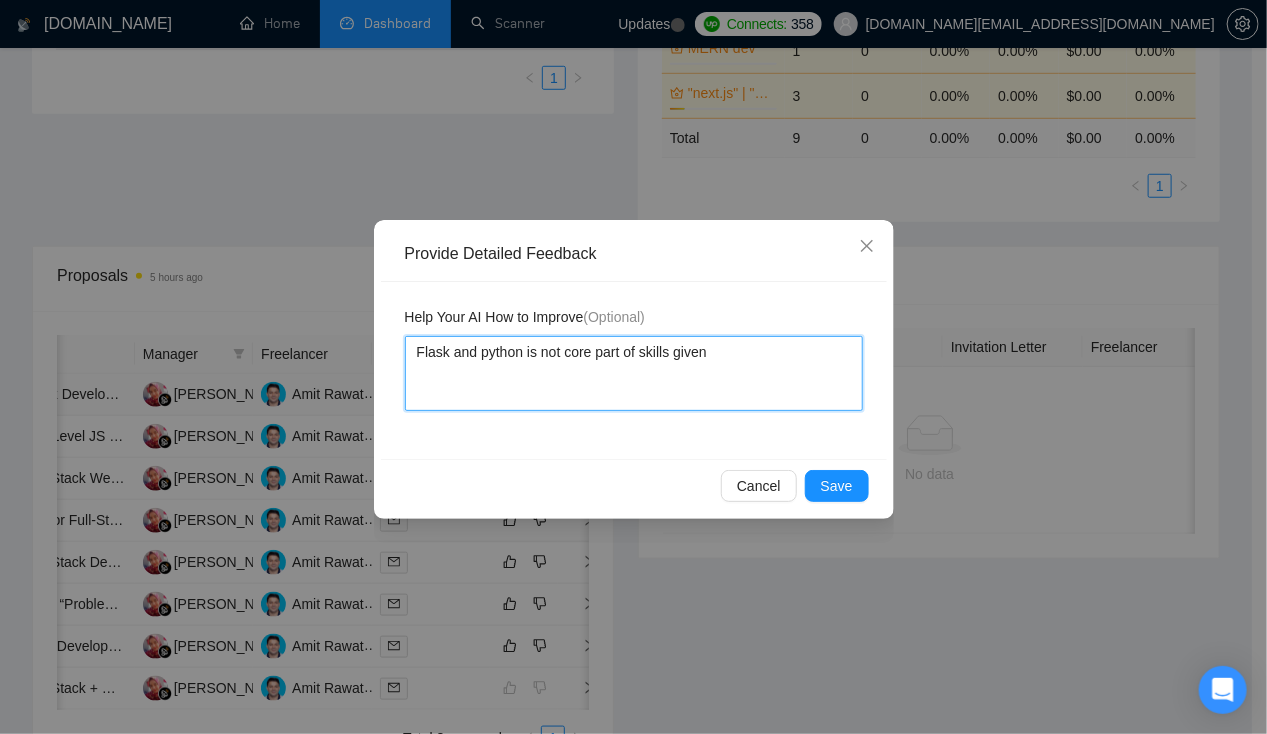 type 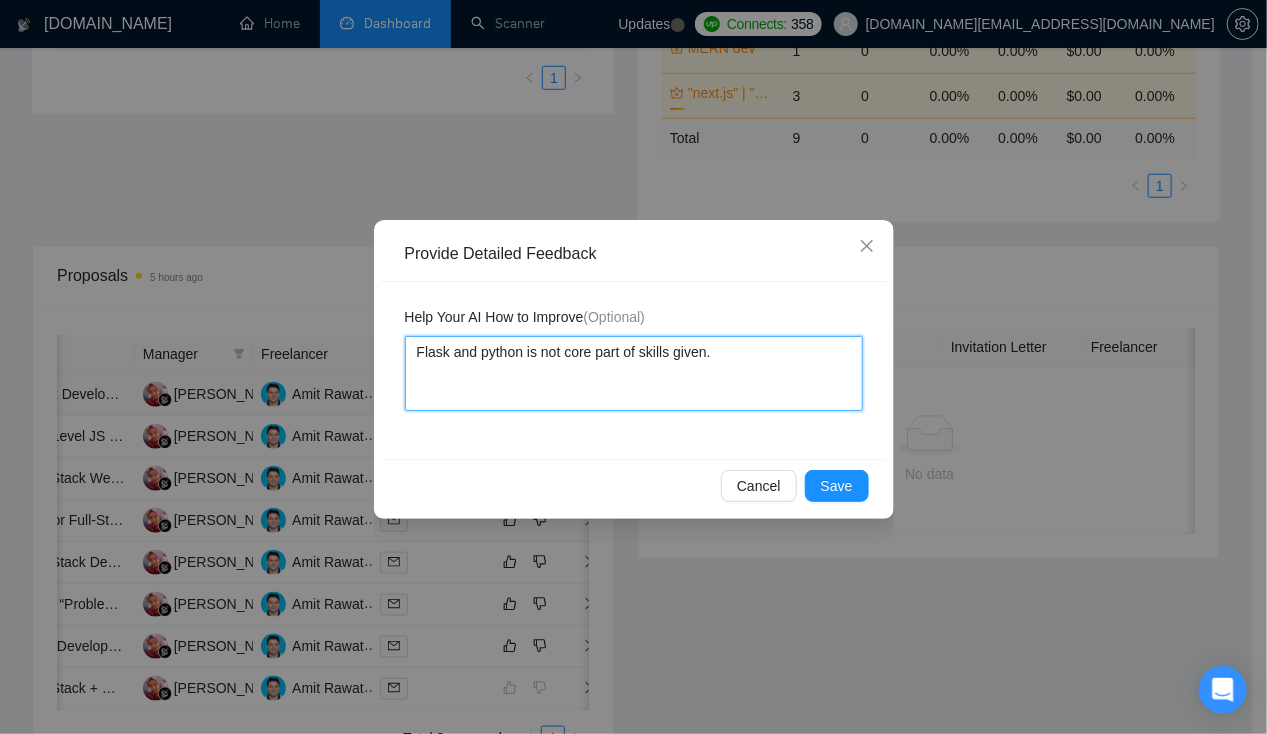 type 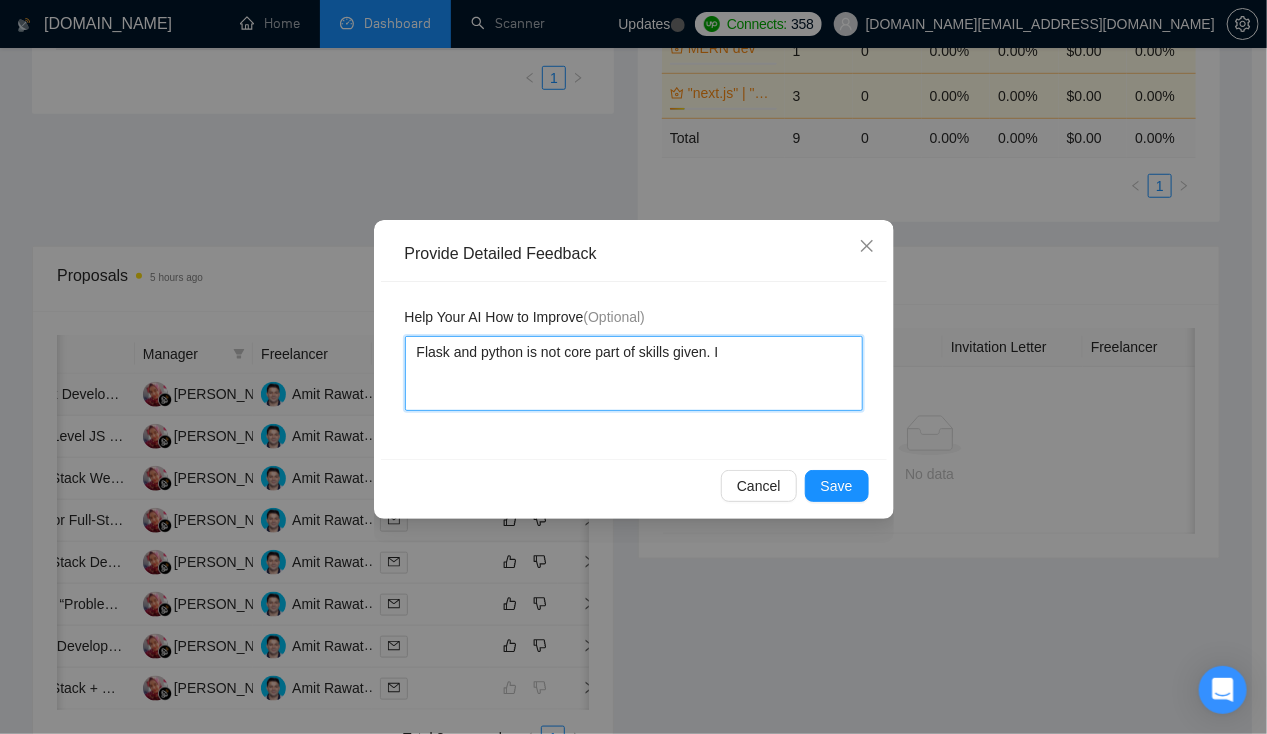 type on "Flask and python is not core part of skills given. In" 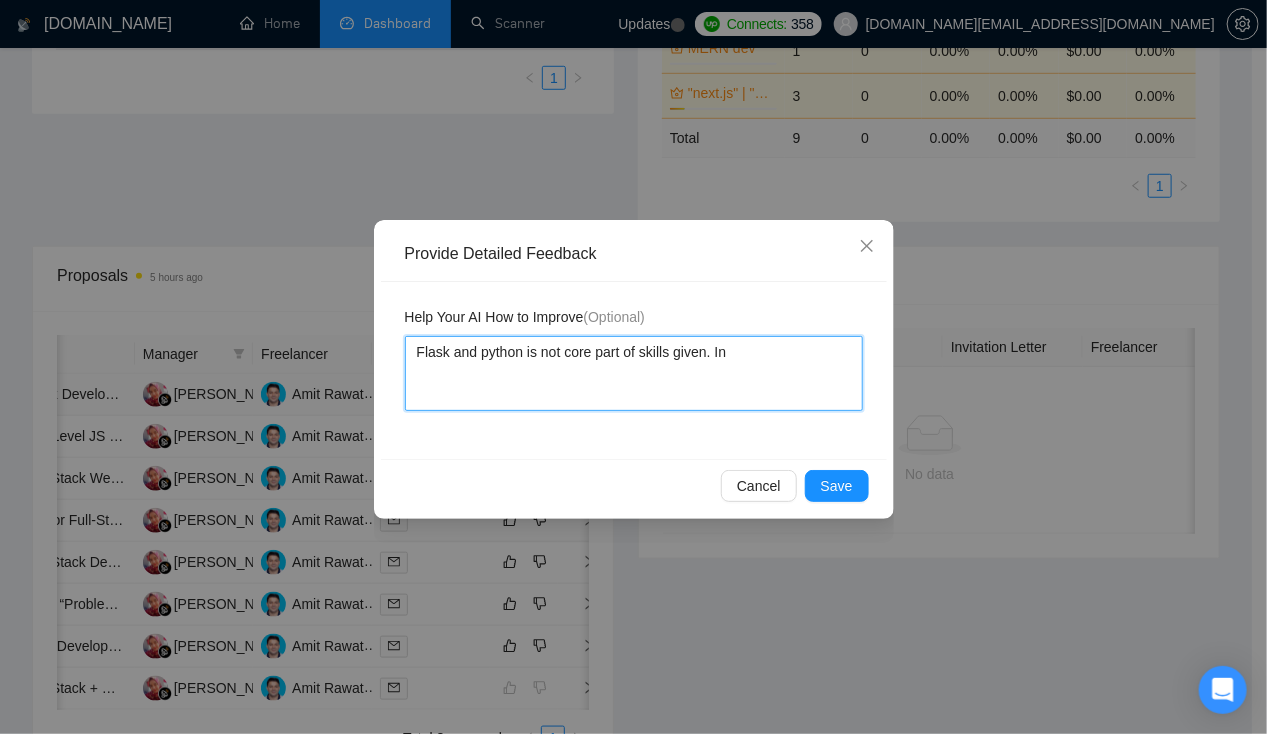 type 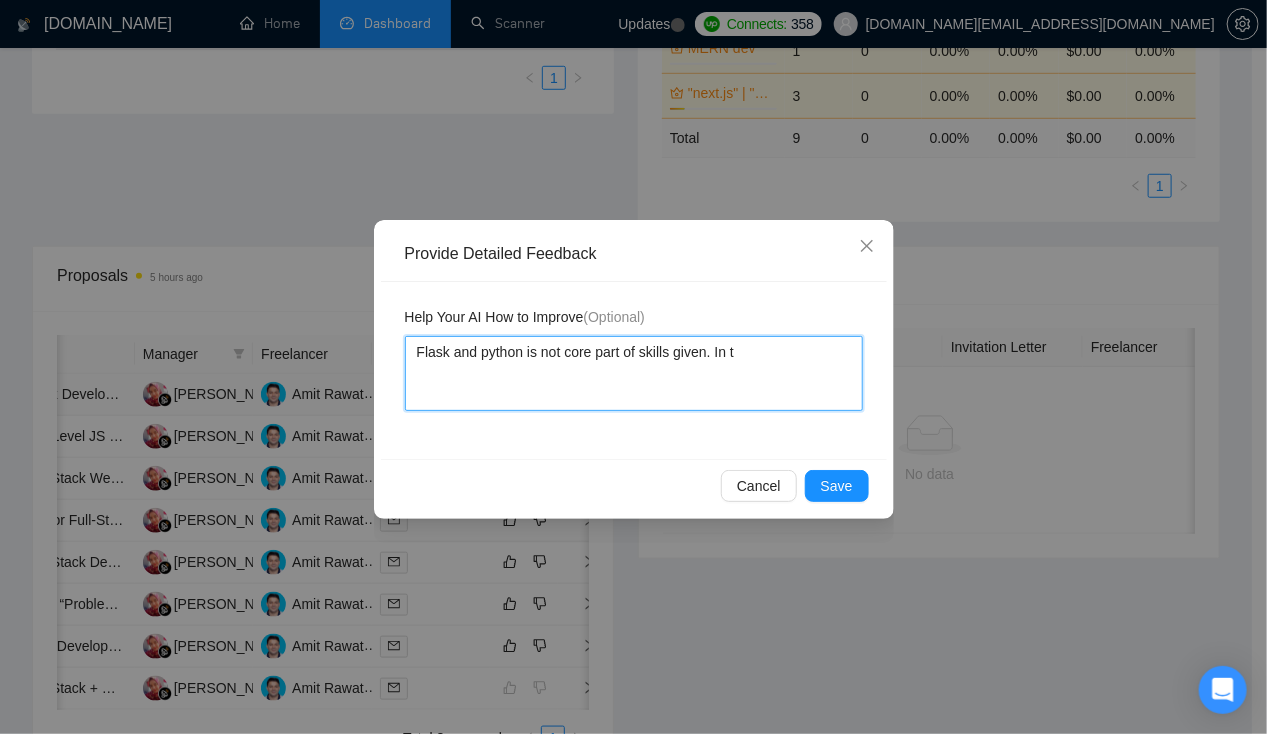 type 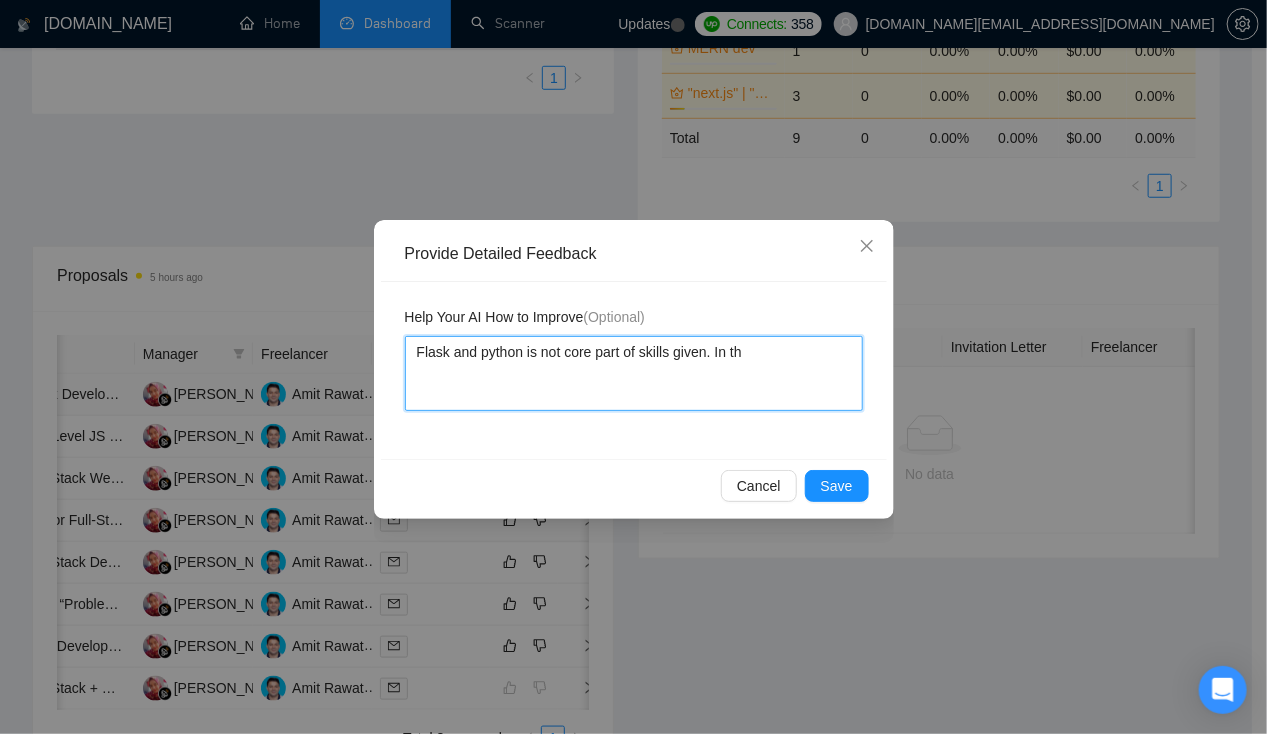 type 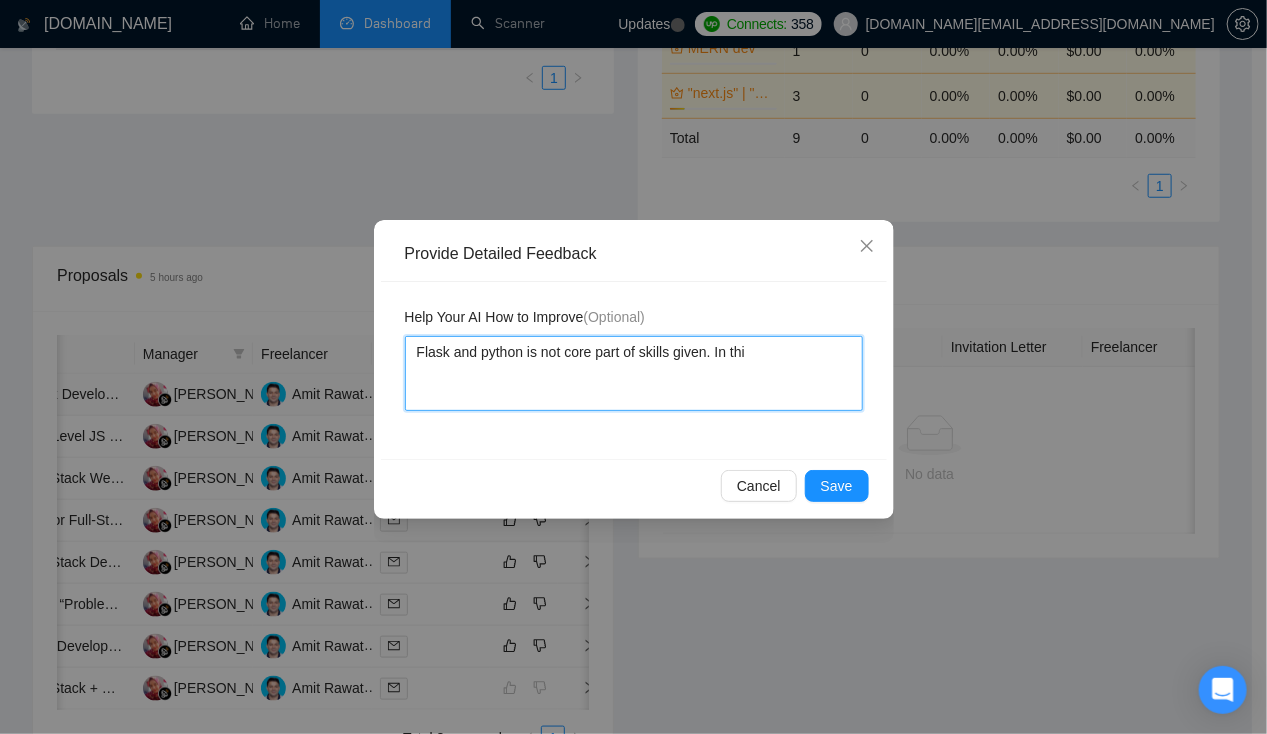 type 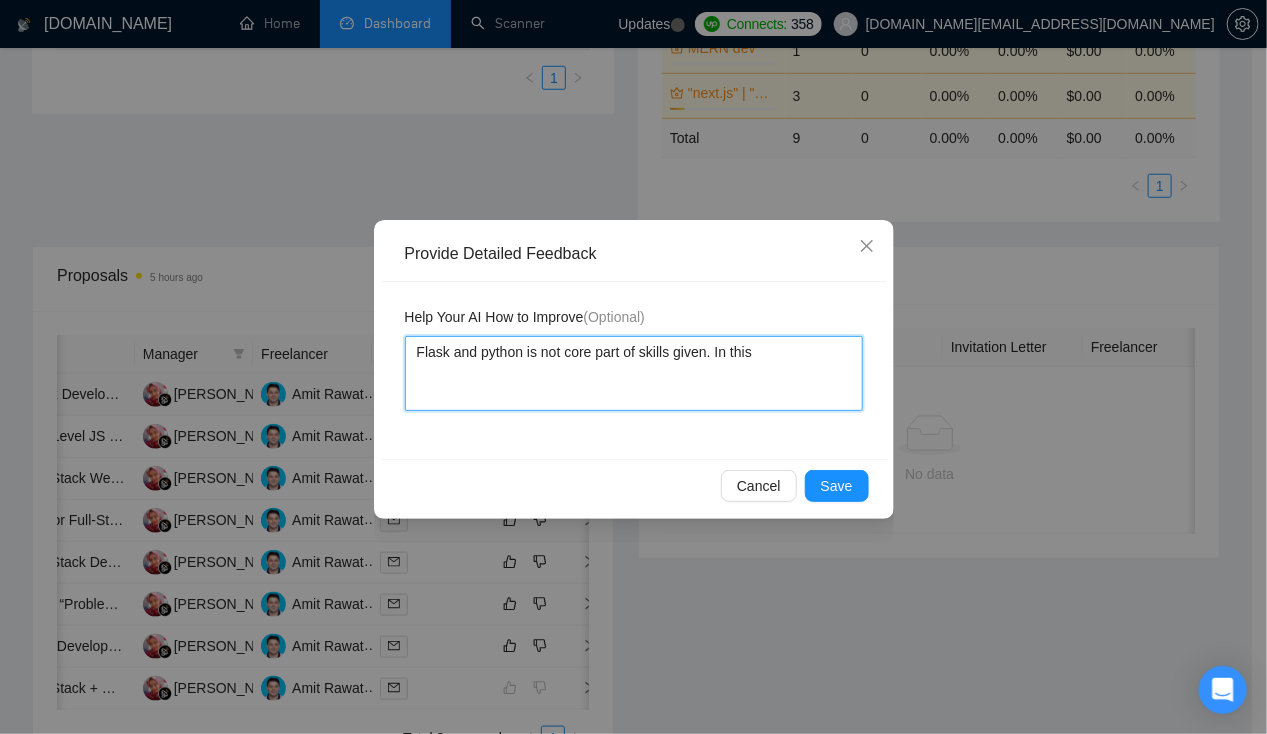 type on "Flask and python is not core part of skills given. In this" 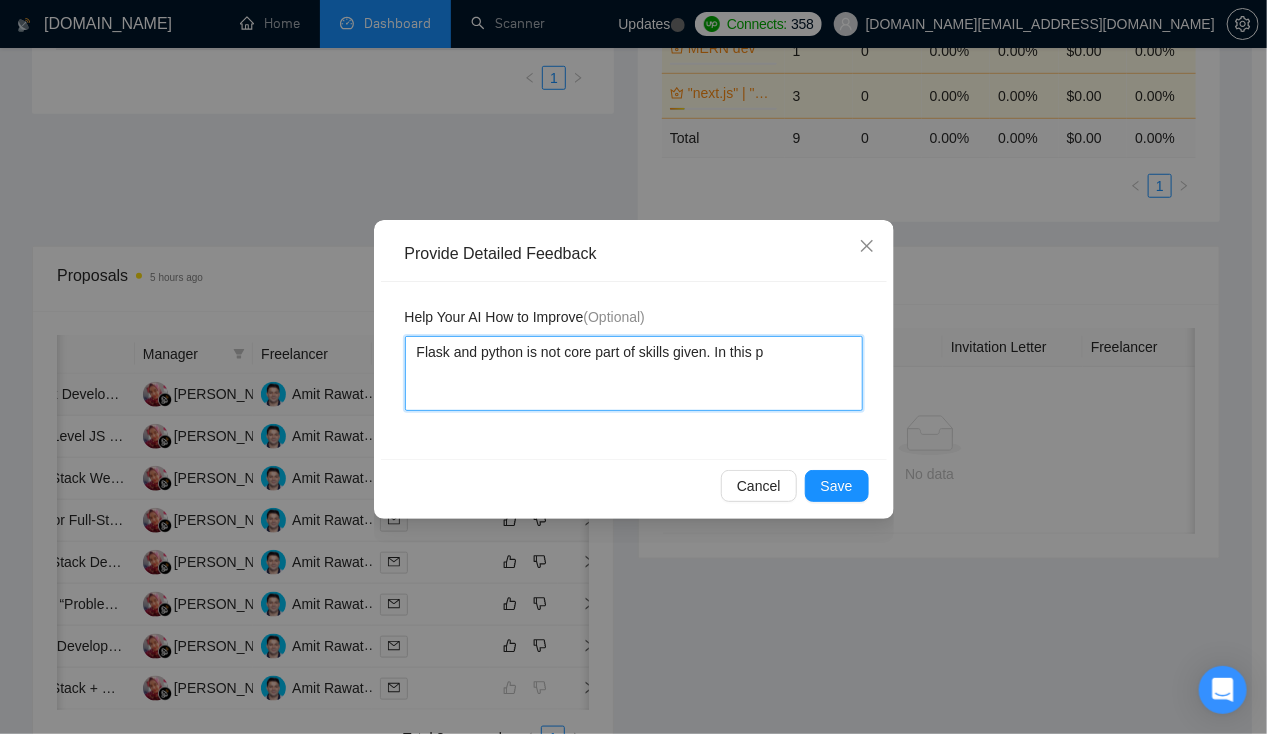 type 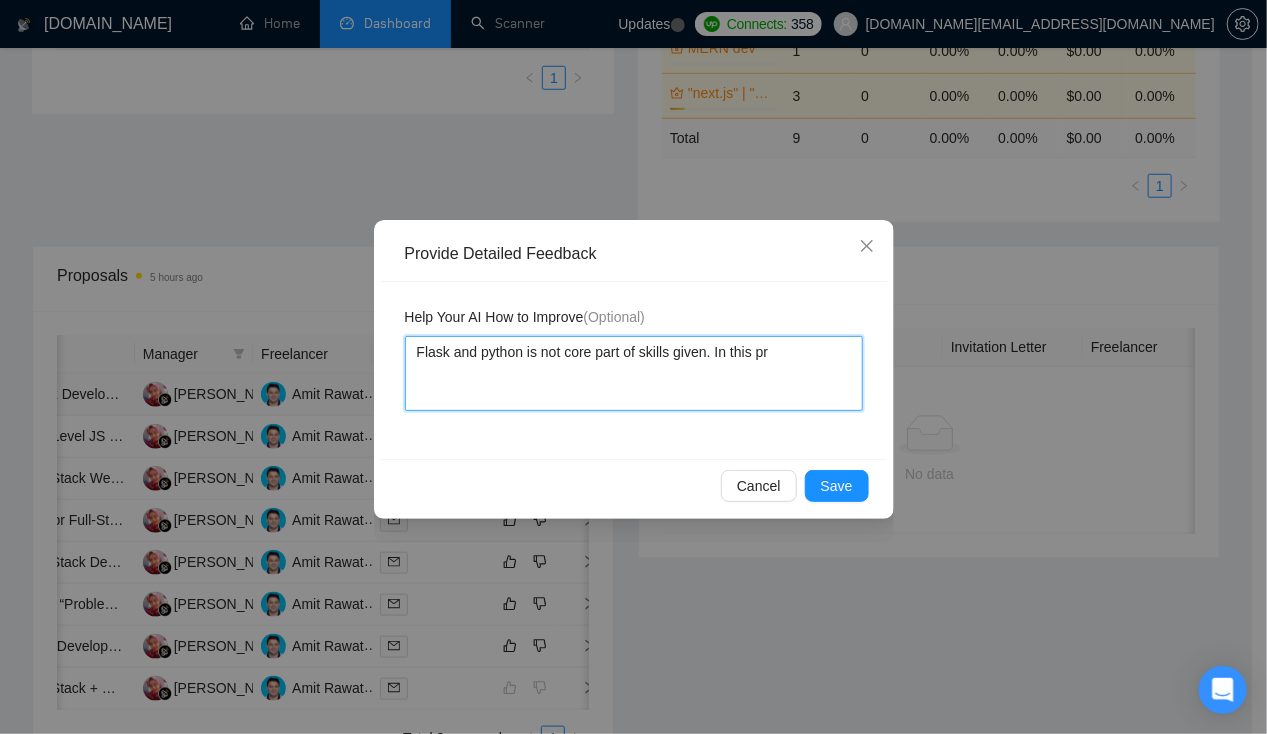 type 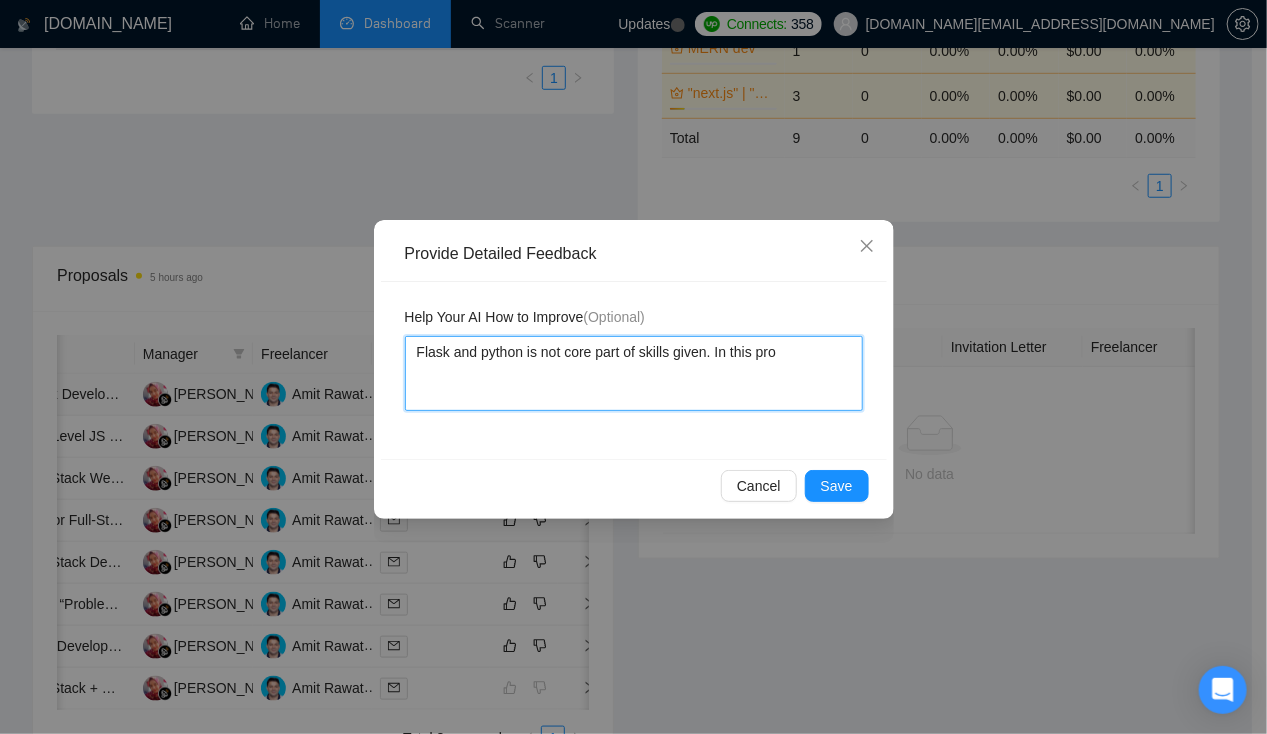 type 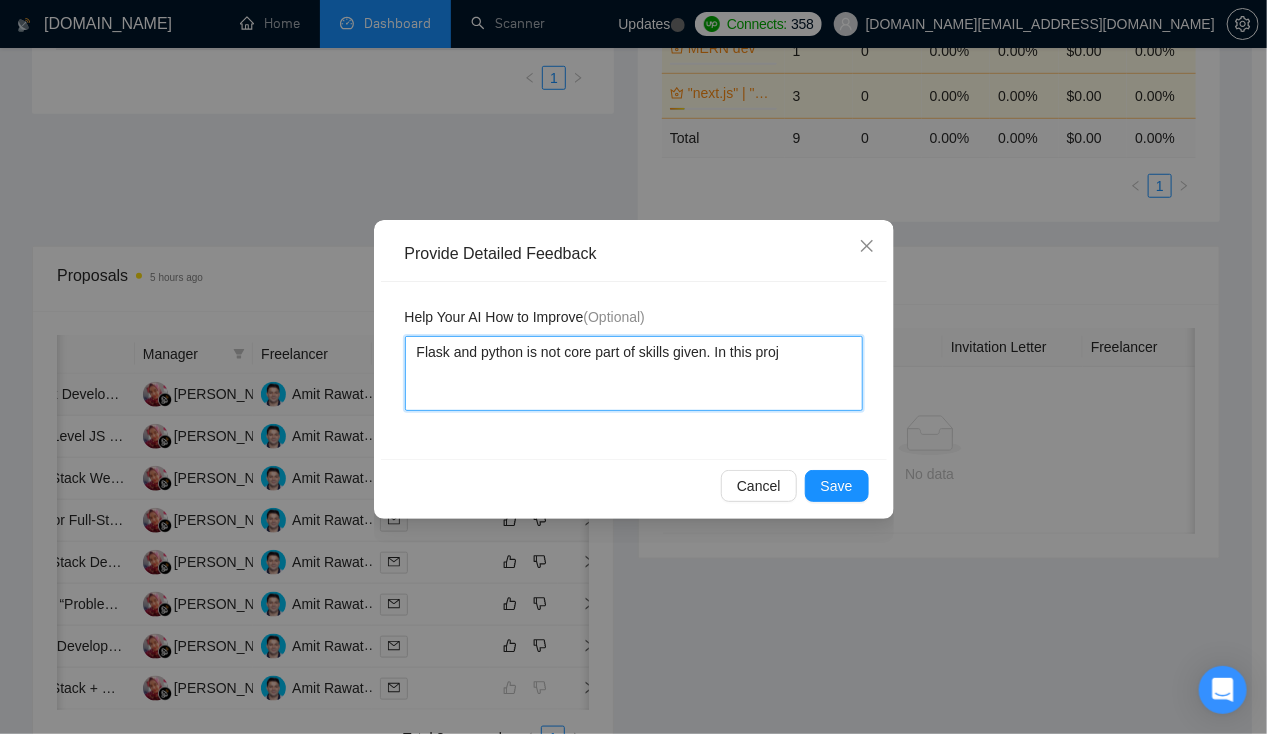 type 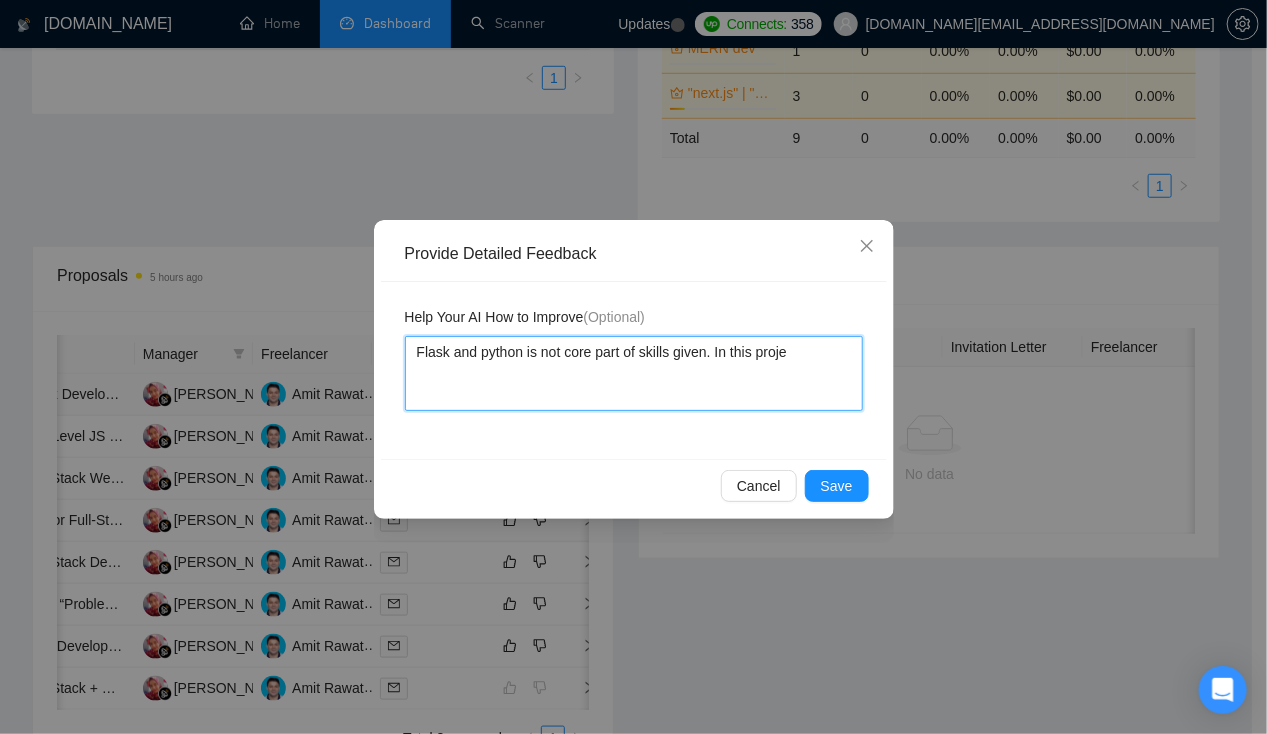 type 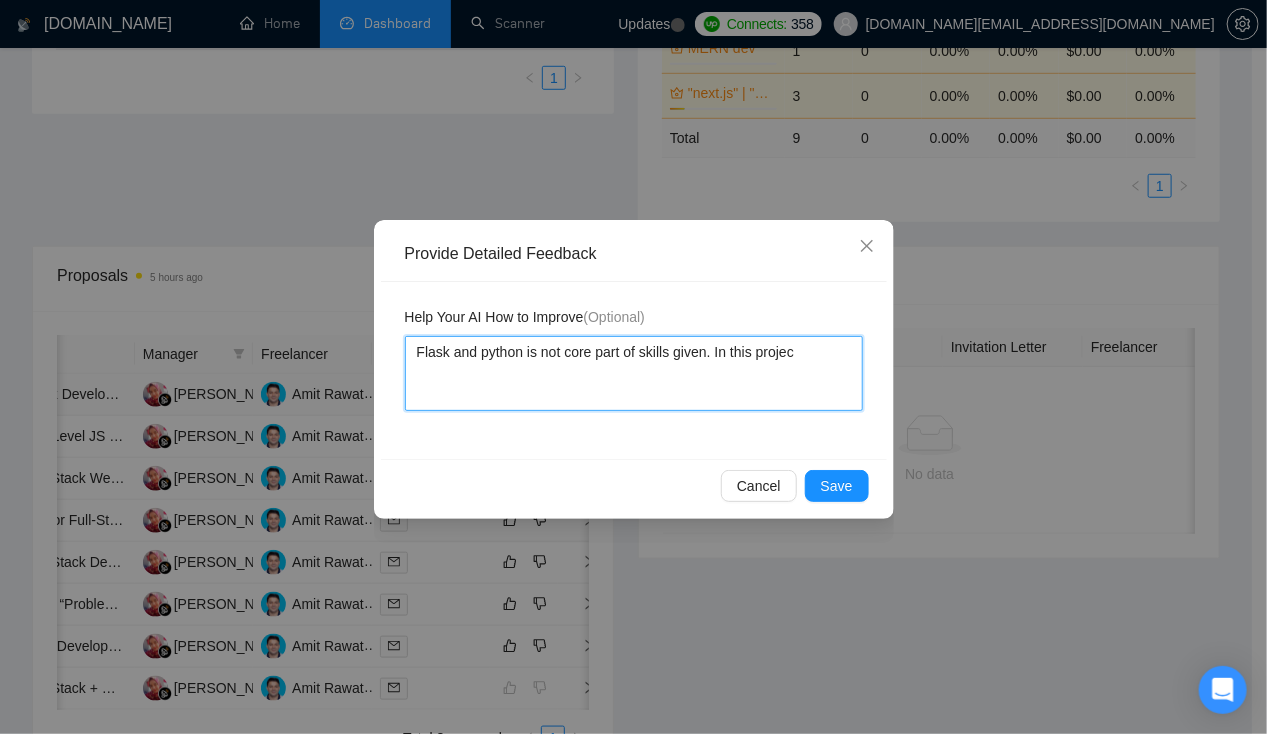 type 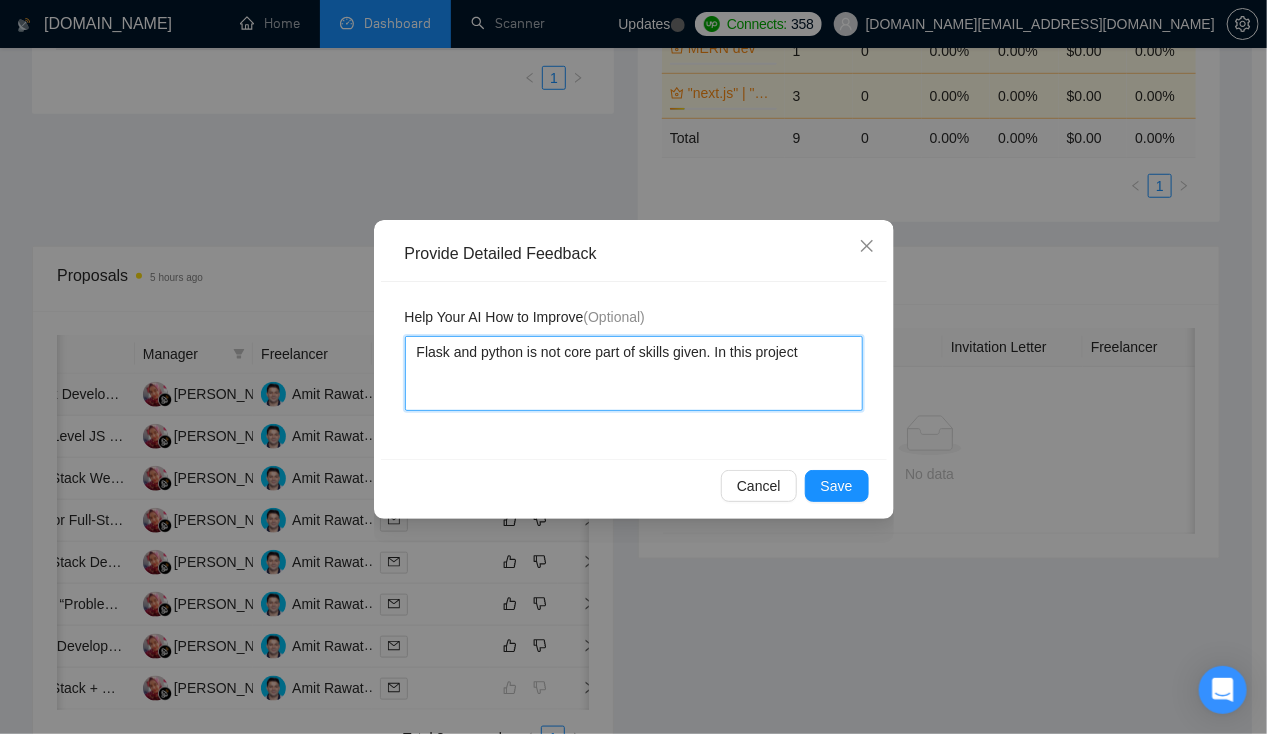 type 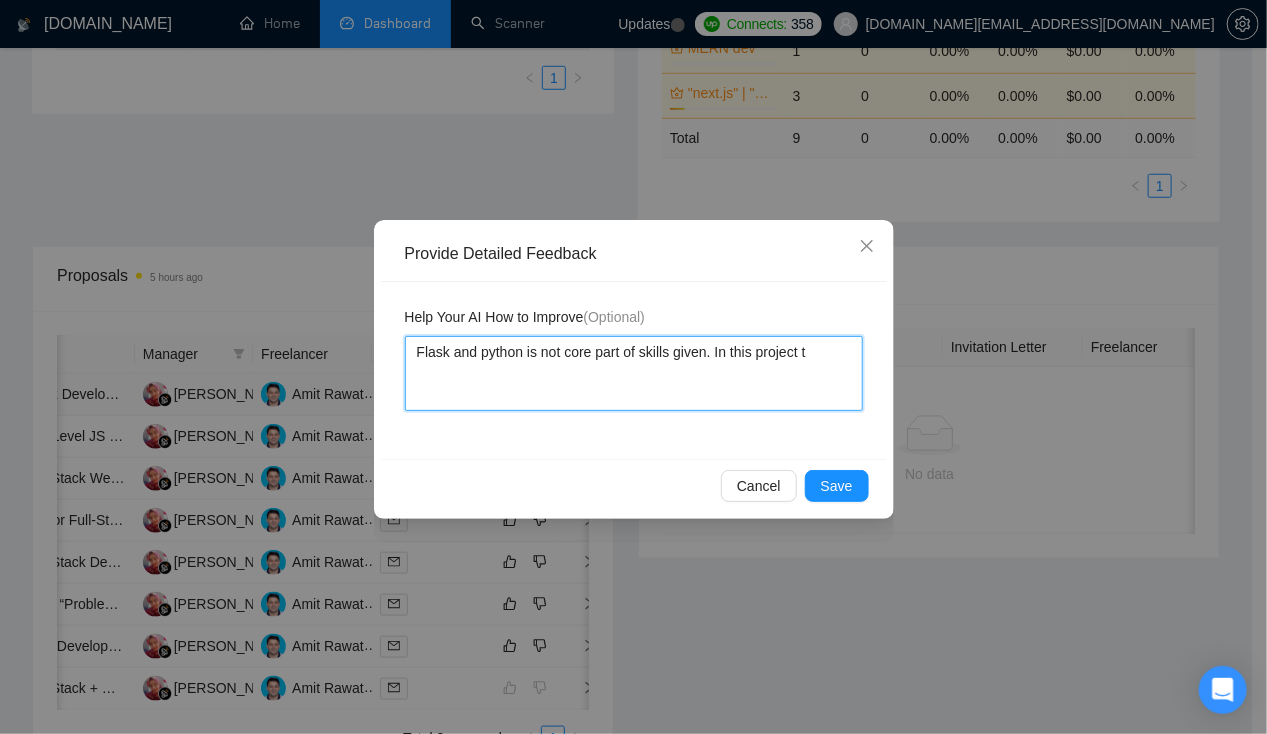 type 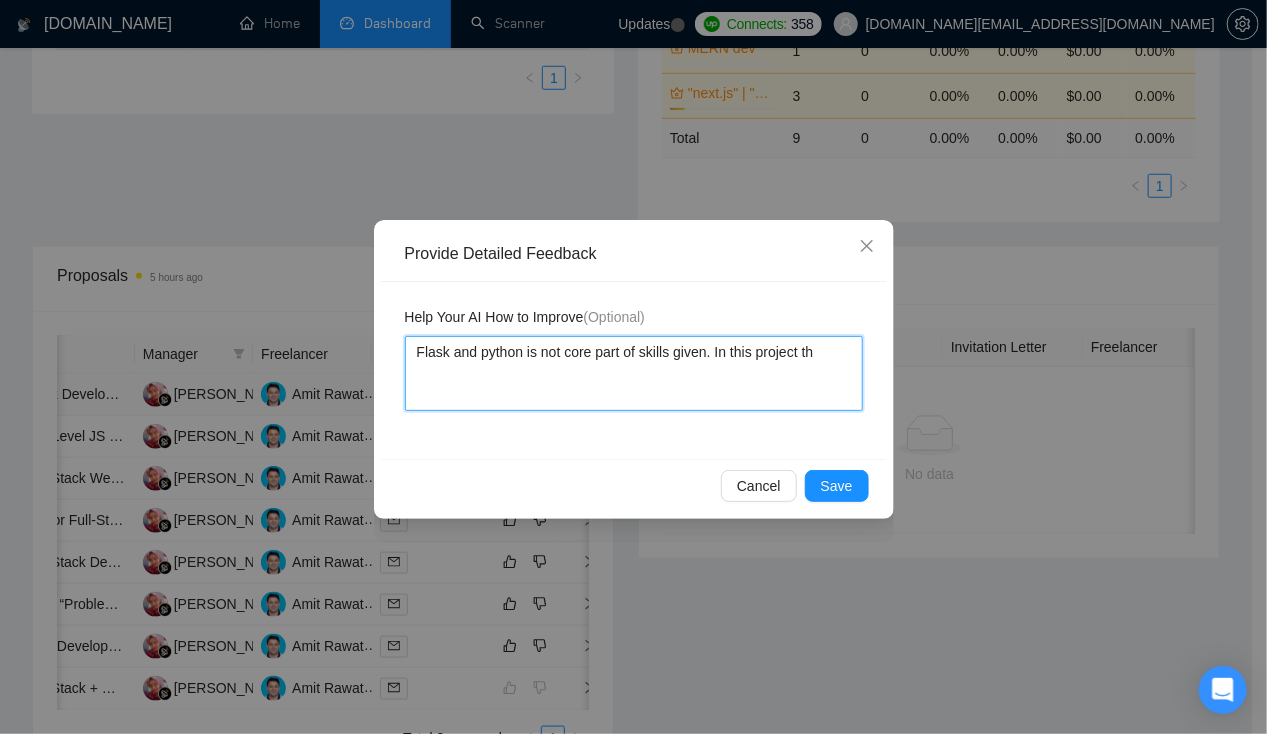 type 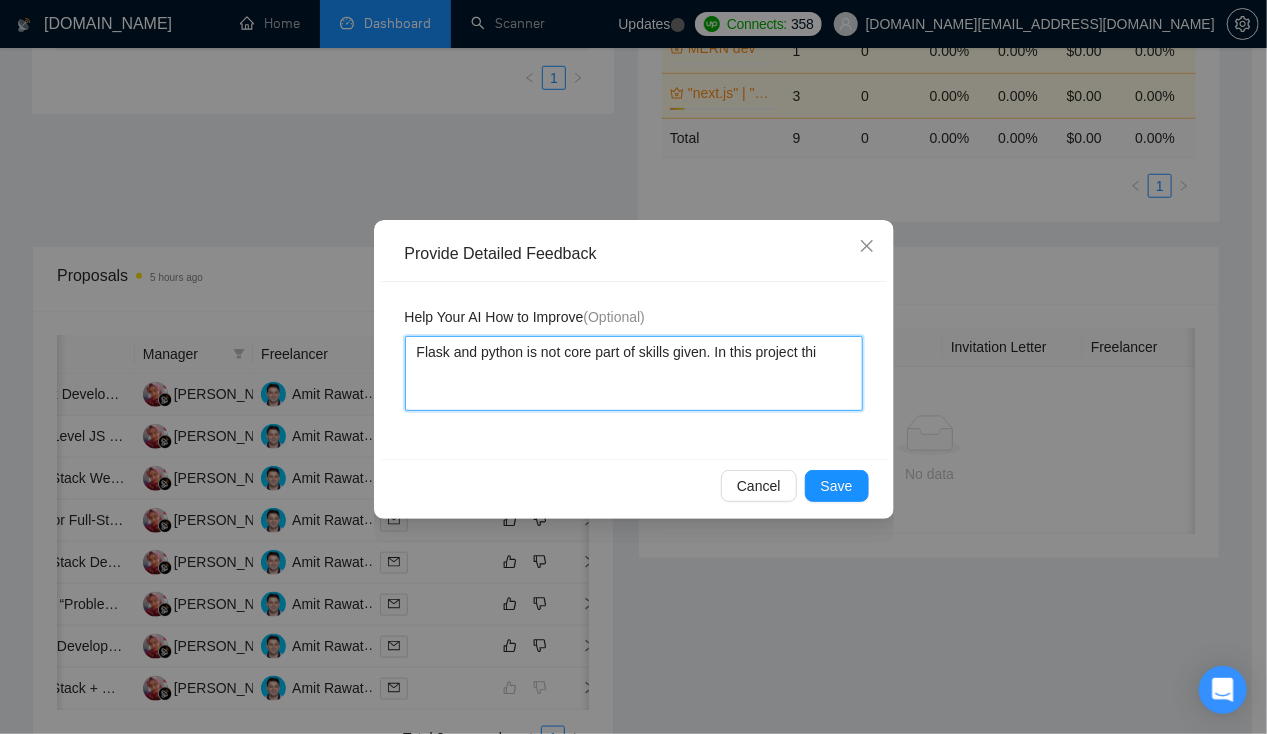 type 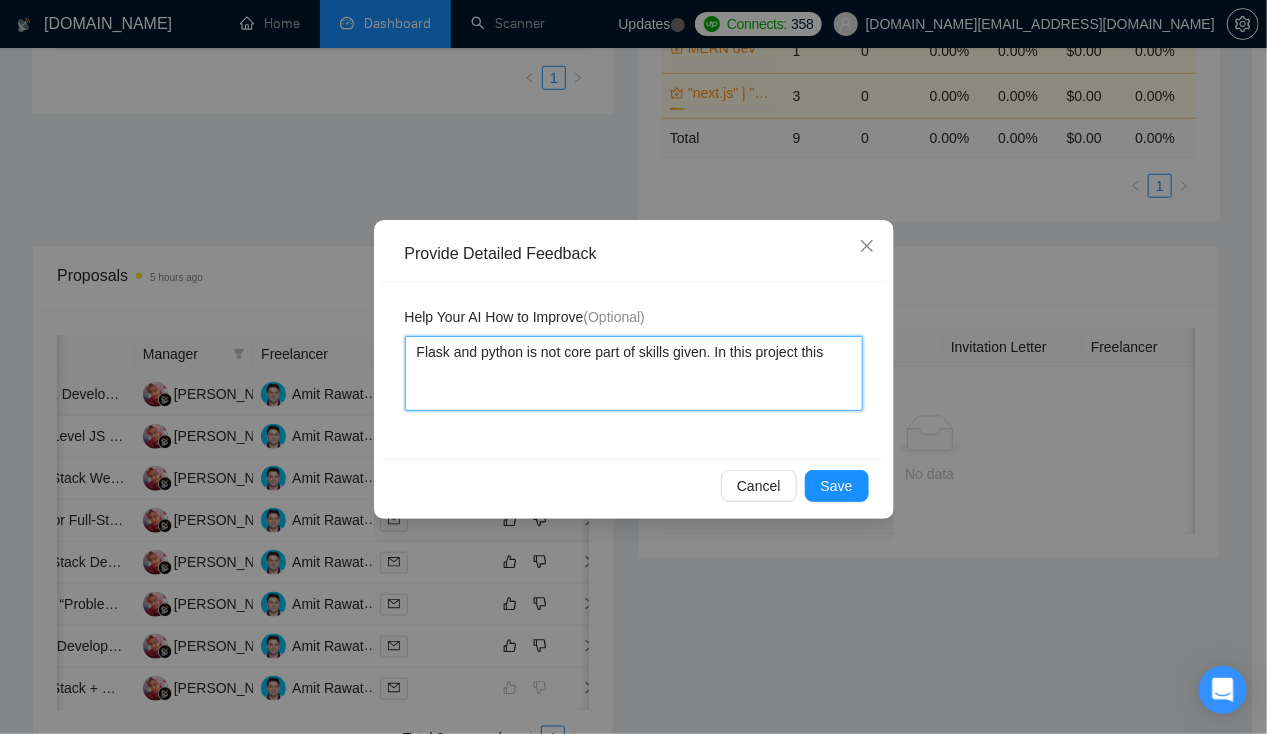 type 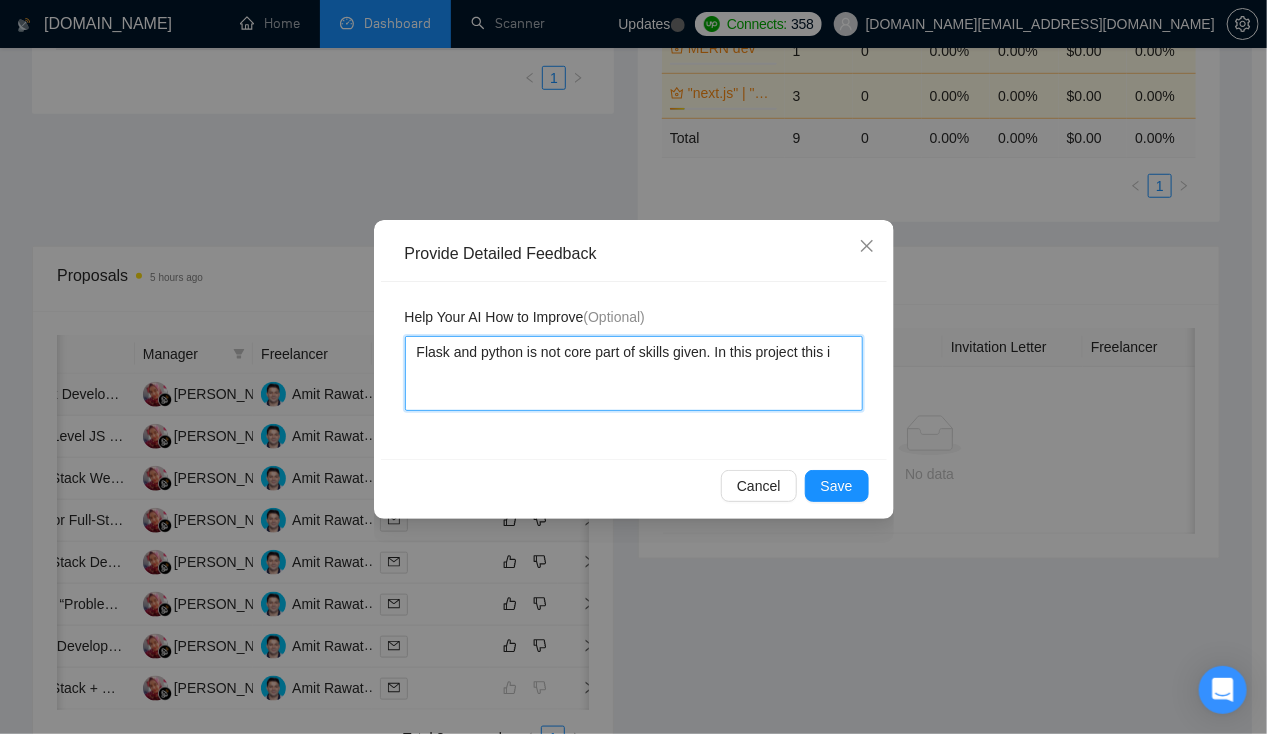 type 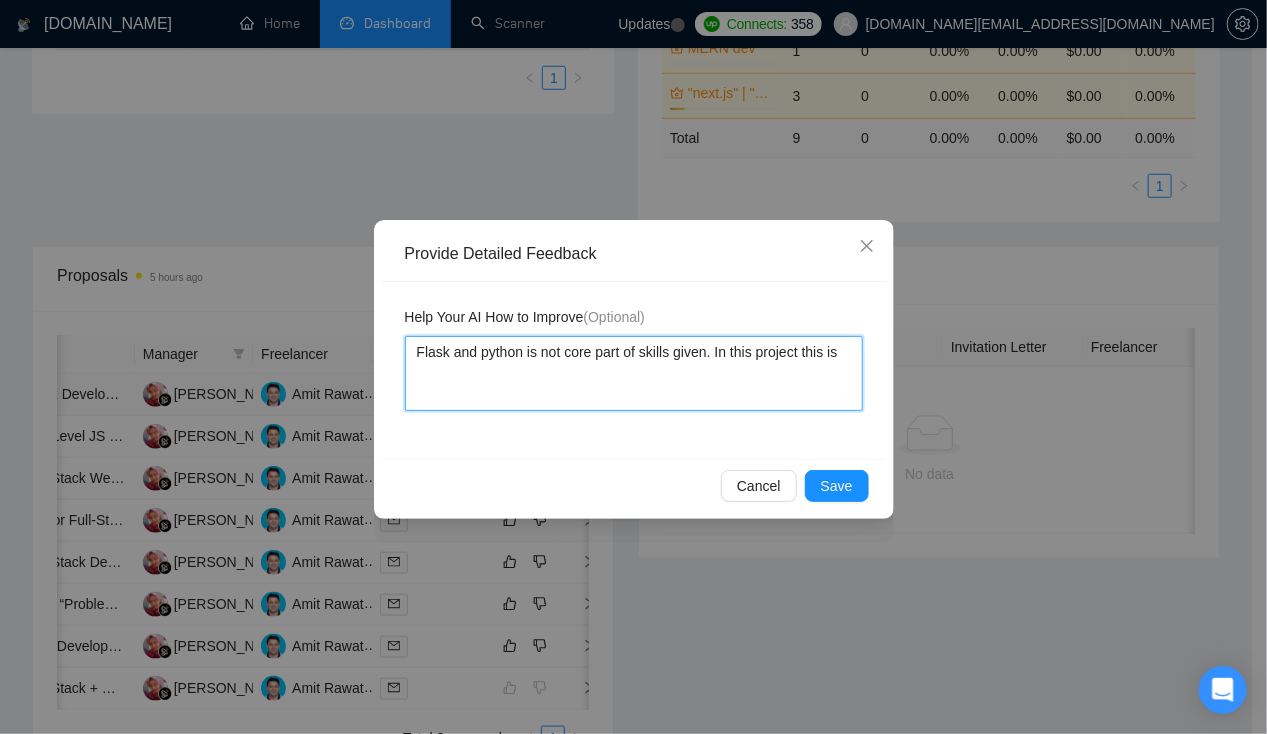type on "Flask and python is not core part of skills given. In this project this is" 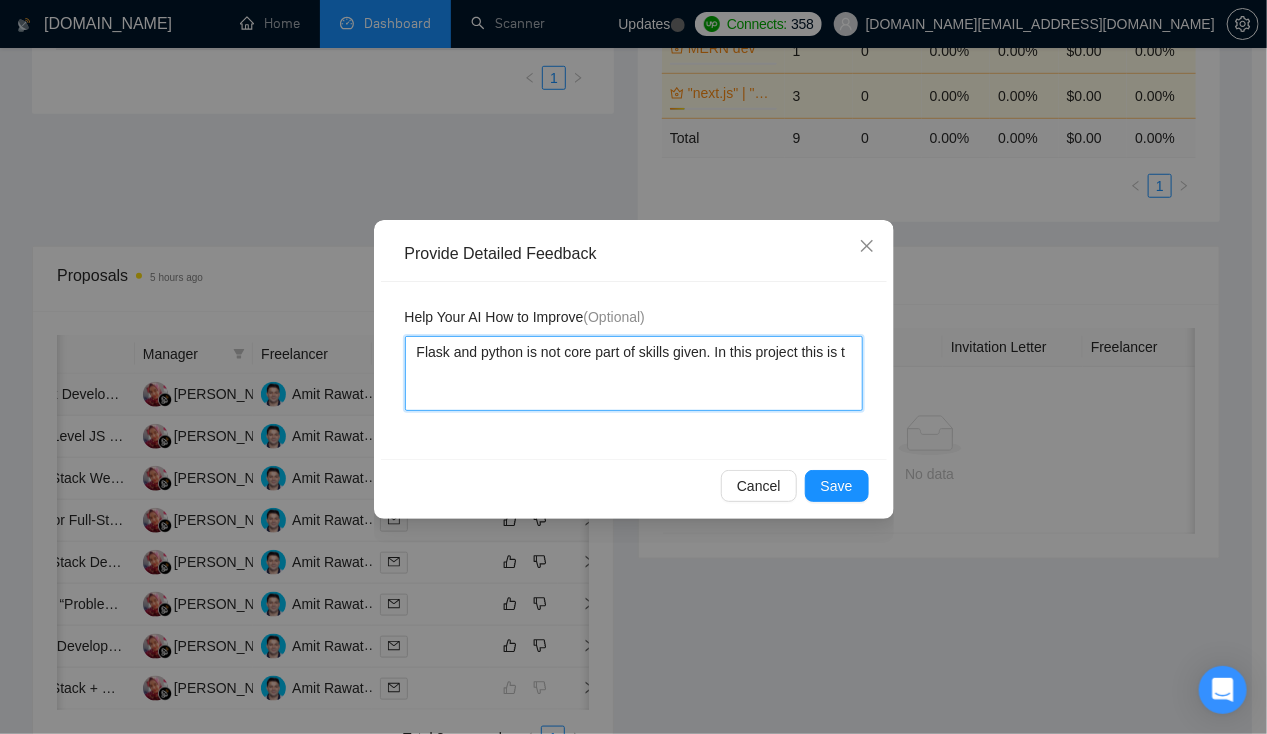 type 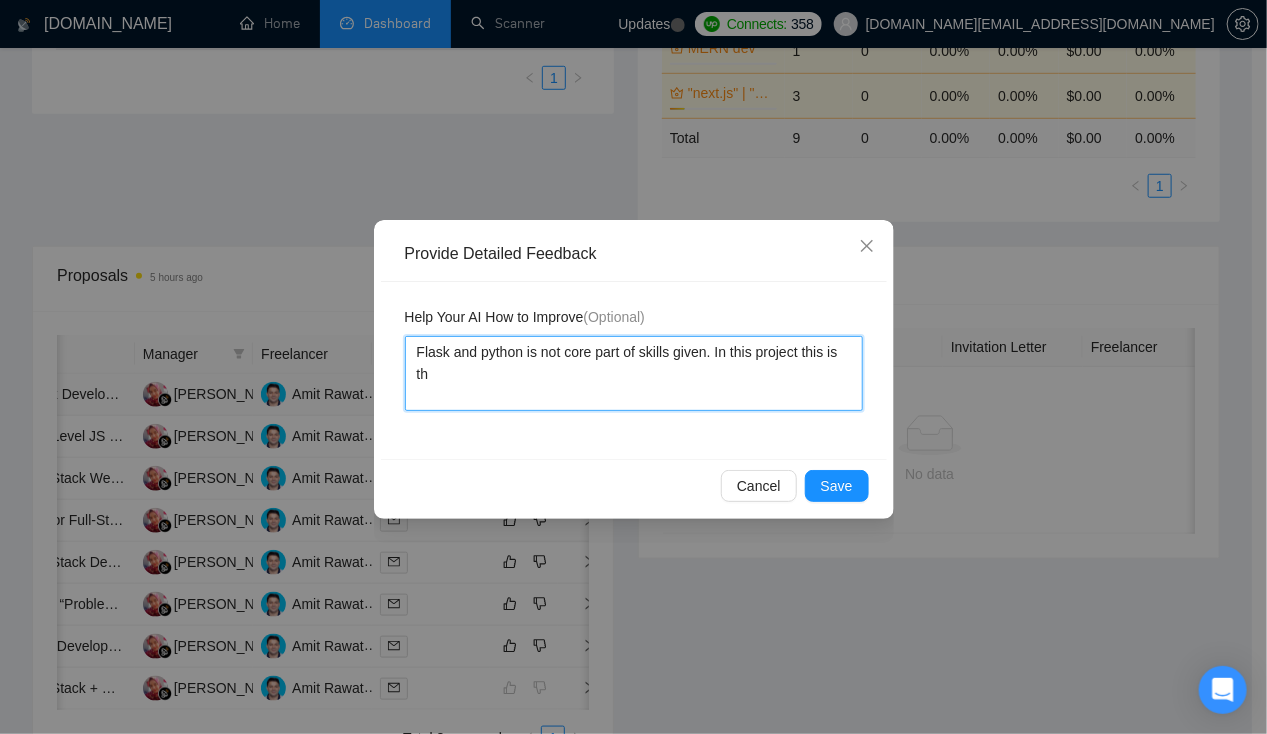 type 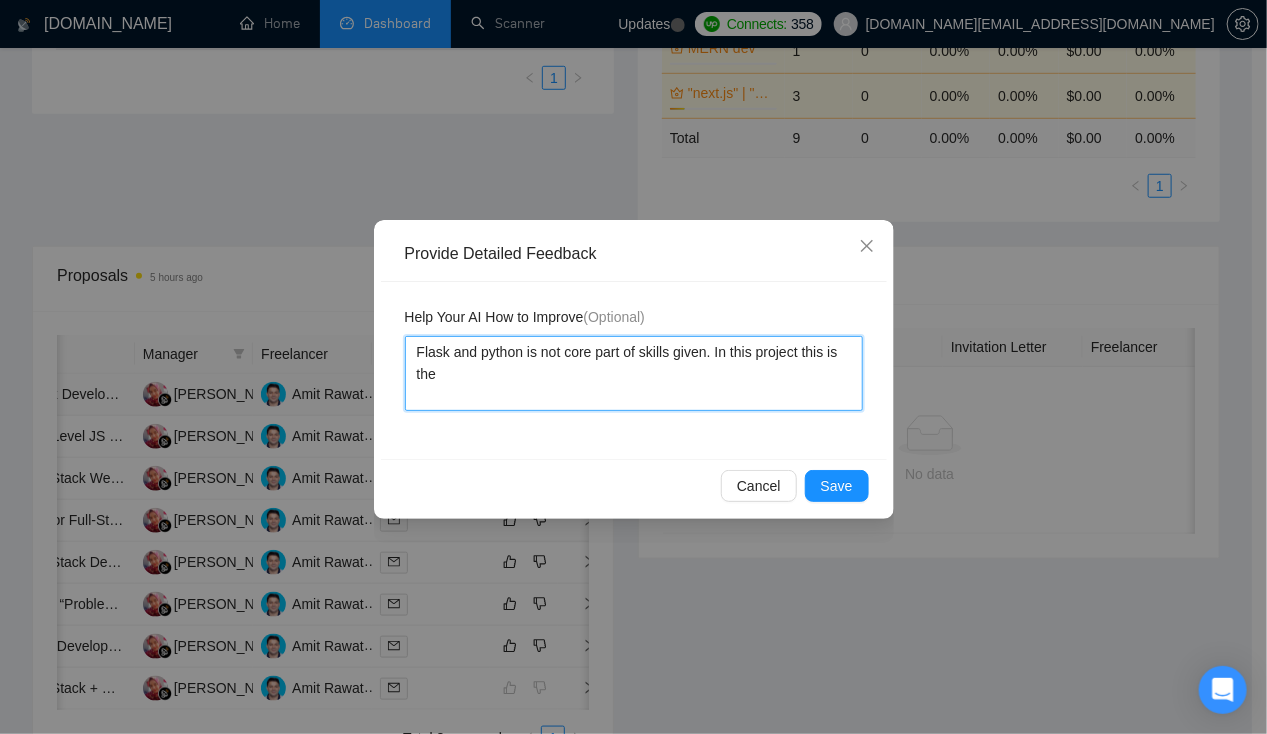 type on "Flask and python is not core part of skills given. In this project this is the" 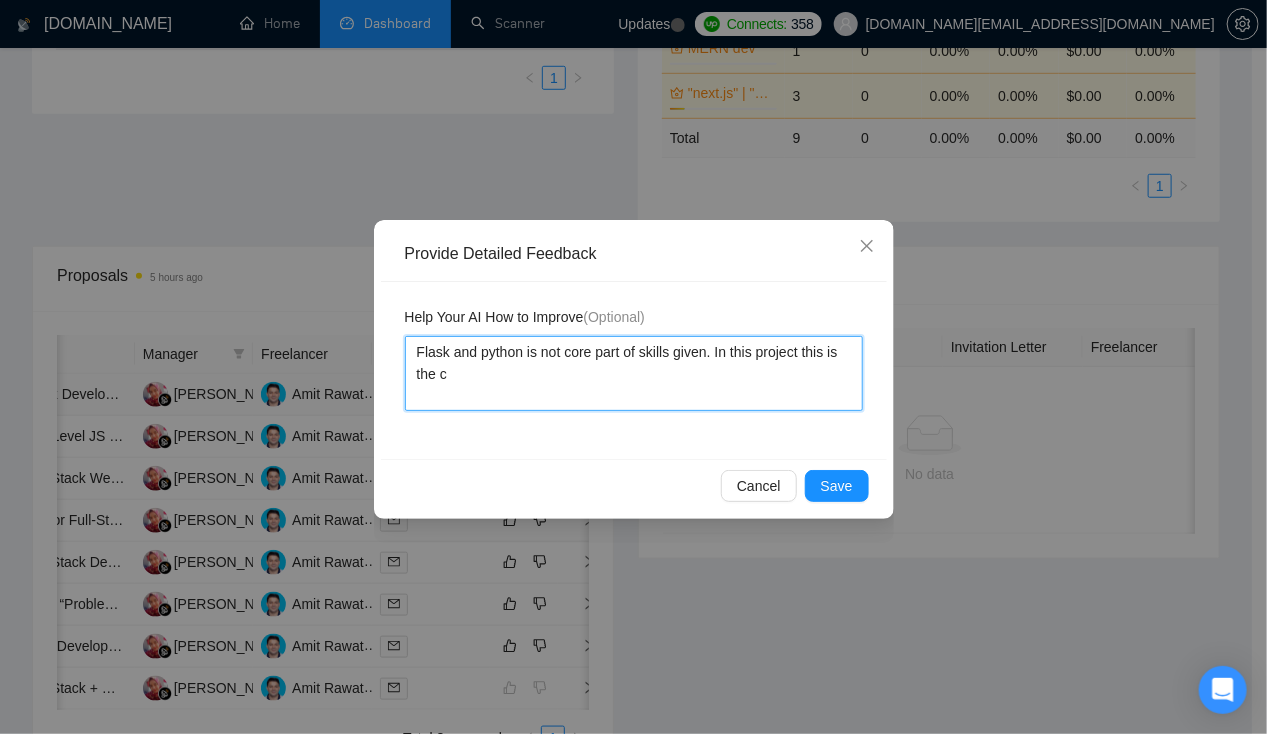 type 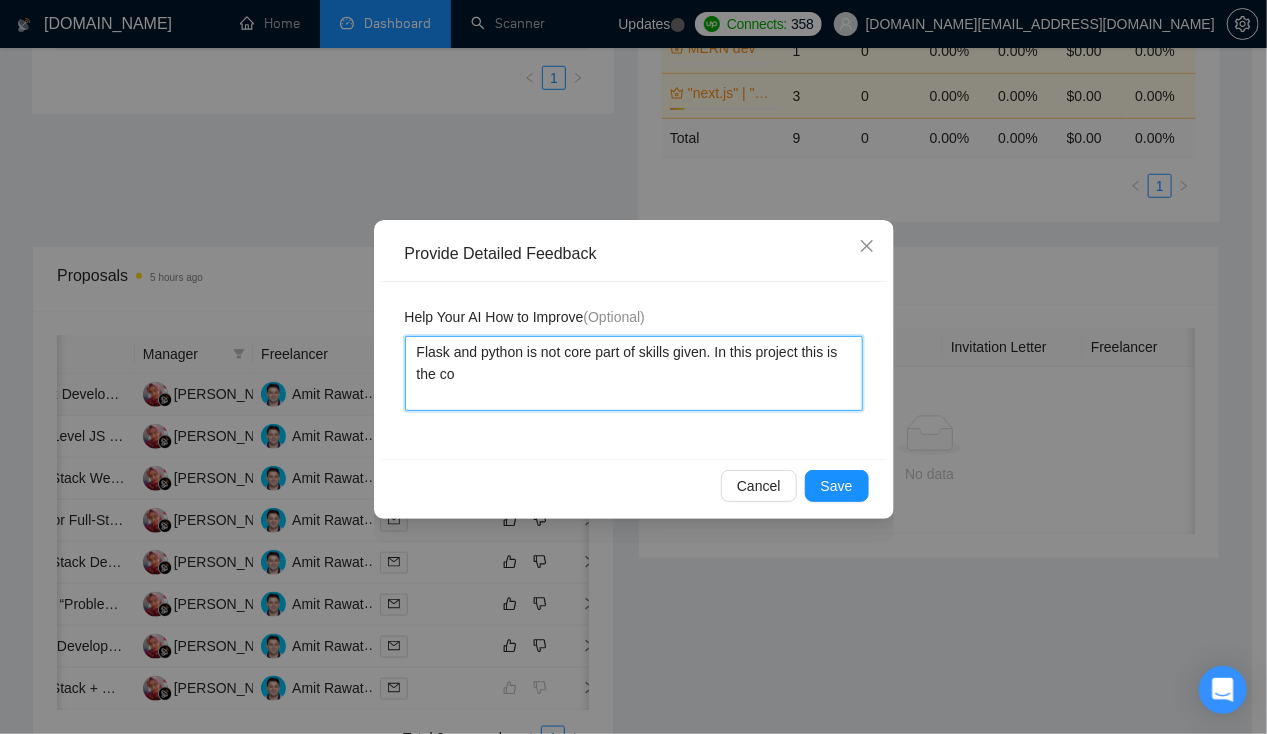 type 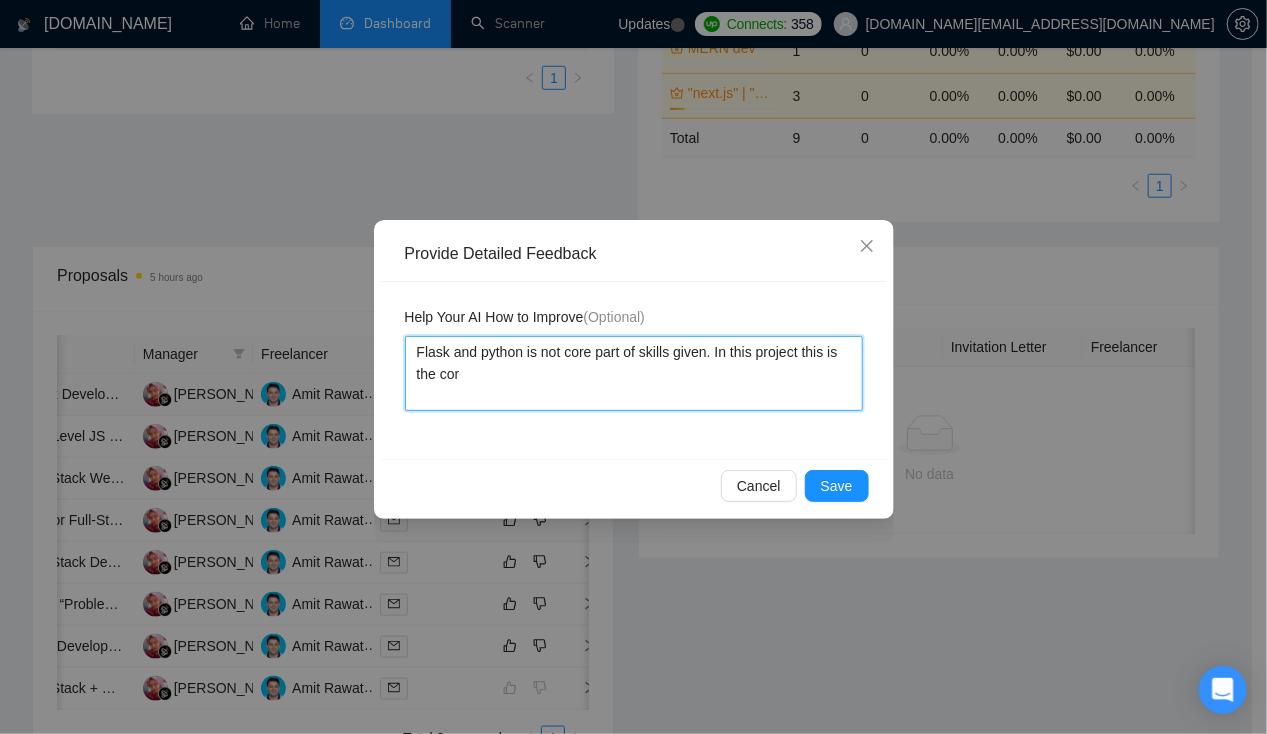 type 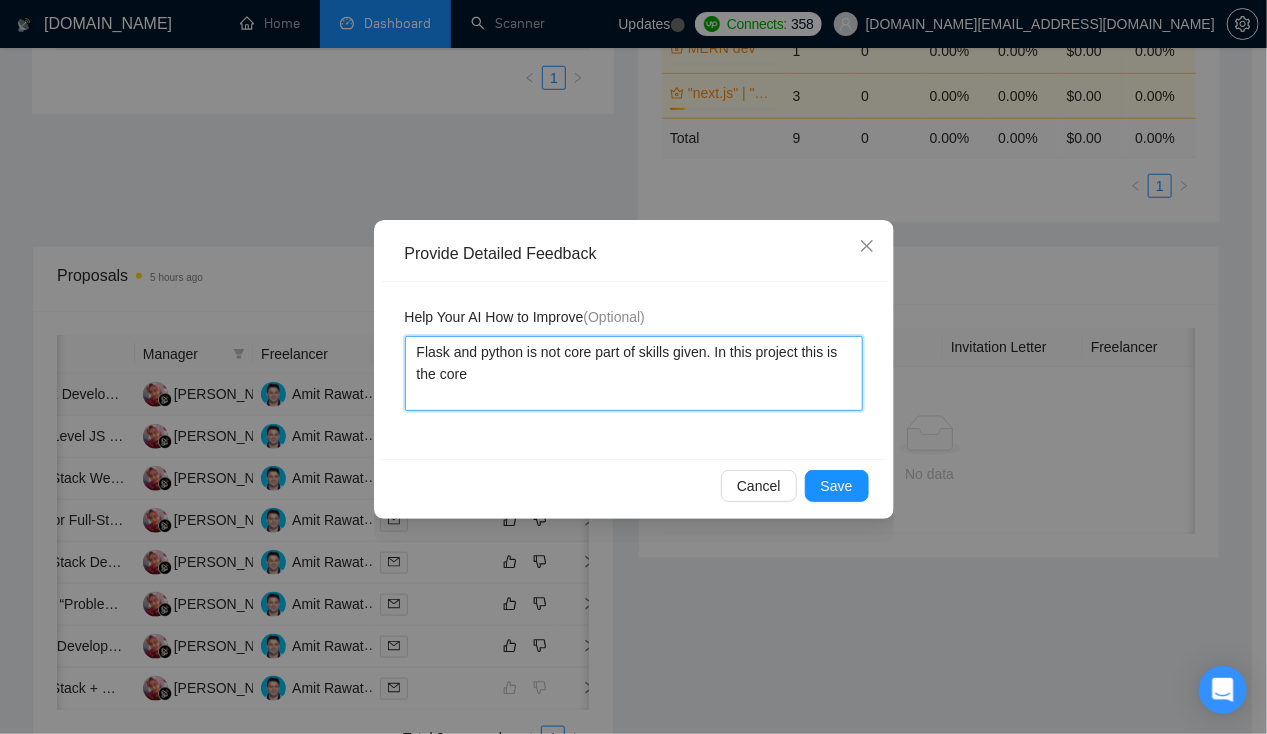 type 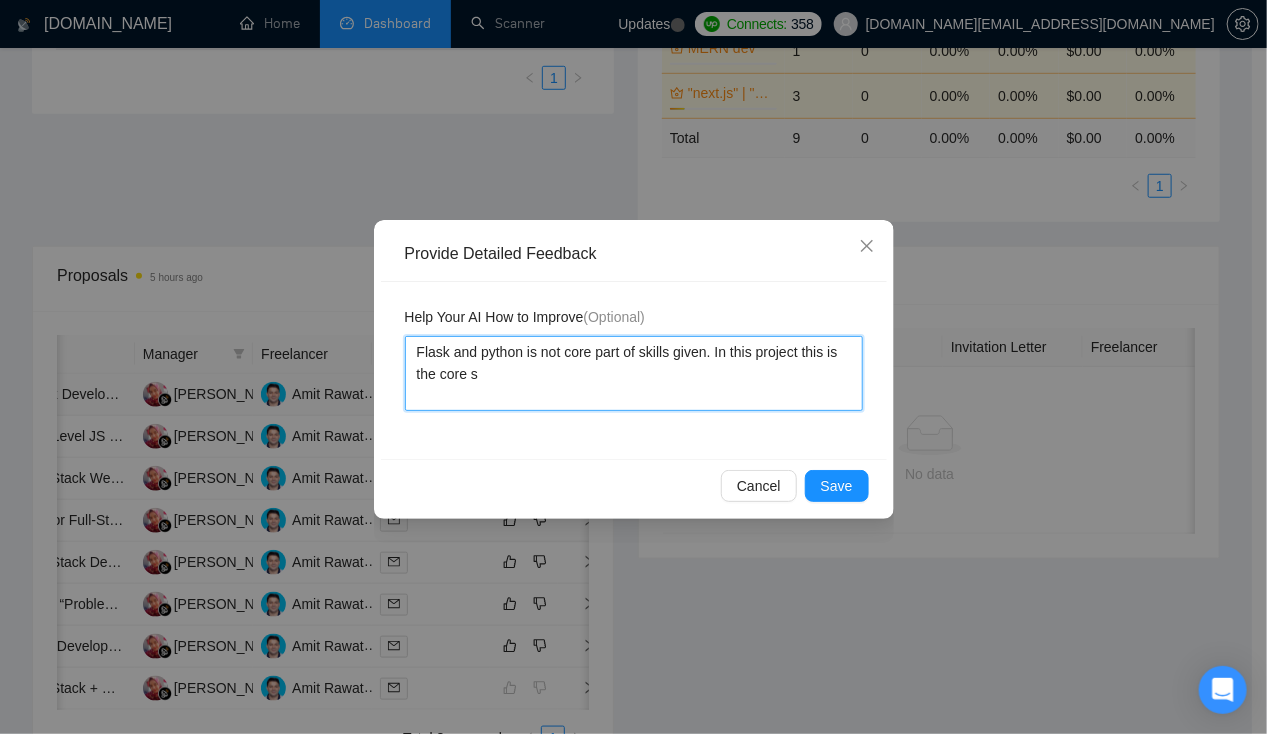 type 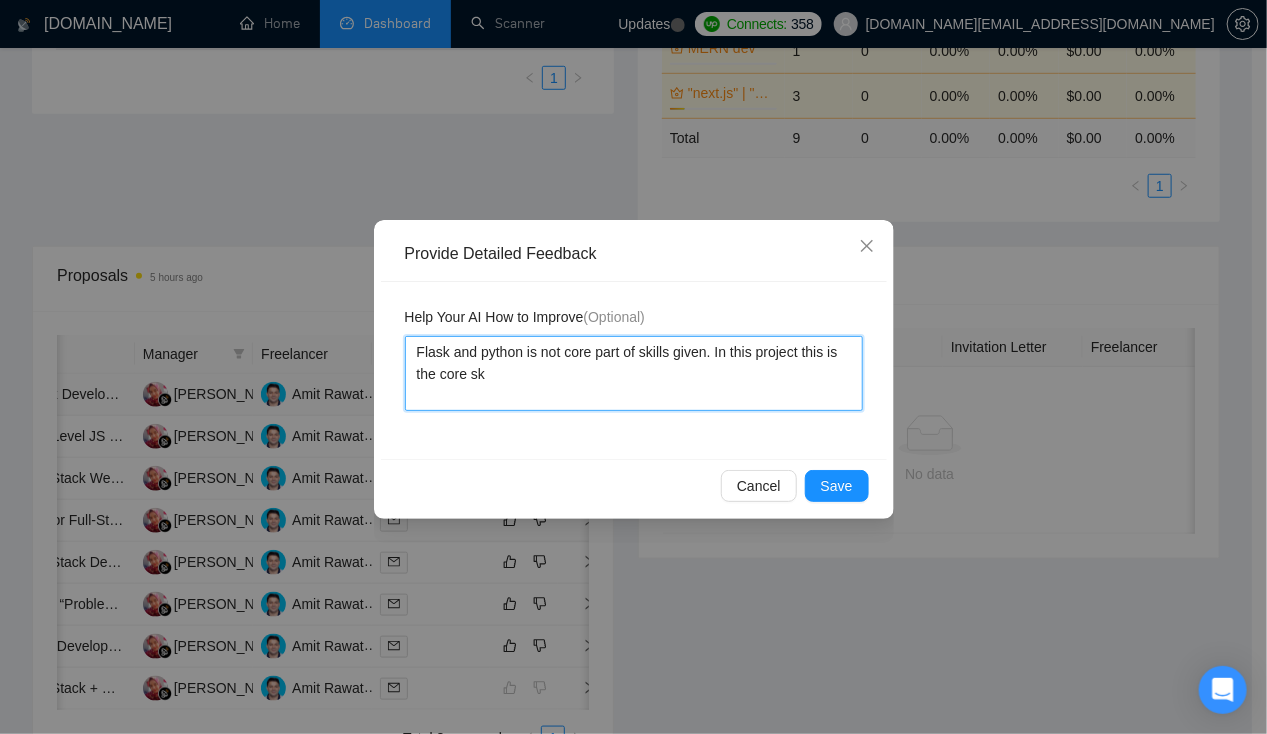 type 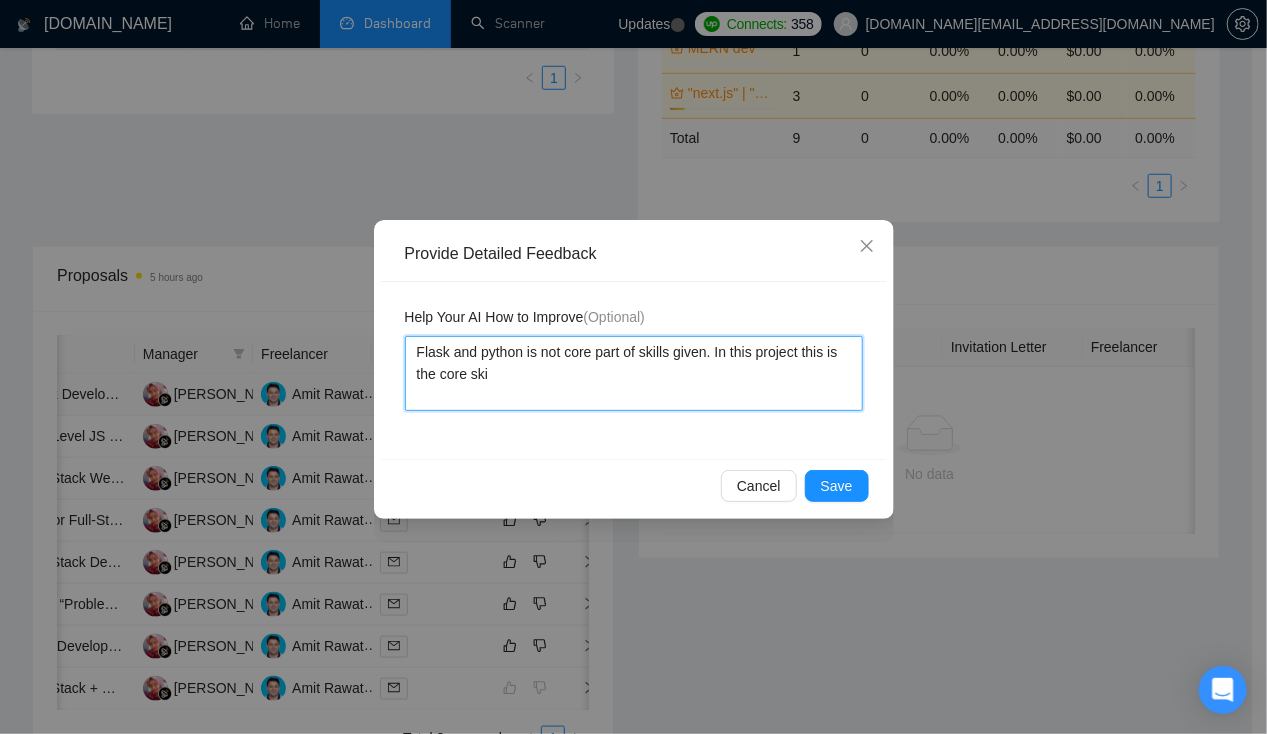 type 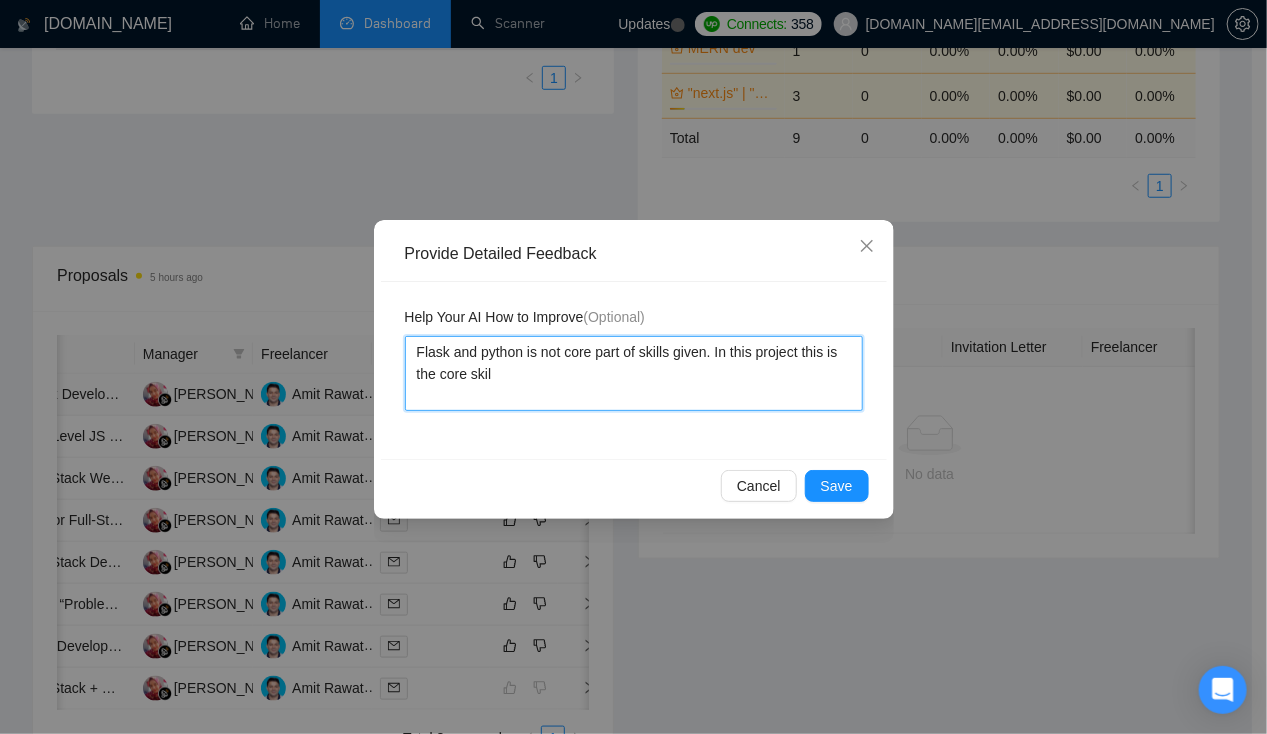 type 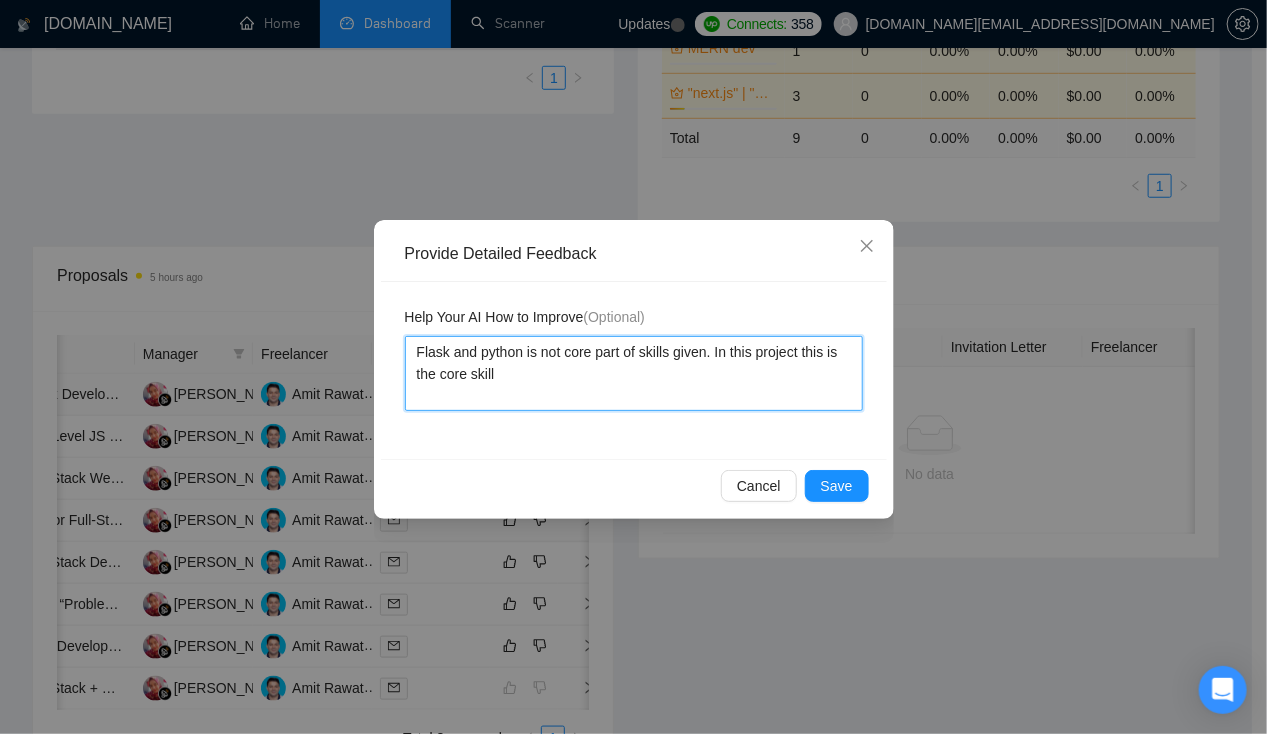 type 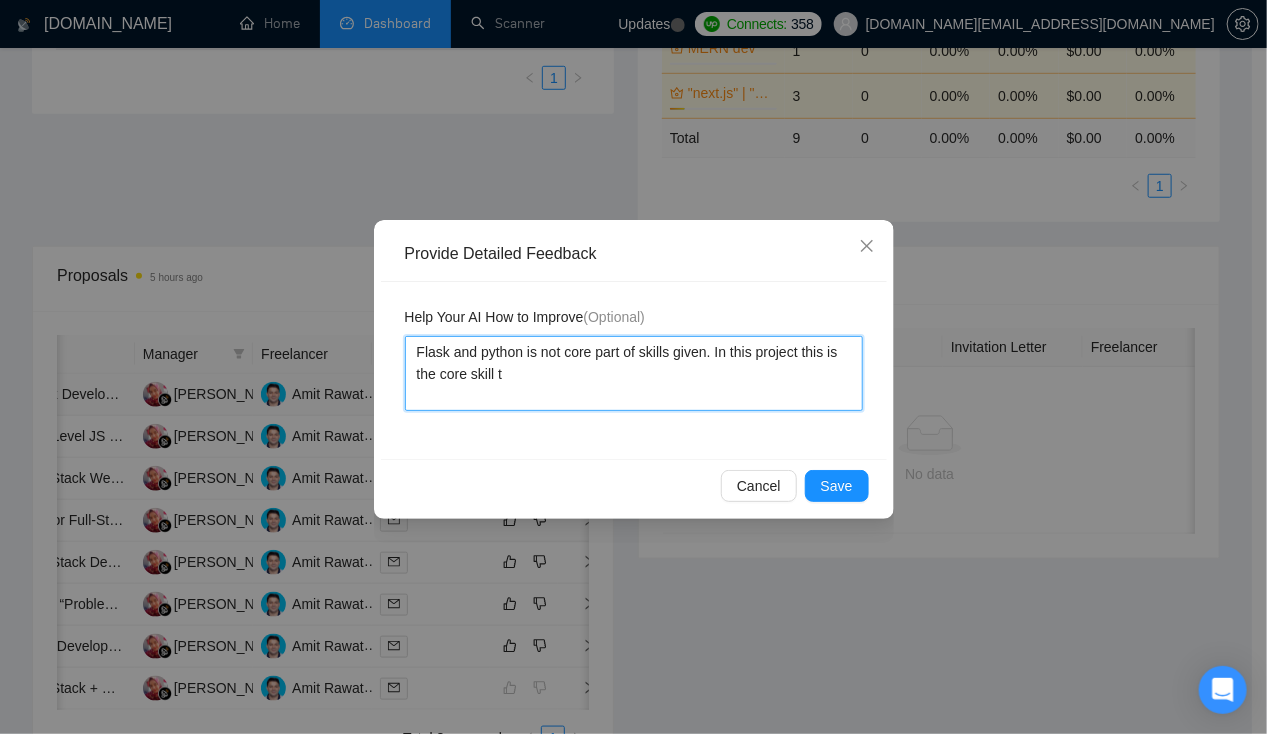 type 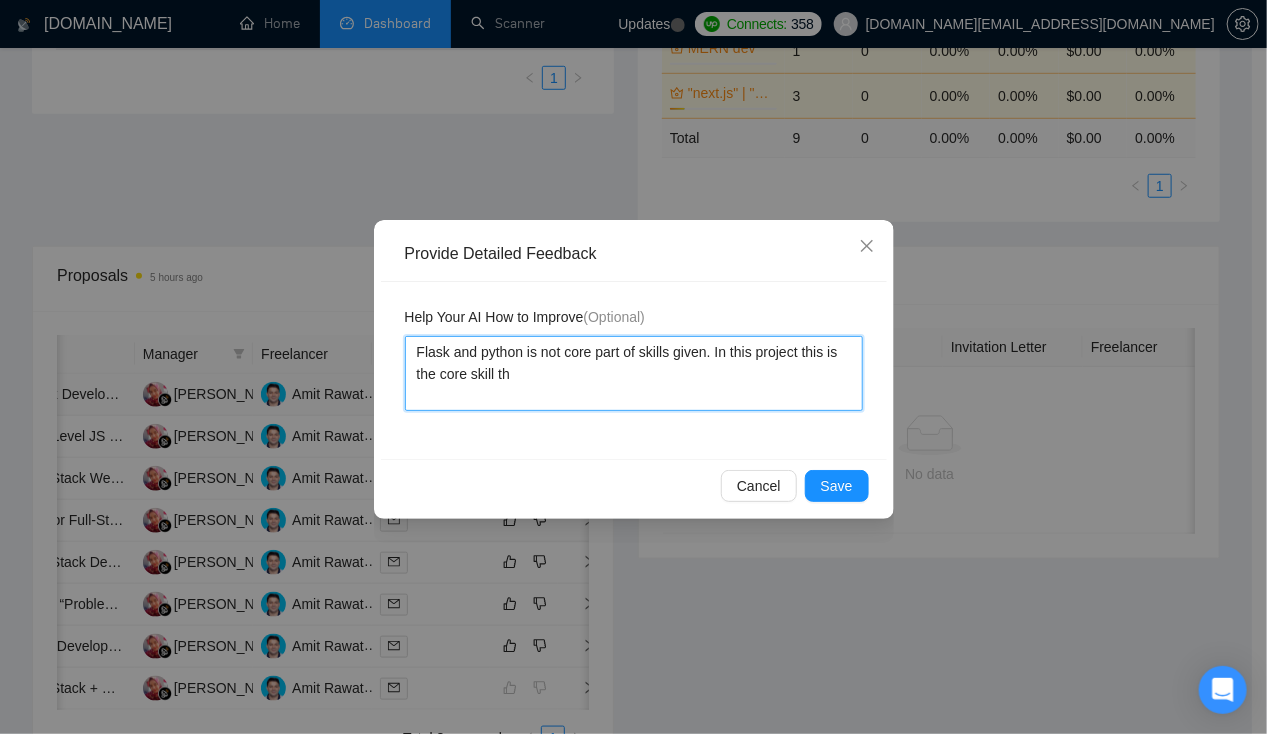 type 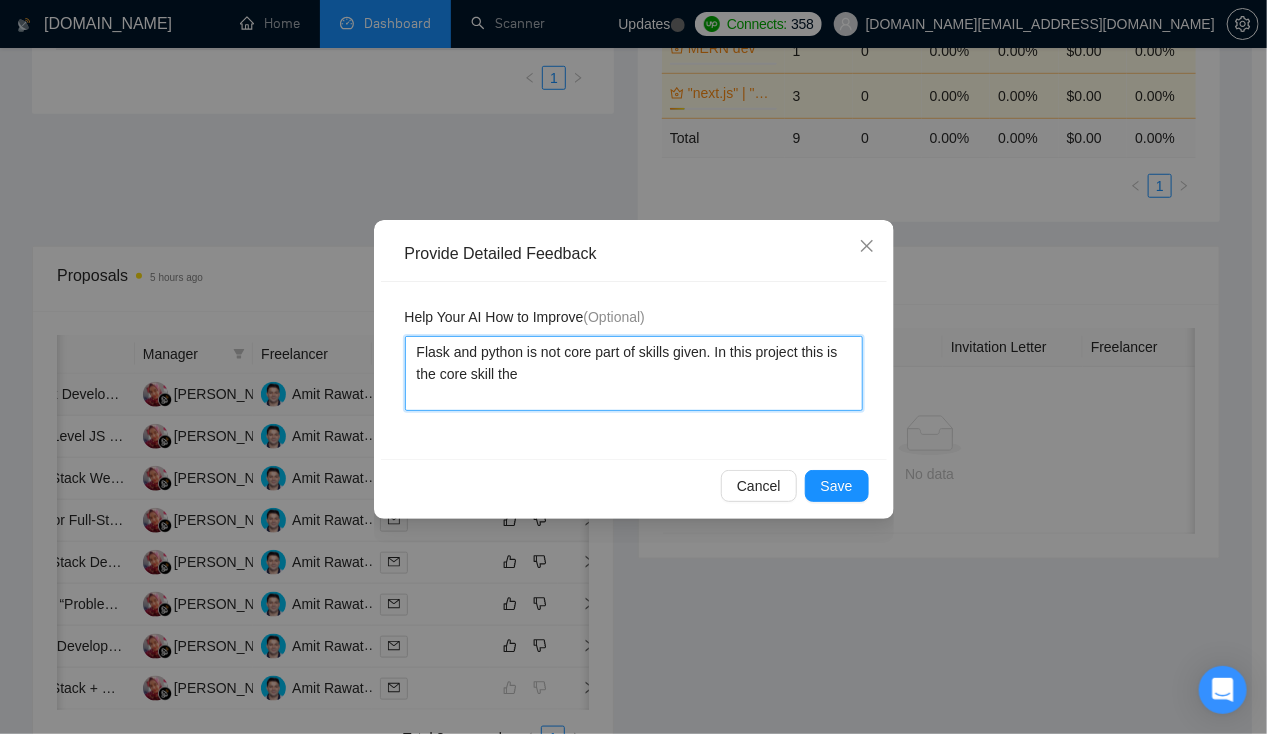 type 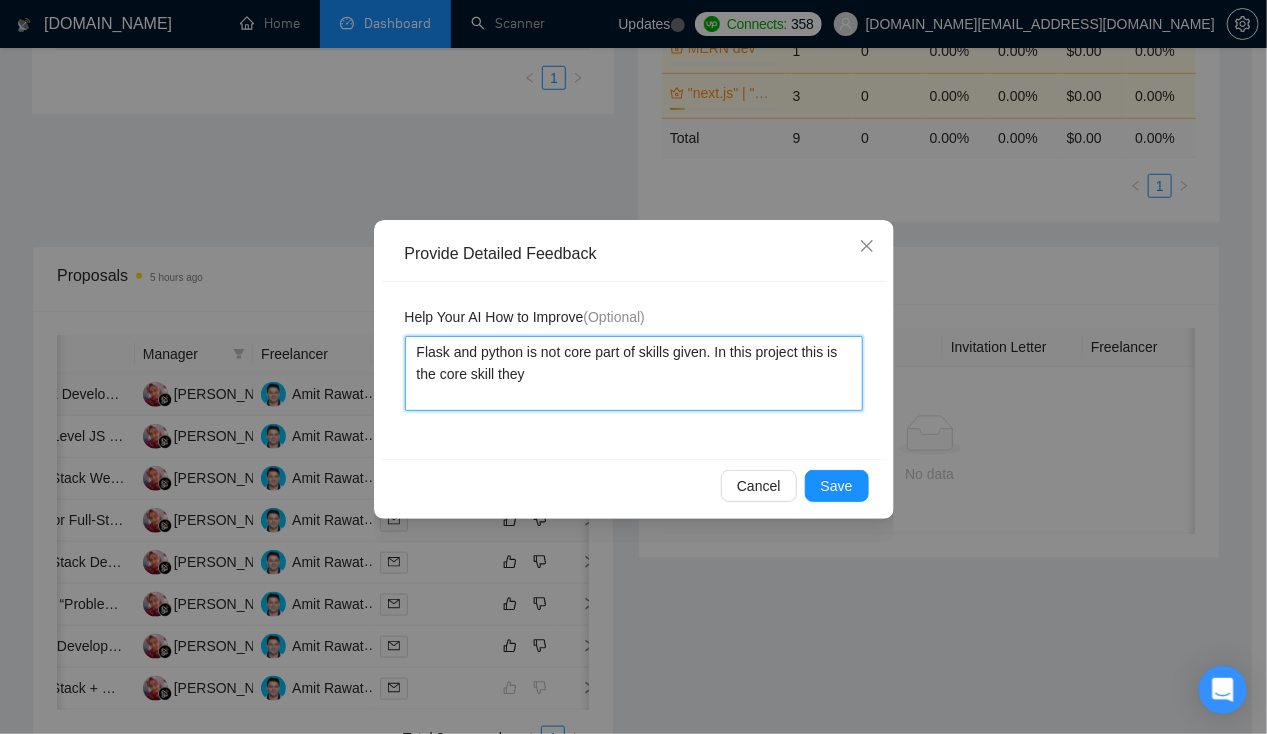 type 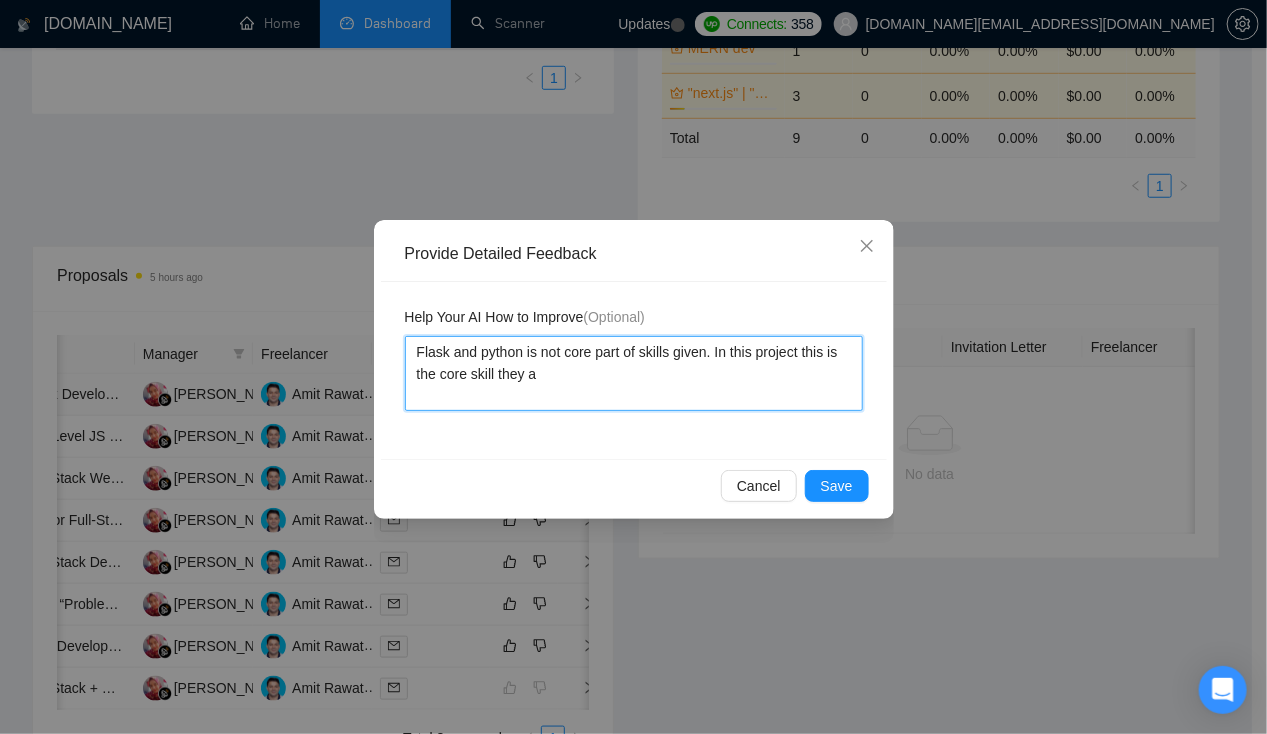 type 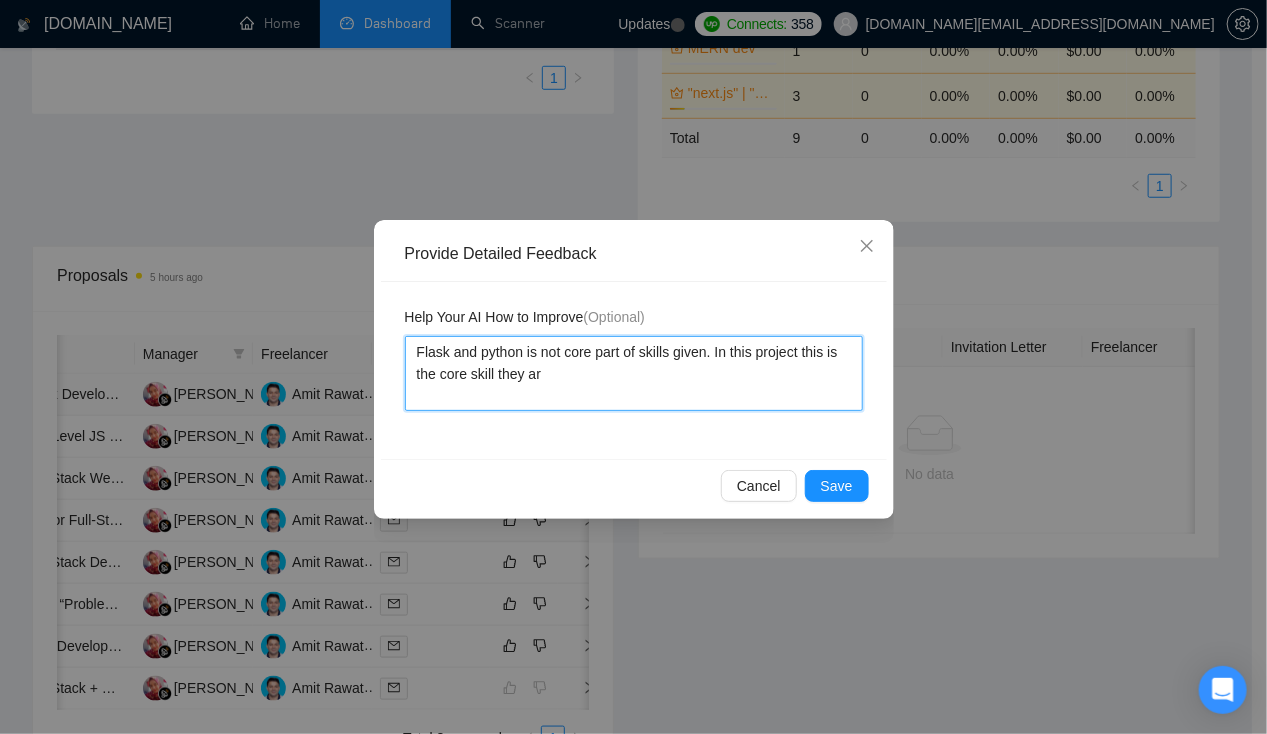 type 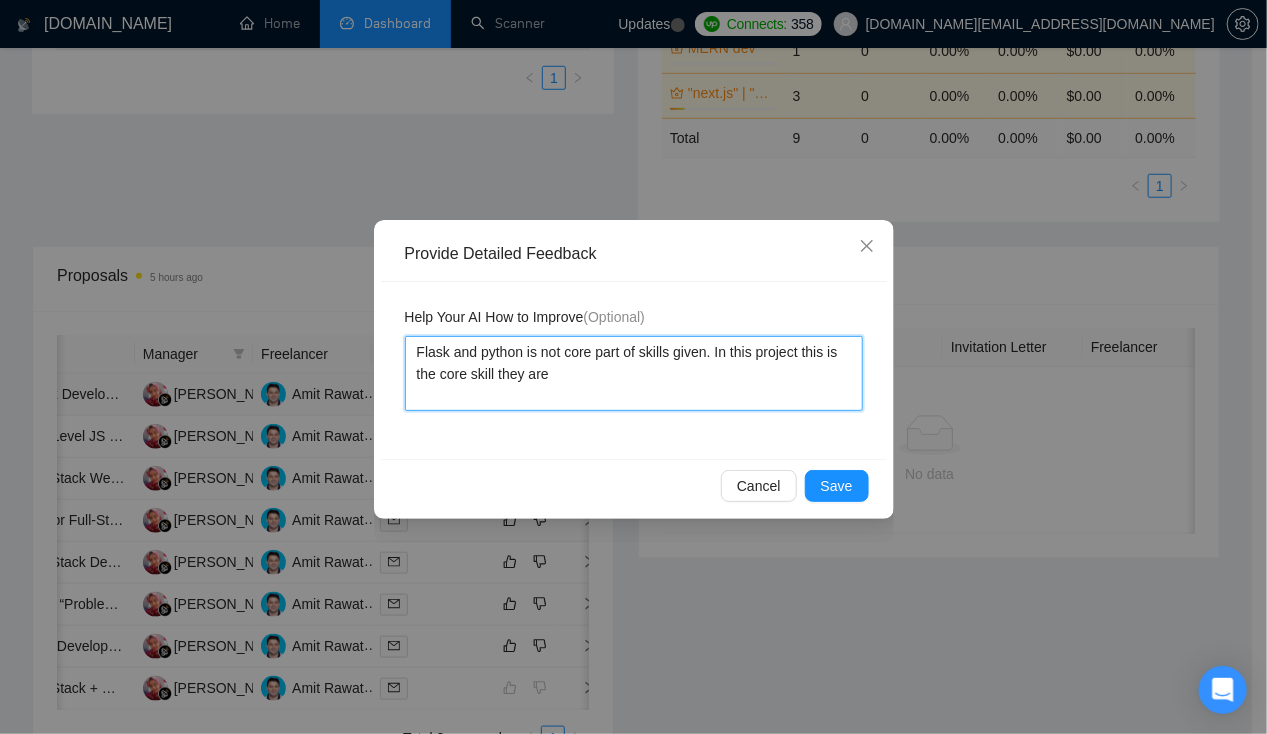 type 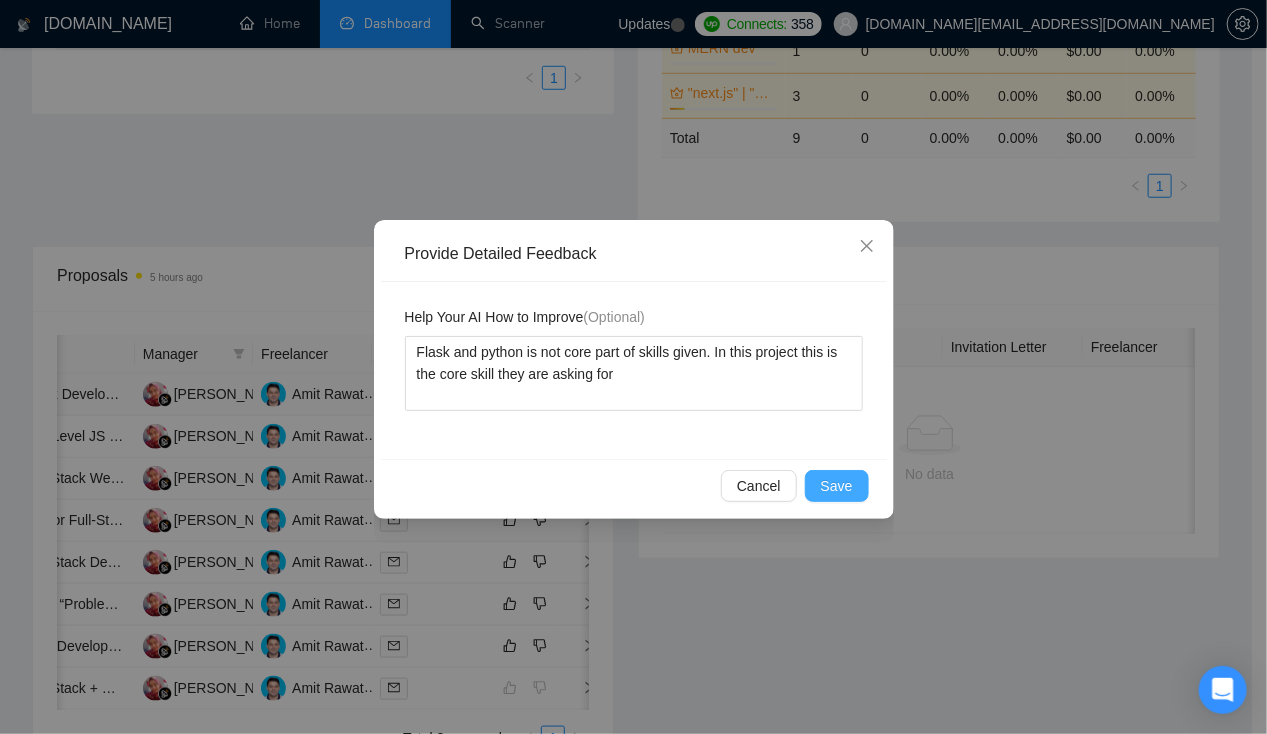 click on "Save" at bounding box center [837, 486] 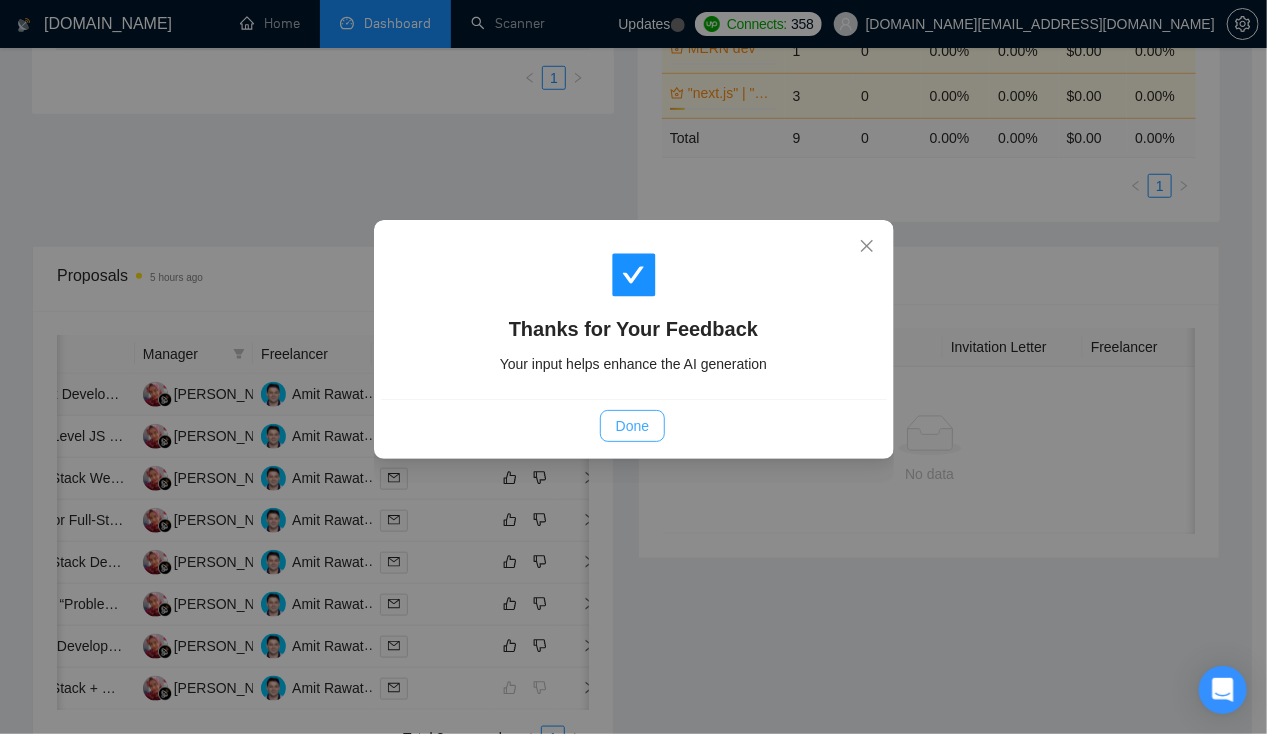 click on "Done" at bounding box center [632, 426] 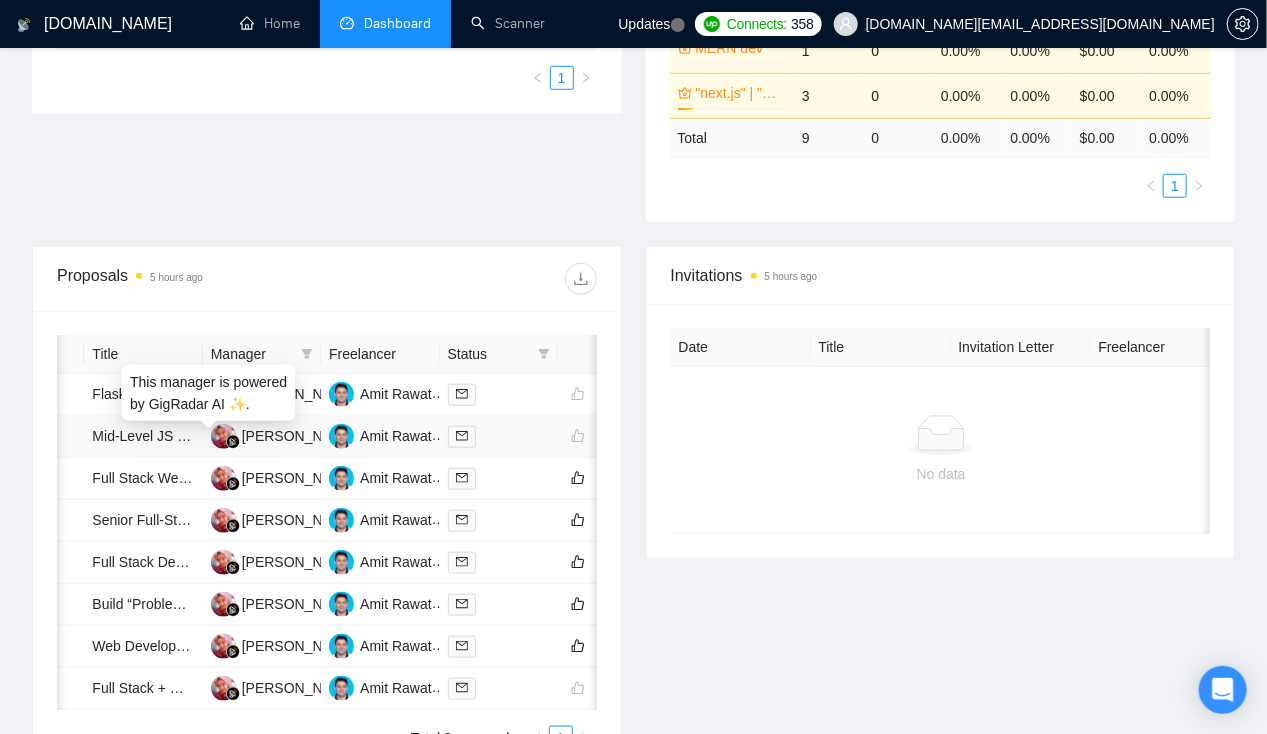 scroll, scrollTop: 0, scrollLeft: 0, axis: both 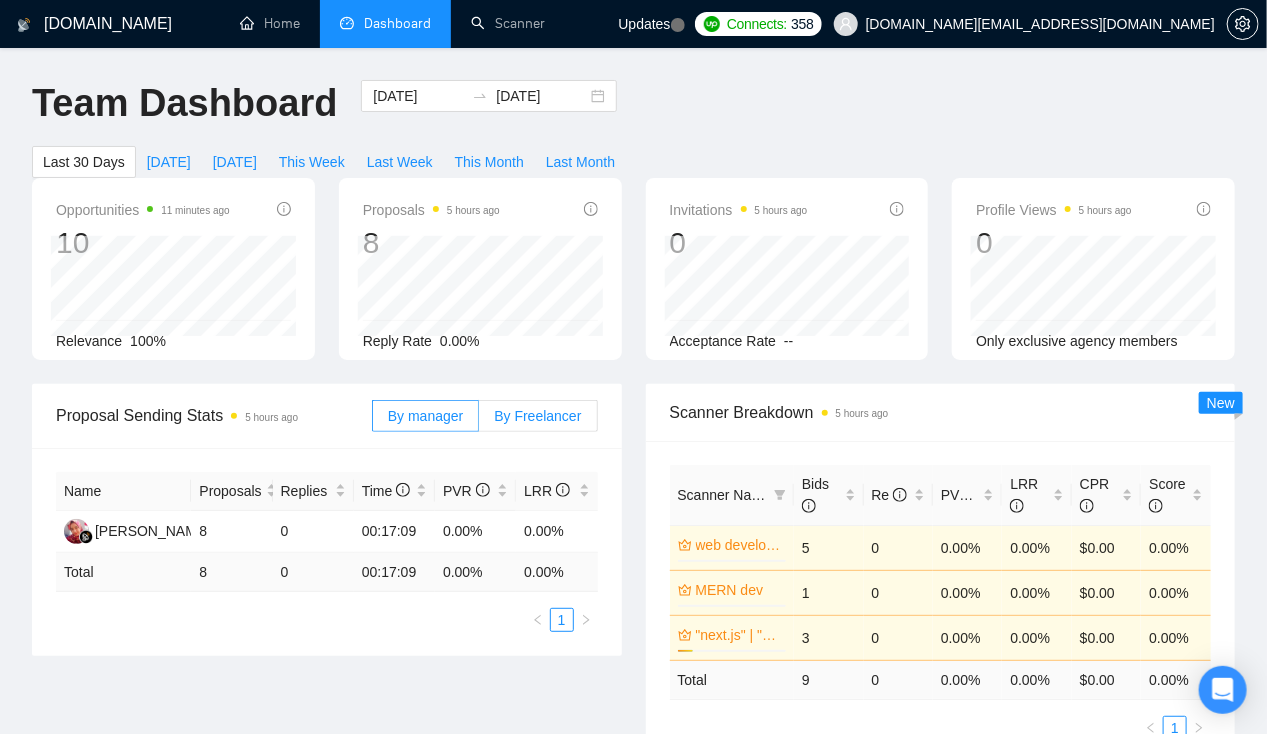 click on "By Freelancer" at bounding box center [537, 416] 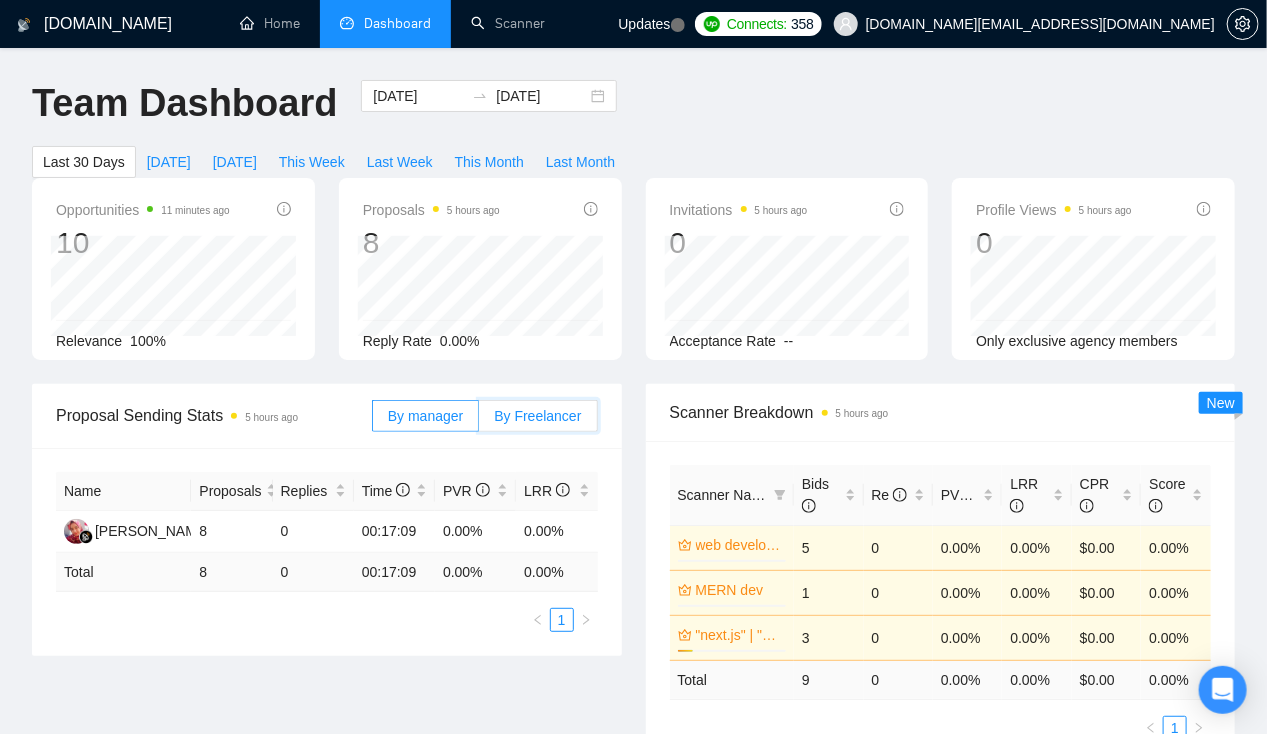click on "By Freelancer" at bounding box center (479, 421) 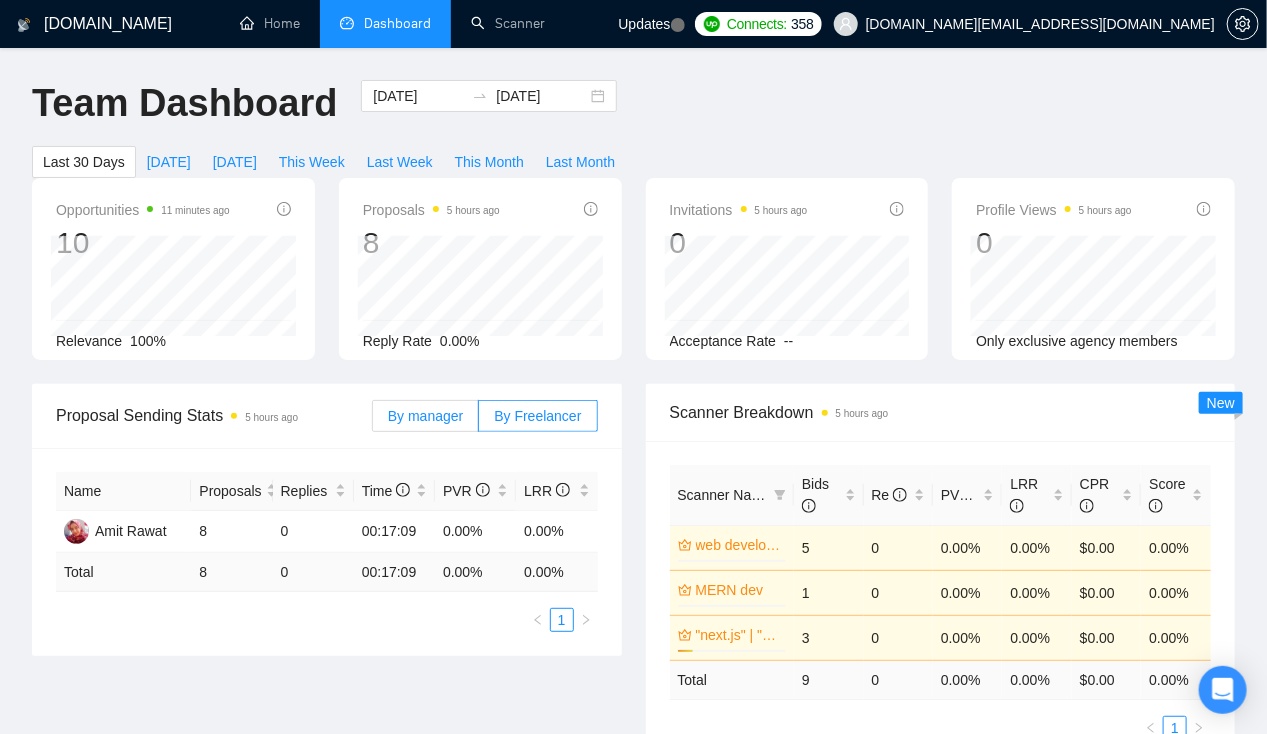 click on "By manager" at bounding box center [425, 416] 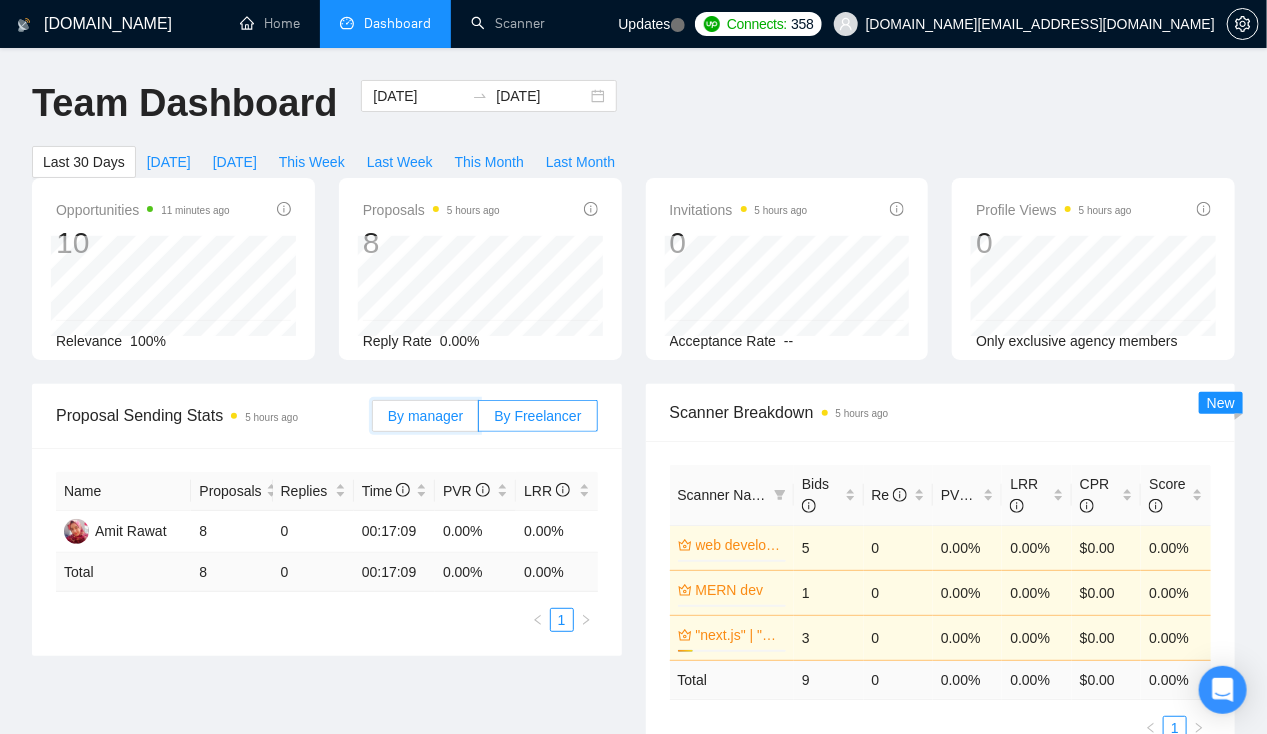 click on "By manager" at bounding box center [373, 421] 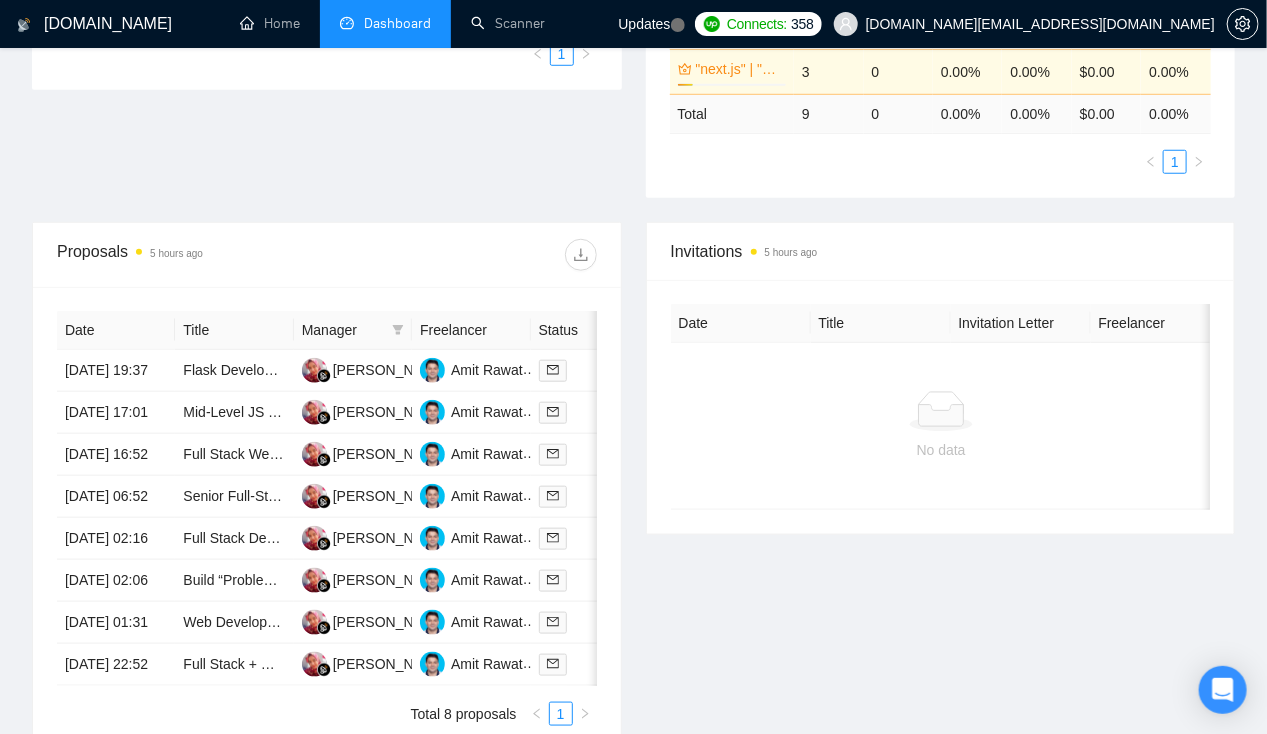scroll, scrollTop: 565, scrollLeft: 0, axis: vertical 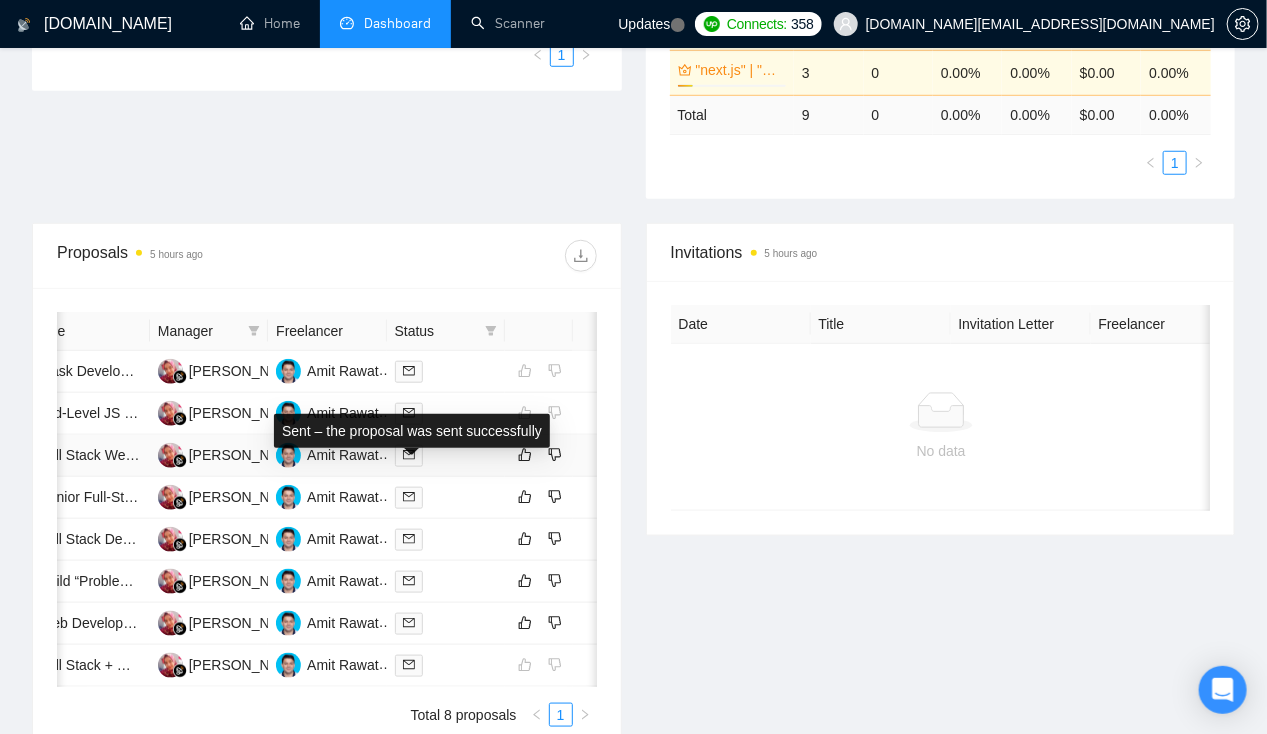 click at bounding box center [409, 456] 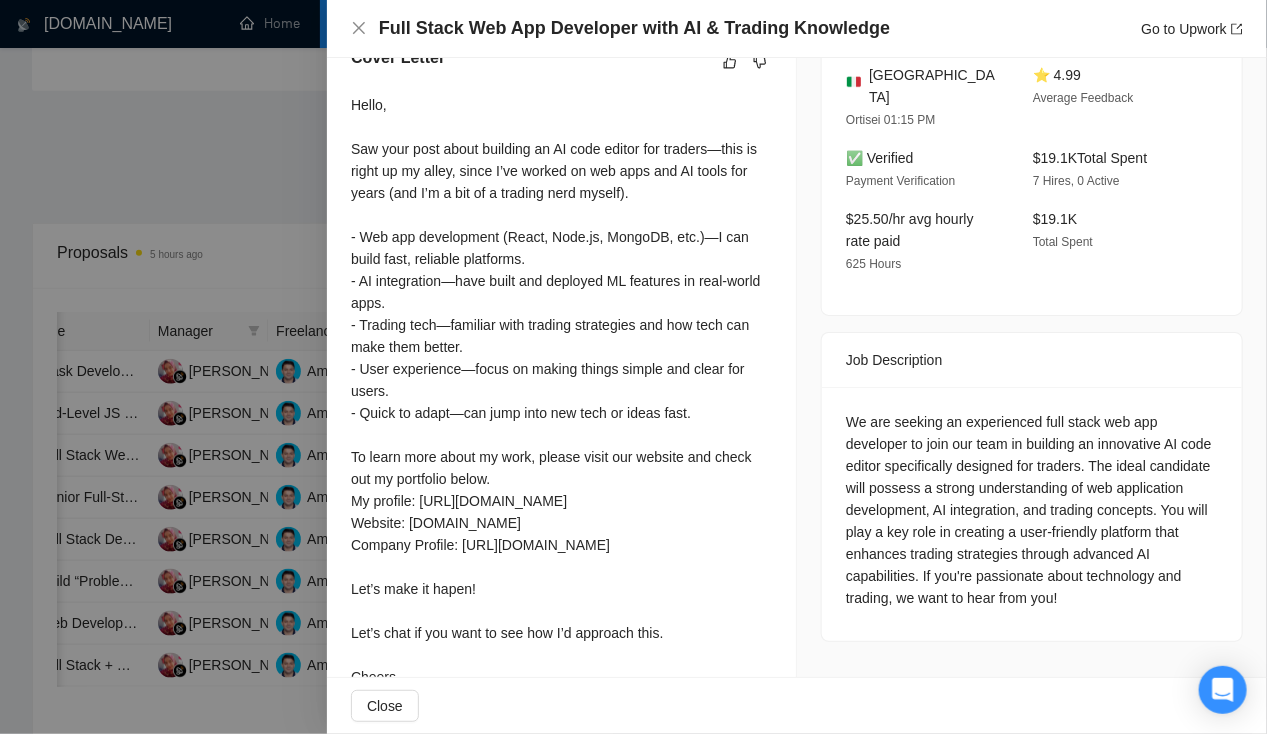 scroll, scrollTop: 645, scrollLeft: 0, axis: vertical 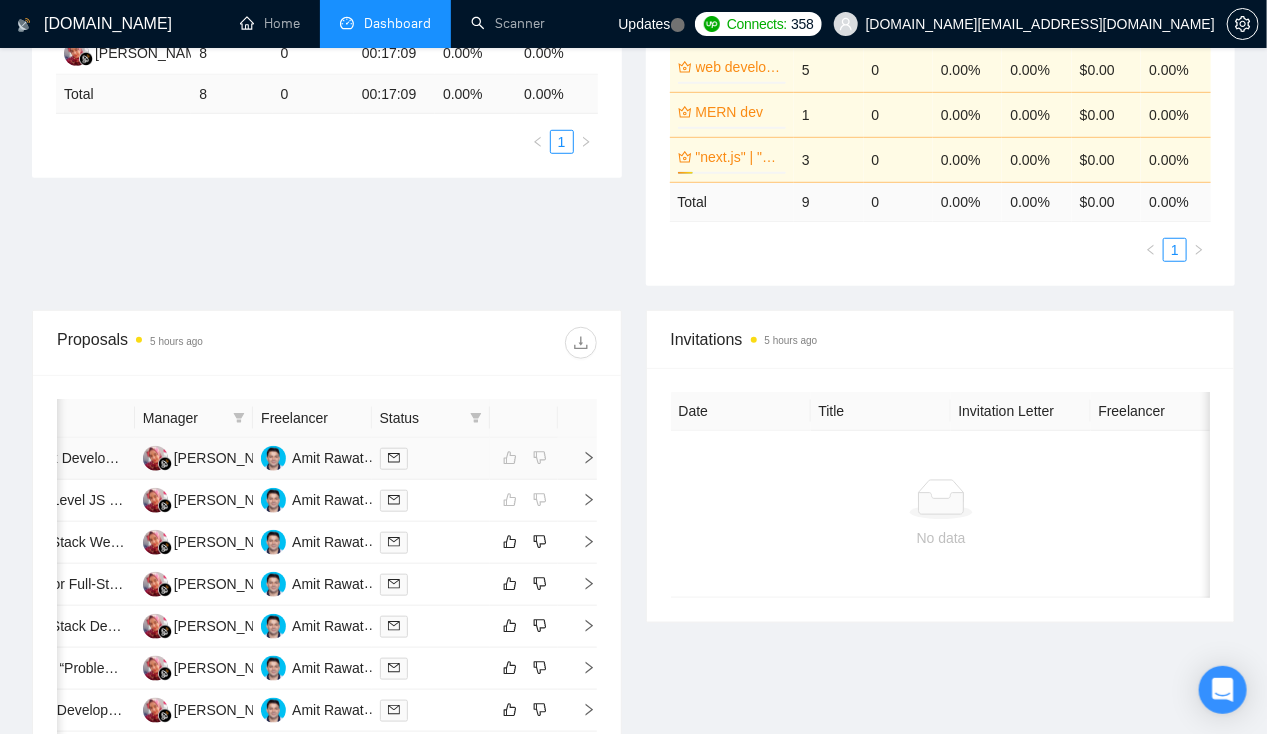click 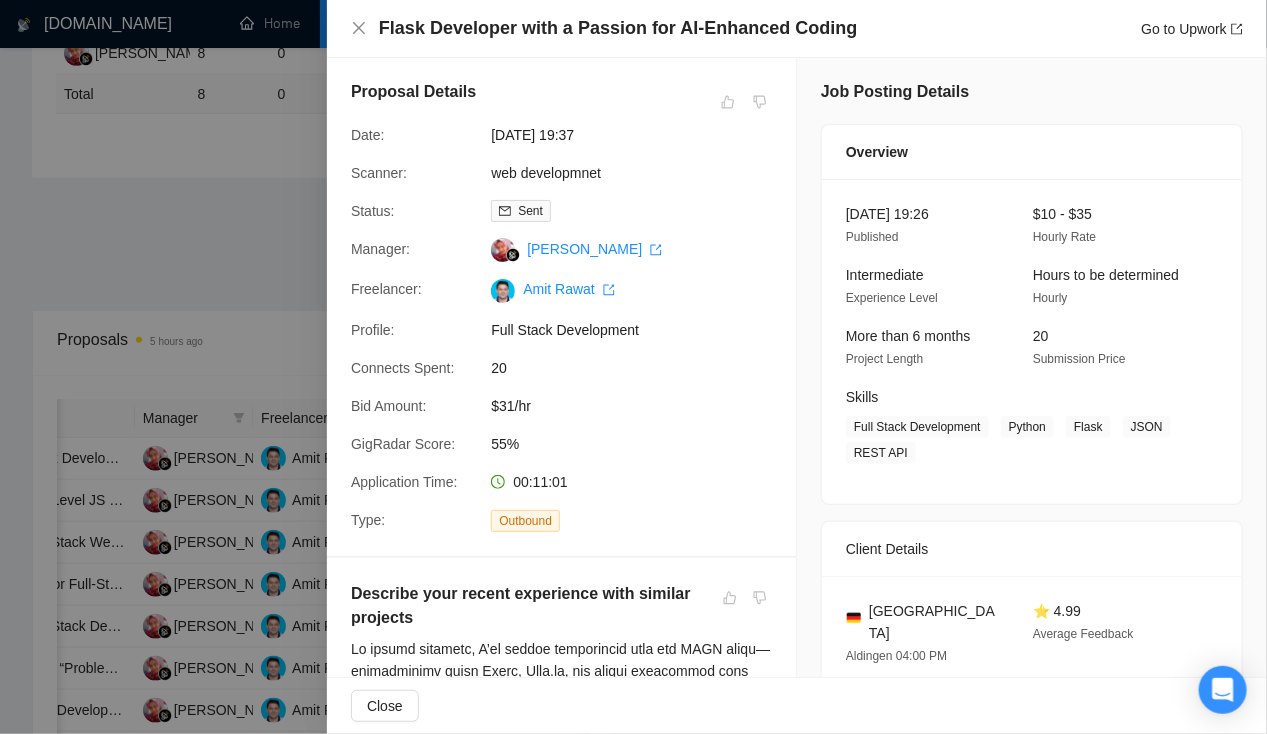 scroll, scrollTop: 0, scrollLeft: 0, axis: both 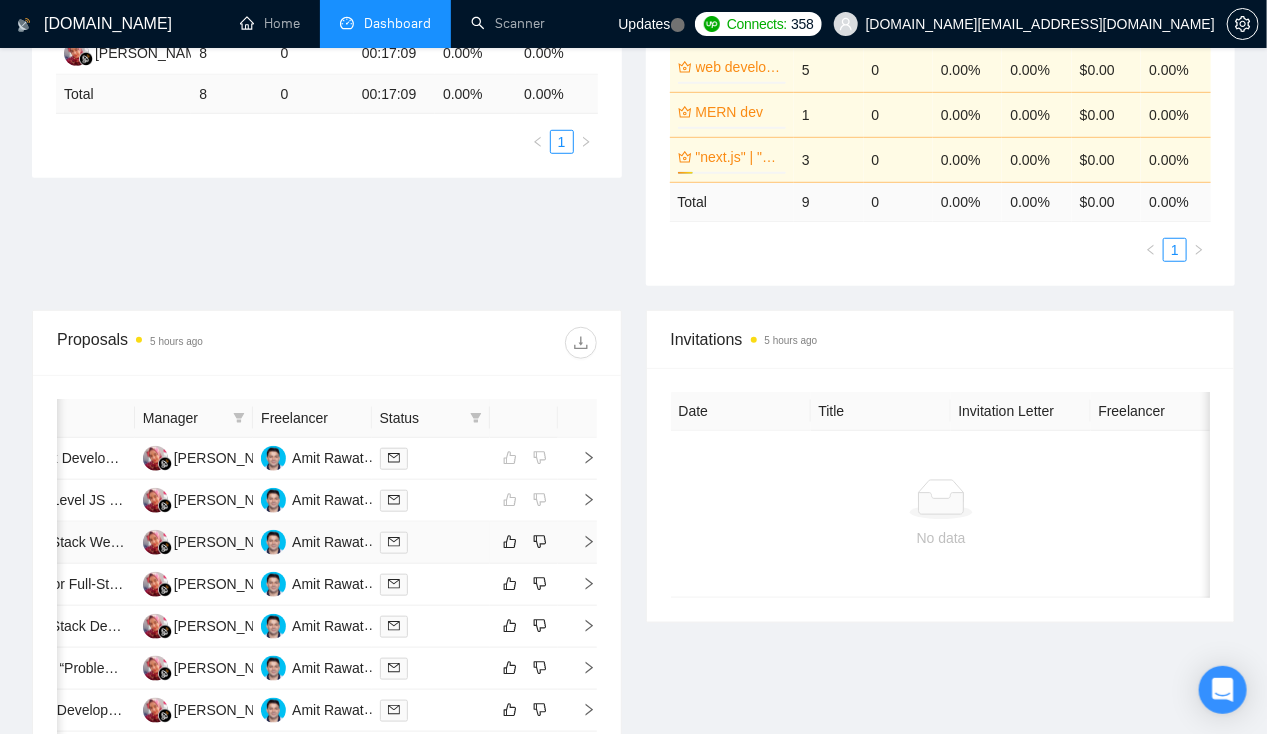 click at bounding box center (578, 543) 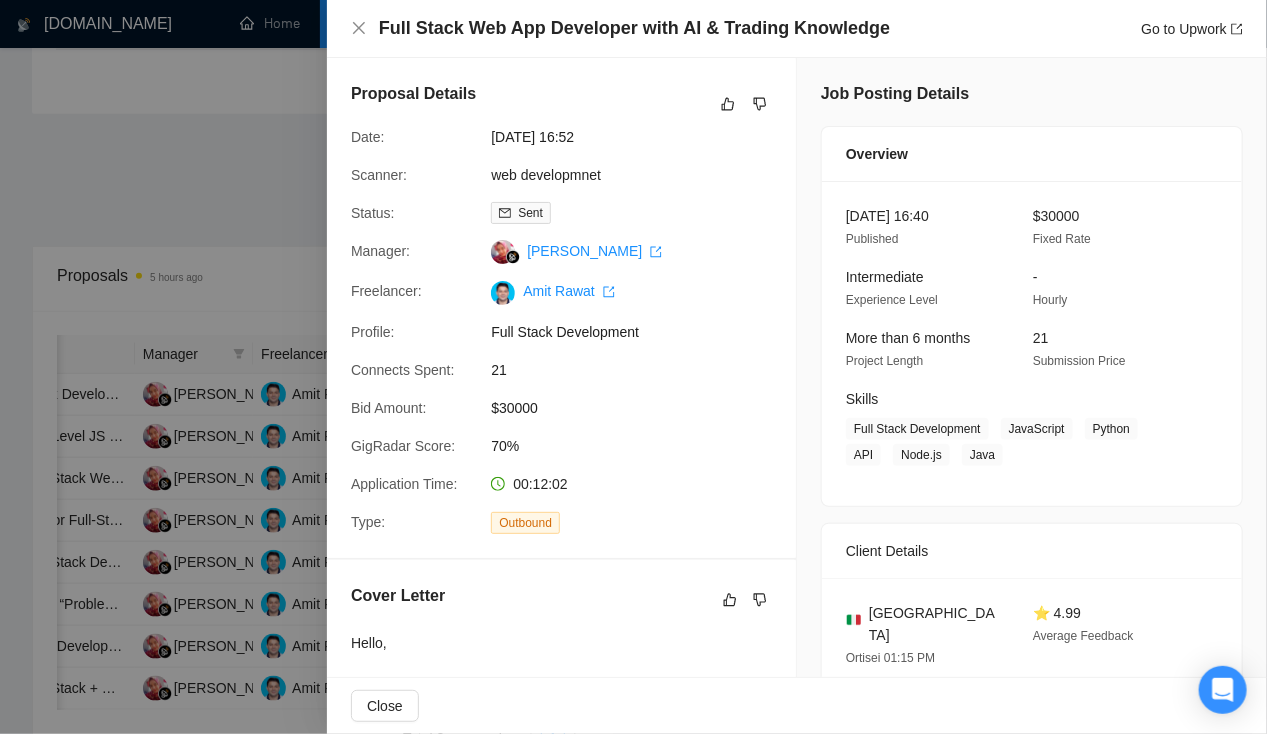 scroll, scrollTop: 554, scrollLeft: 0, axis: vertical 